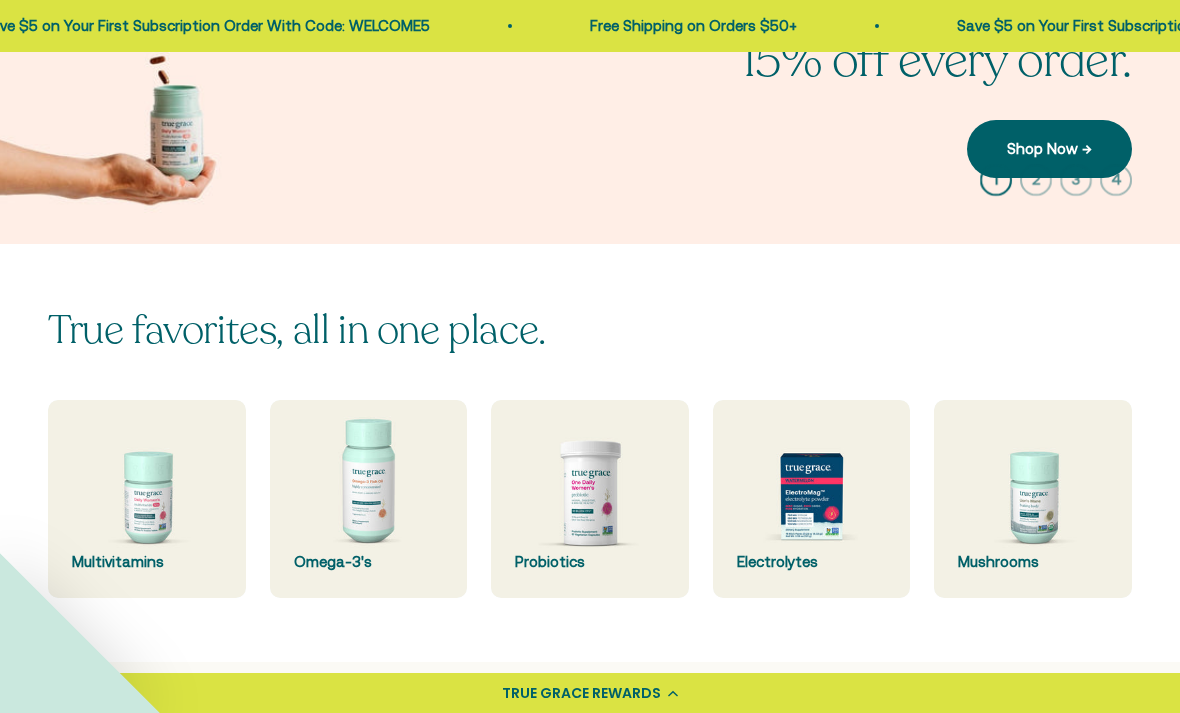 scroll, scrollTop: 268, scrollLeft: 0, axis: vertical 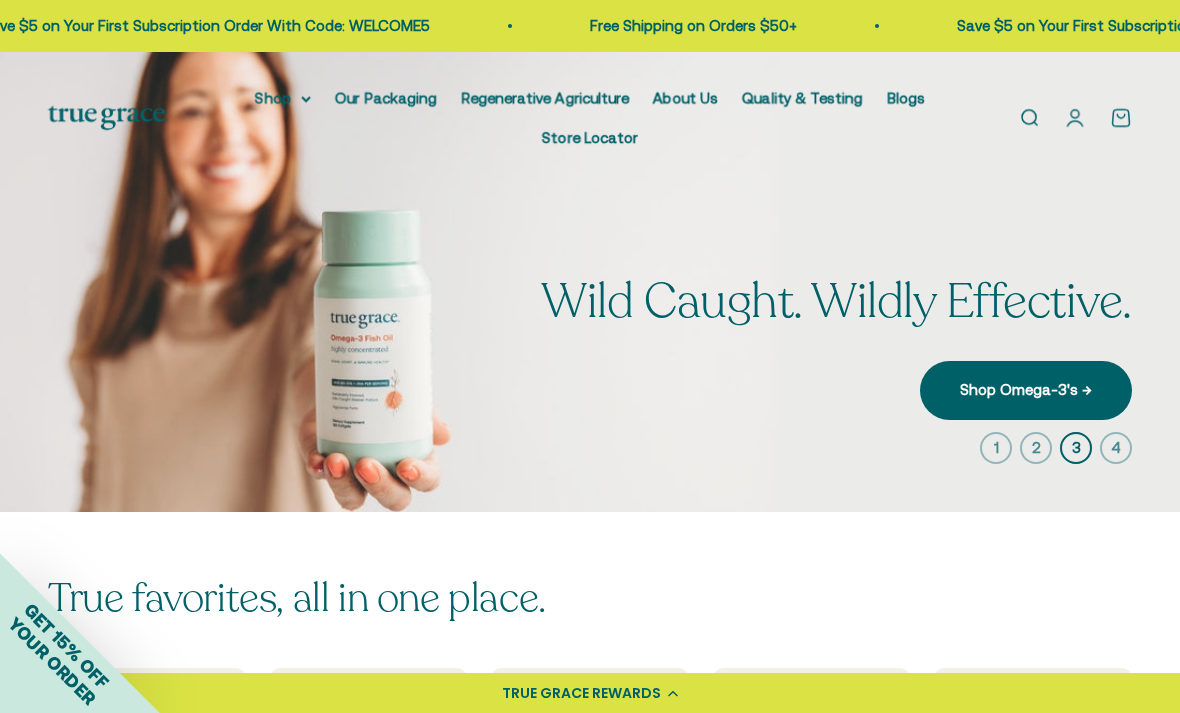 click on "Open account page" at bounding box center (1075, 118) 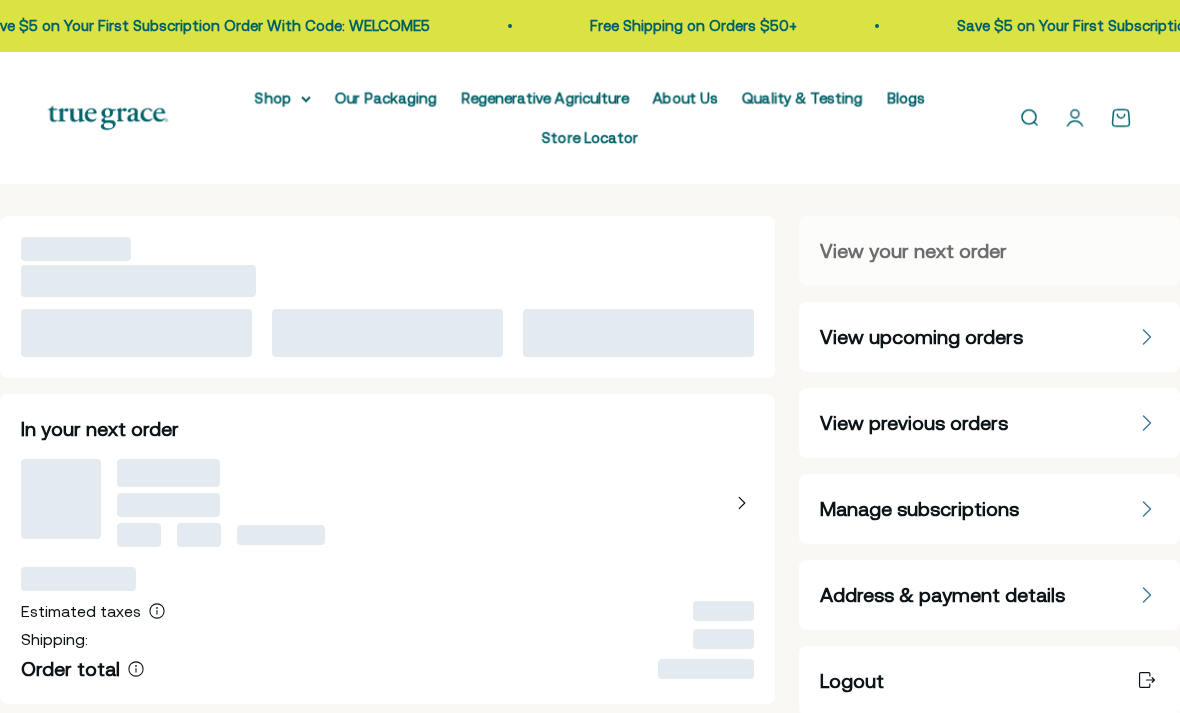 scroll, scrollTop: 0, scrollLeft: 0, axis: both 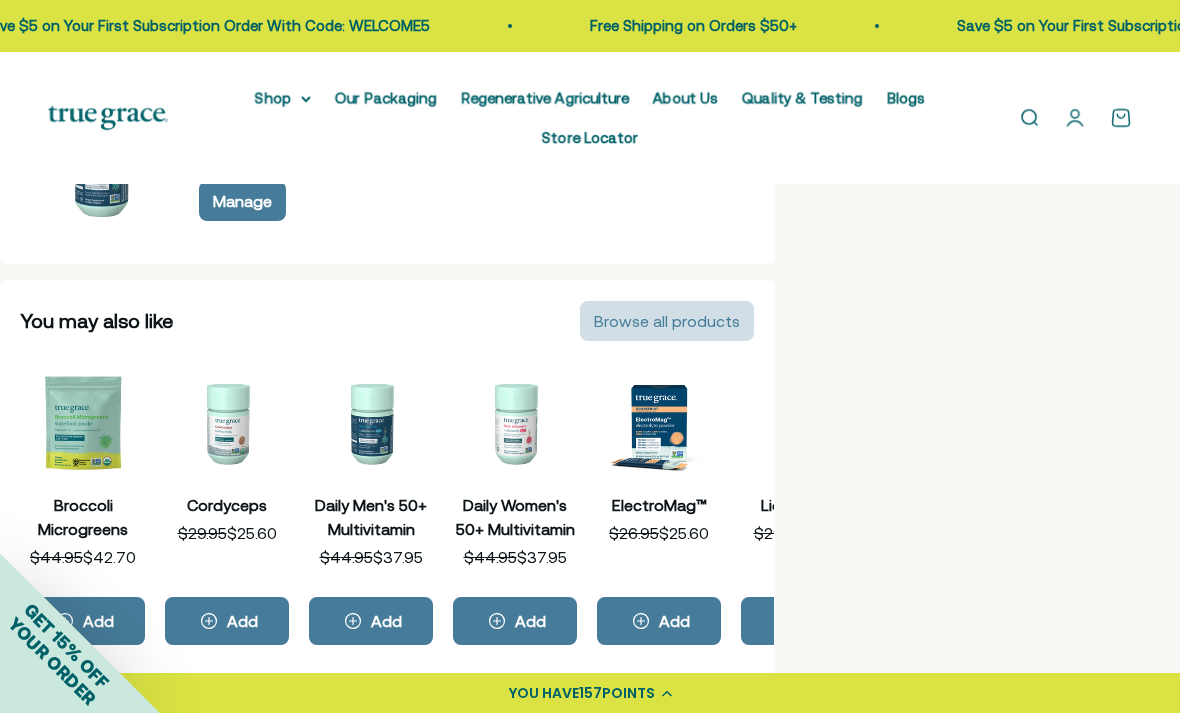 click on "Browse all products" at bounding box center [667, 321] 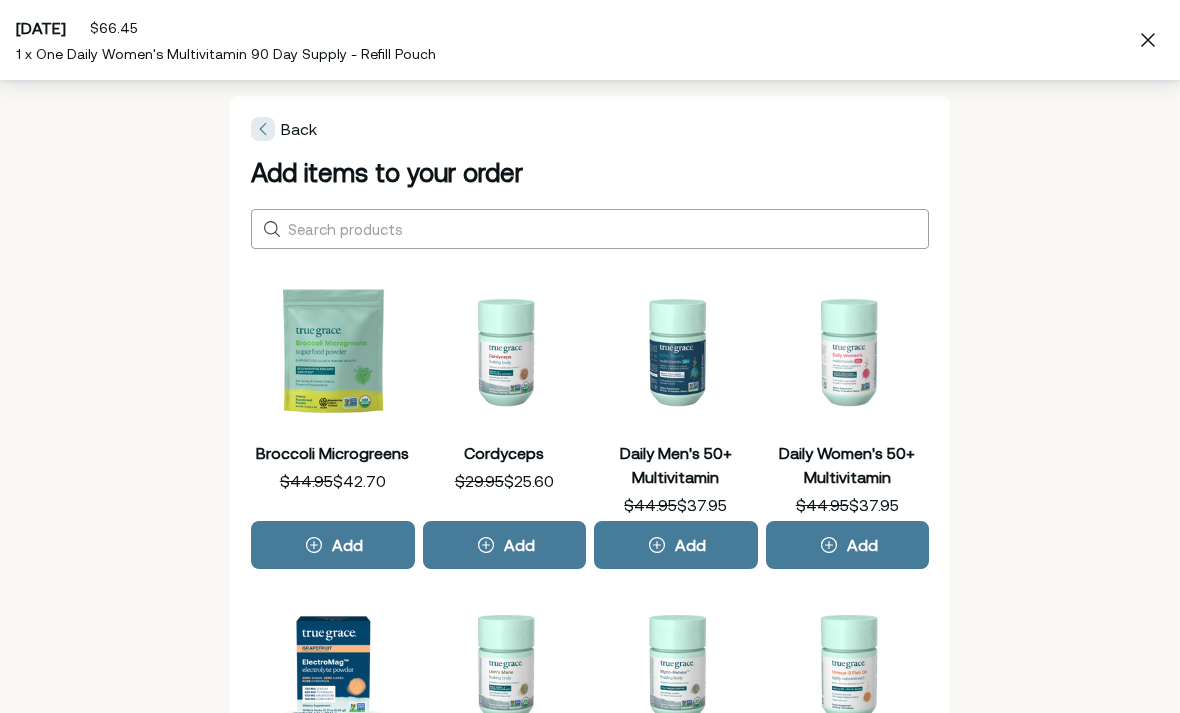click on "Daily Men's 50+ Multivitamin" at bounding box center (676, 351) 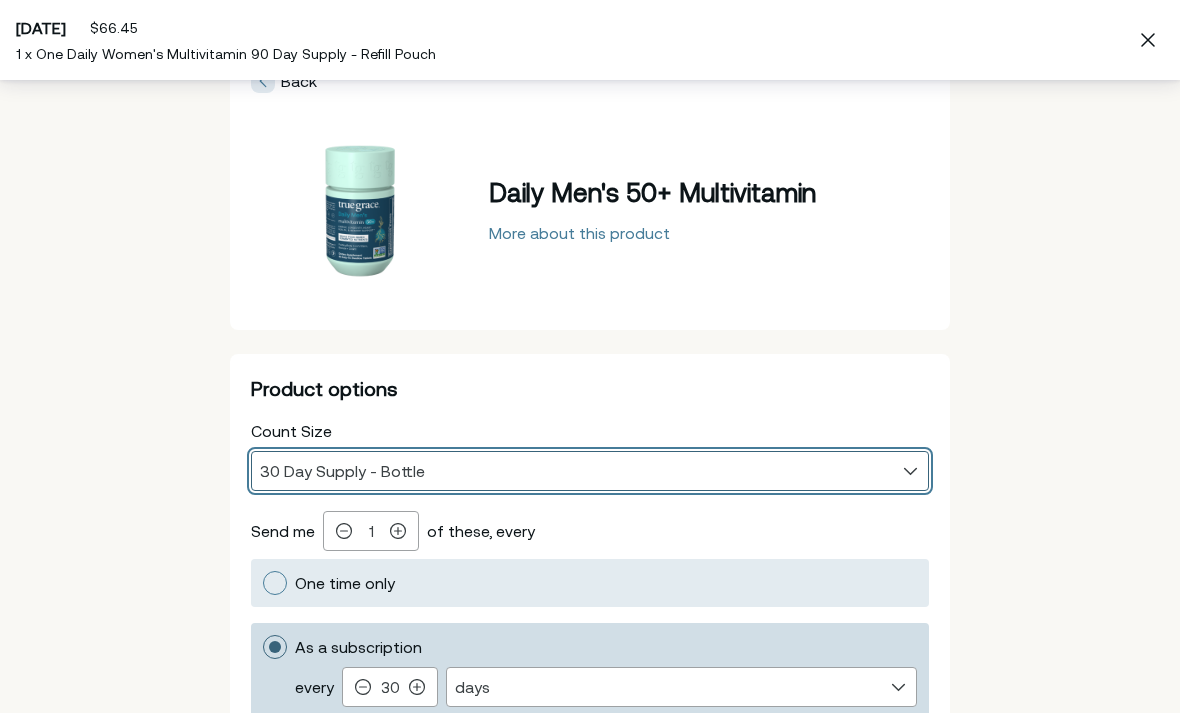 scroll, scrollTop: 17, scrollLeft: 0, axis: vertical 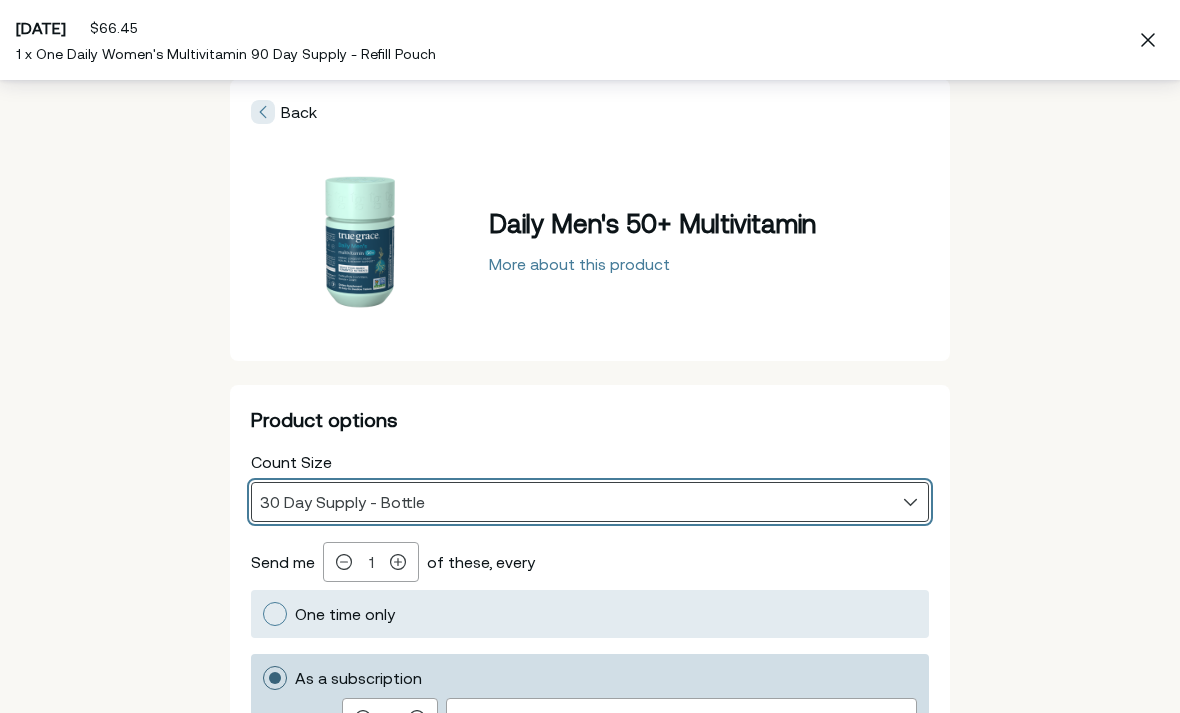select on "60 Day Supply - Pouch" 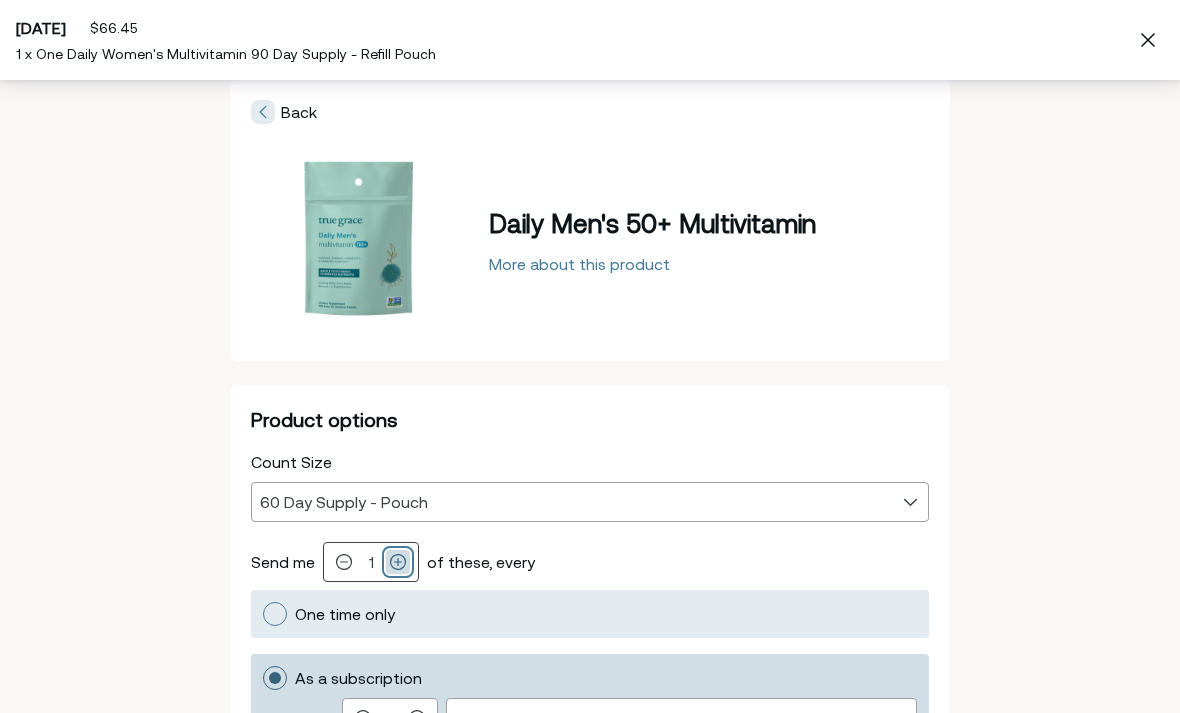 click 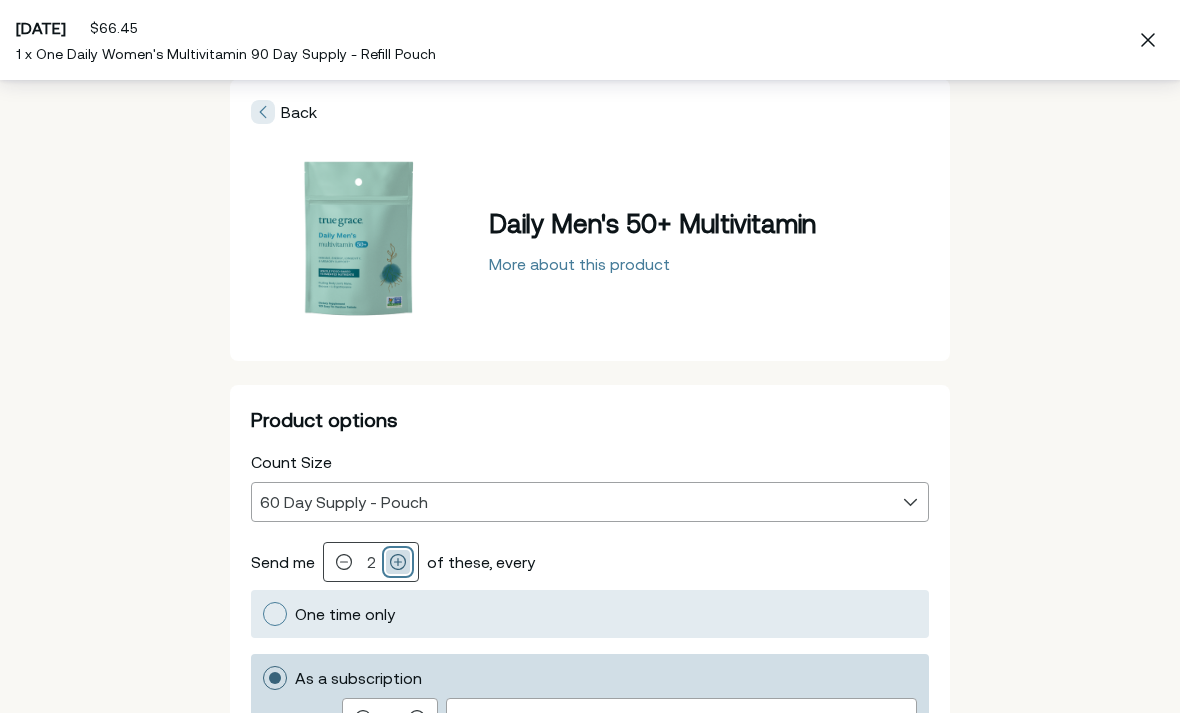 click 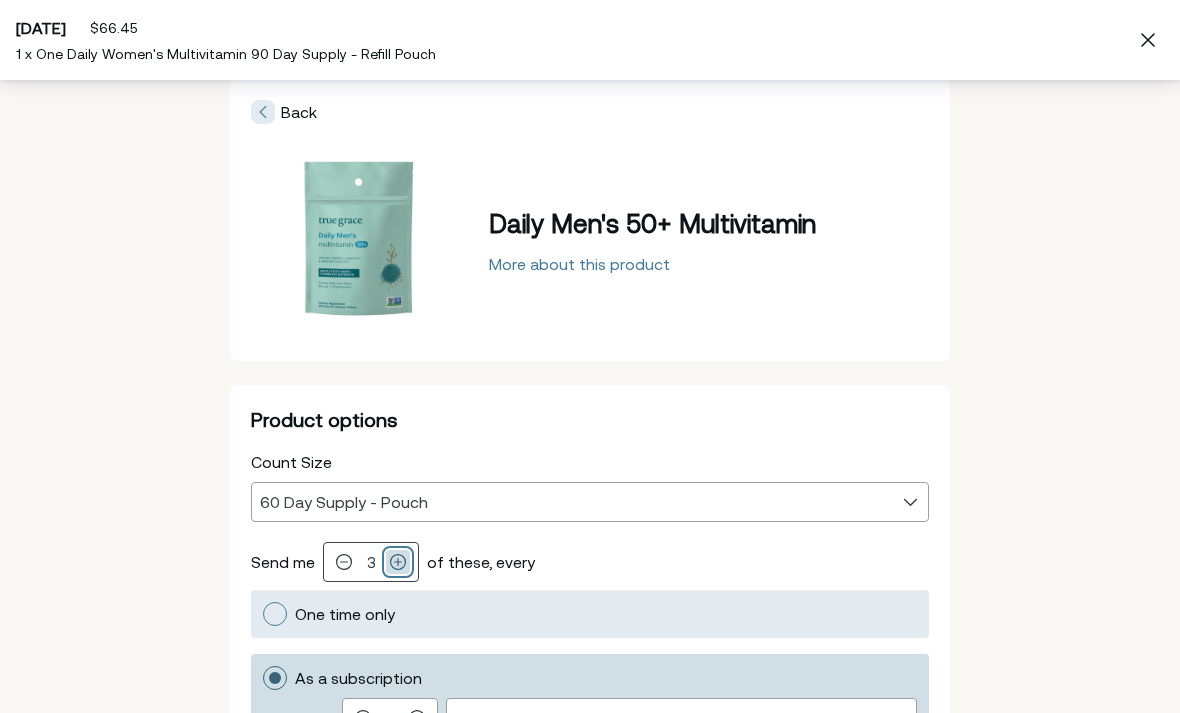 click 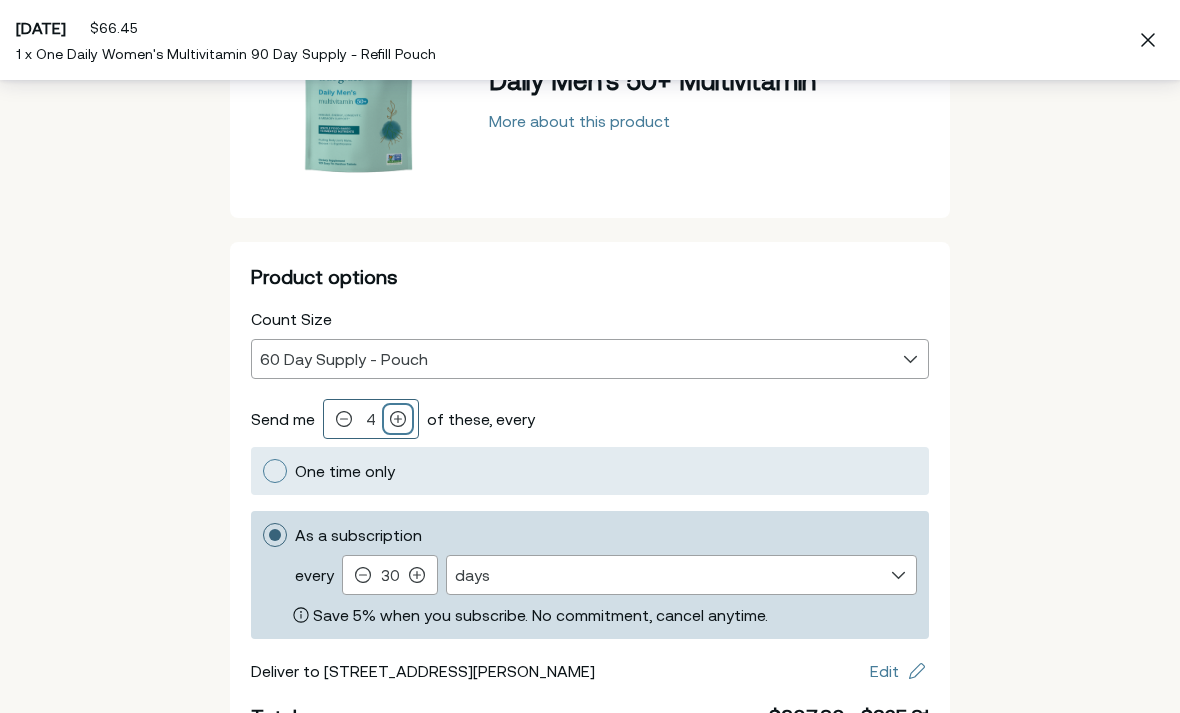 scroll, scrollTop: 161, scrollLeft: 0, axis: vertical 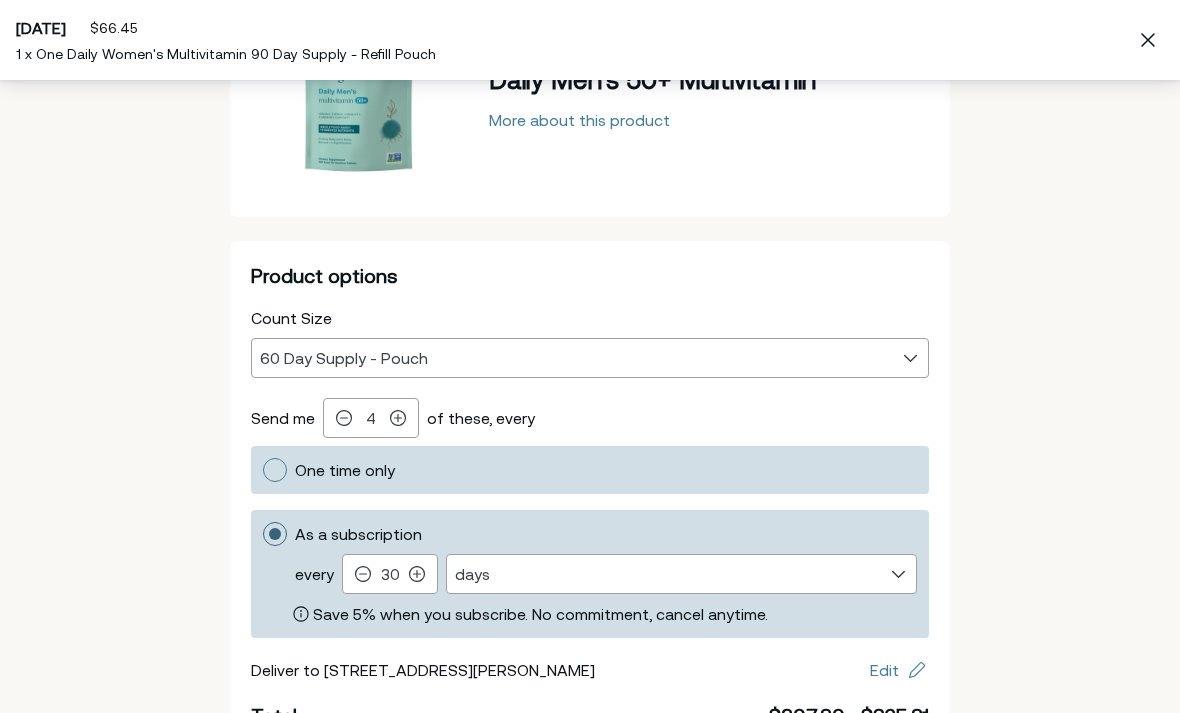 click at bounding box center (275, 470) 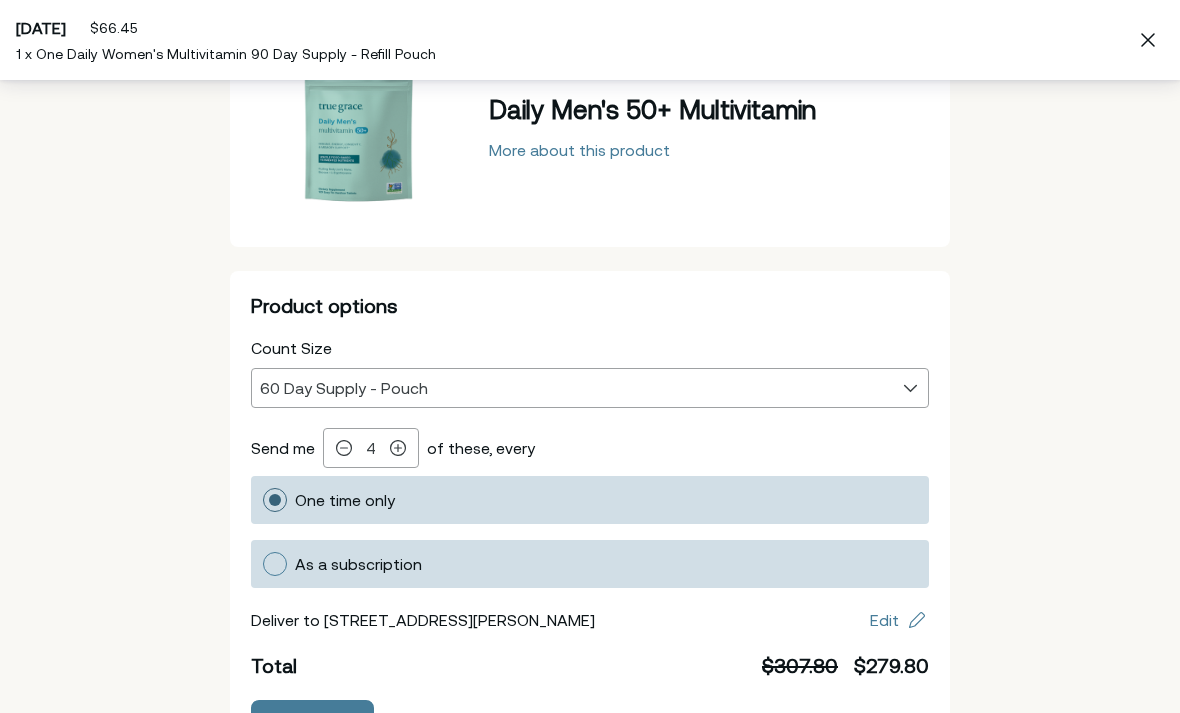 click on "As a subscription" at bounding box center [590, 564] 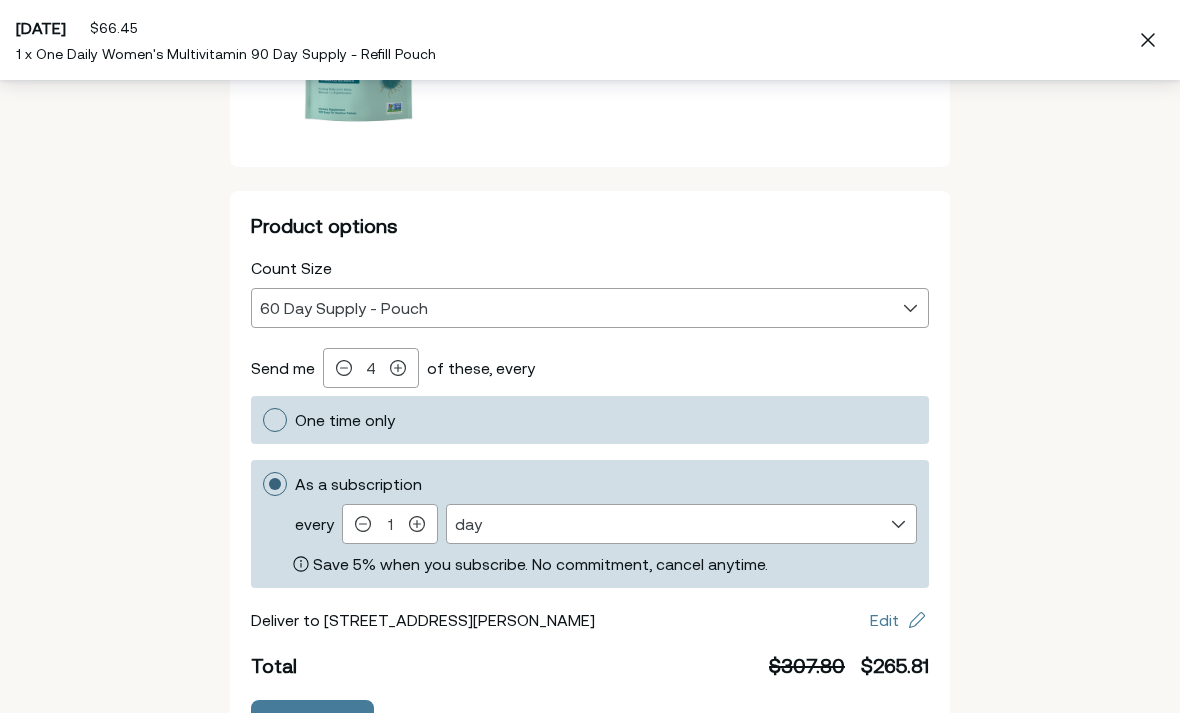 click at bounding box center [275, 420] 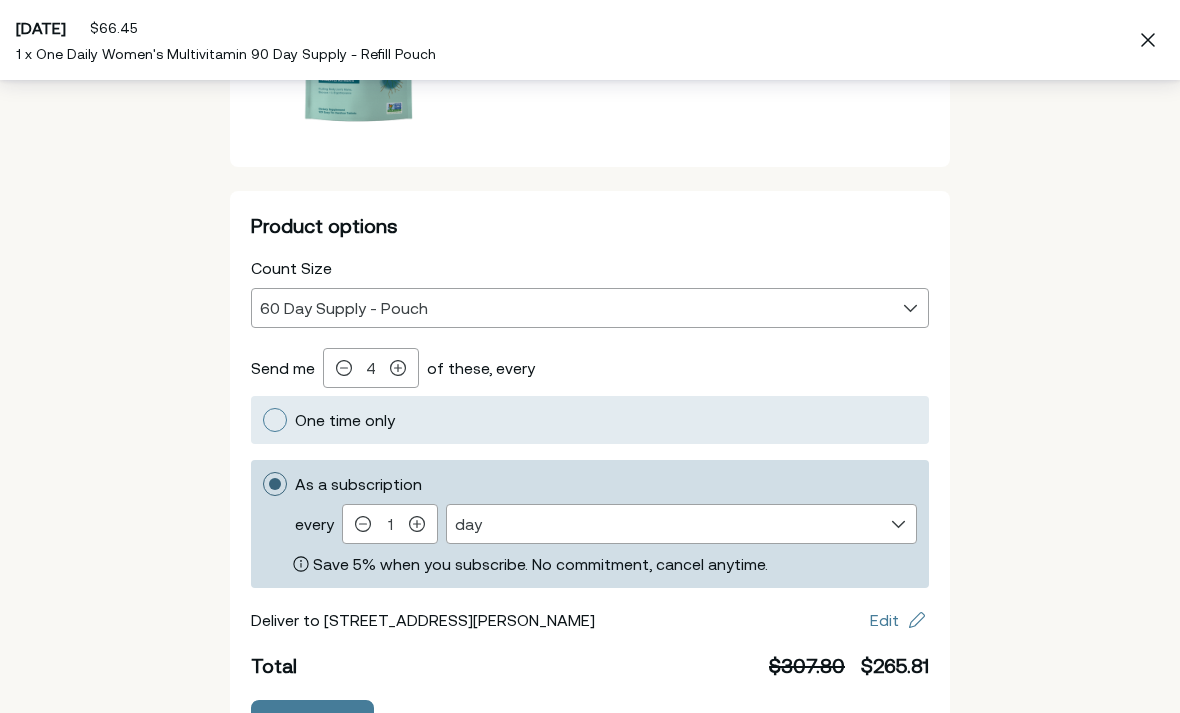 scroll, scrollTop: 131, scrollLeft: 0, axis: vertical 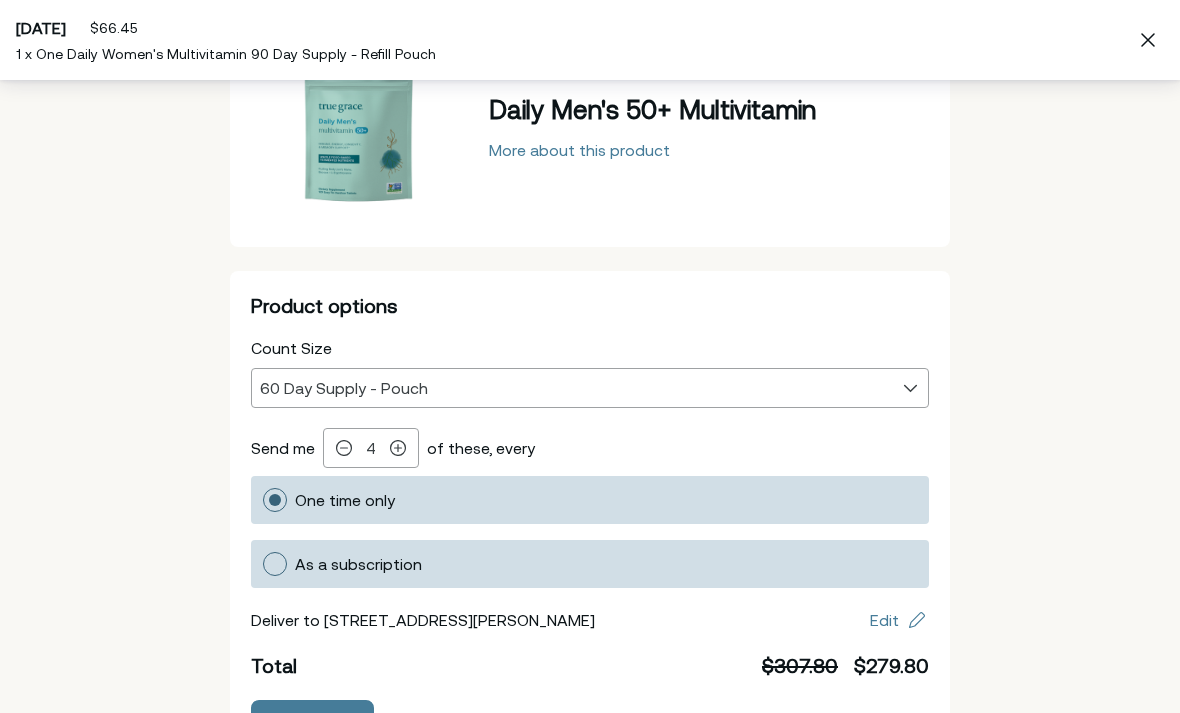 click at bounding box center (275, 564) 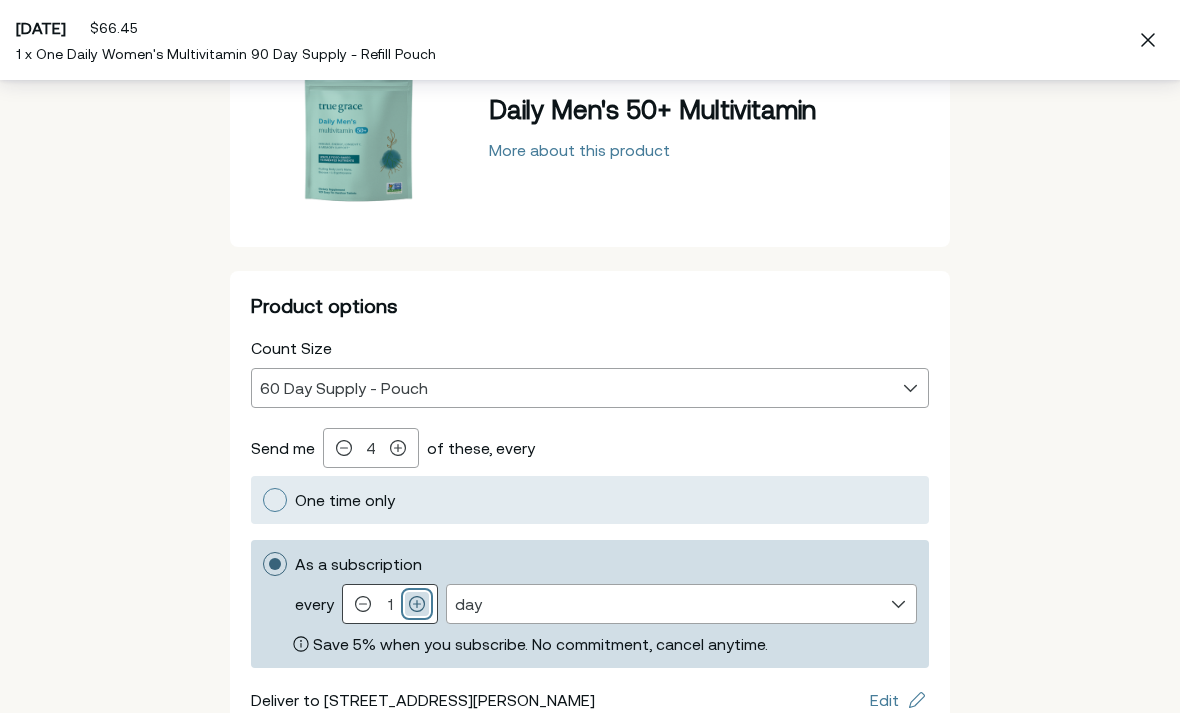 click 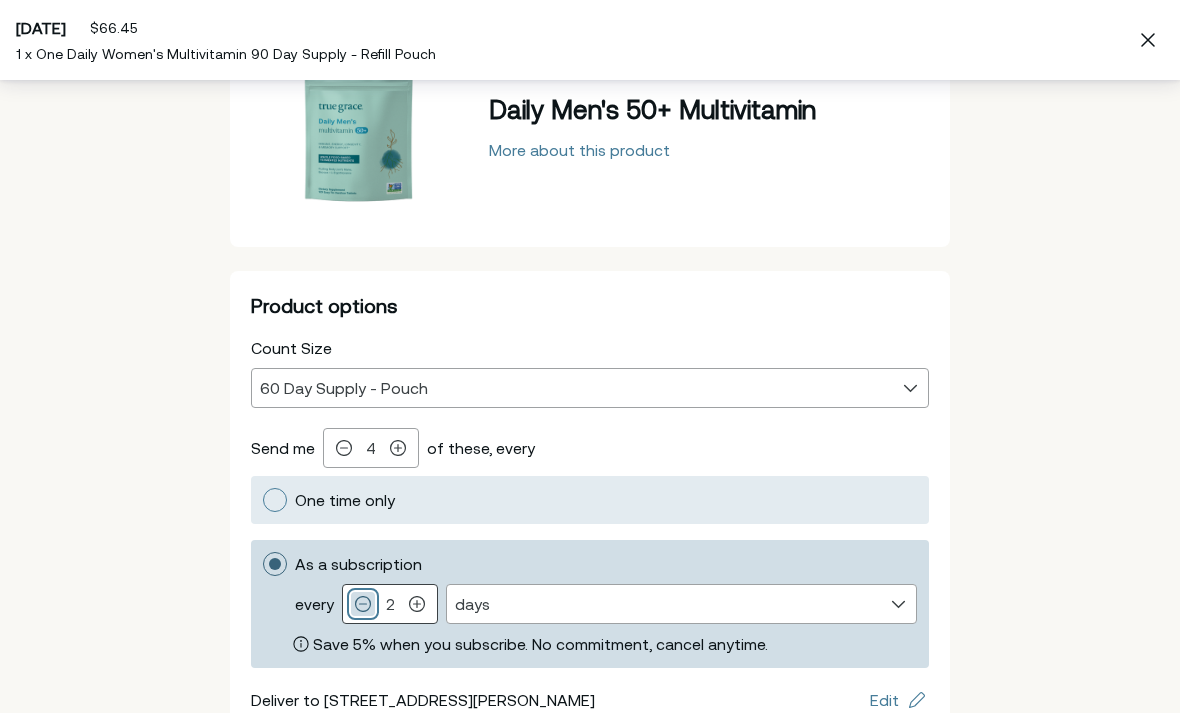 click 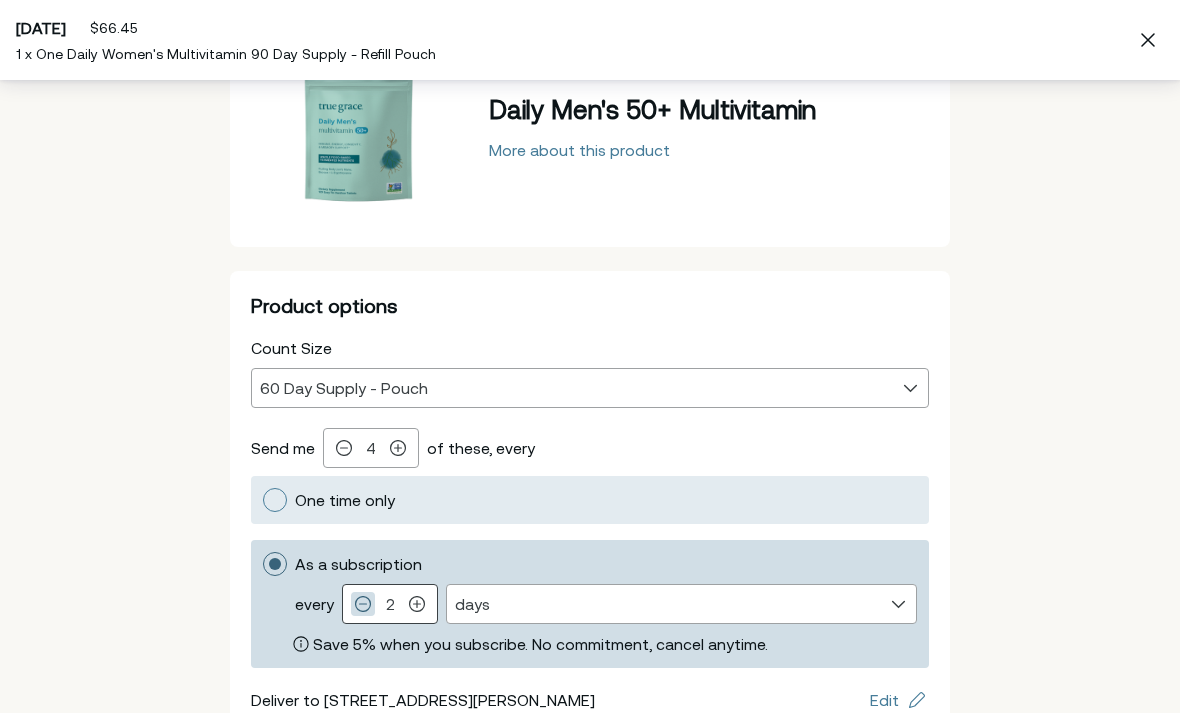 type on "1" 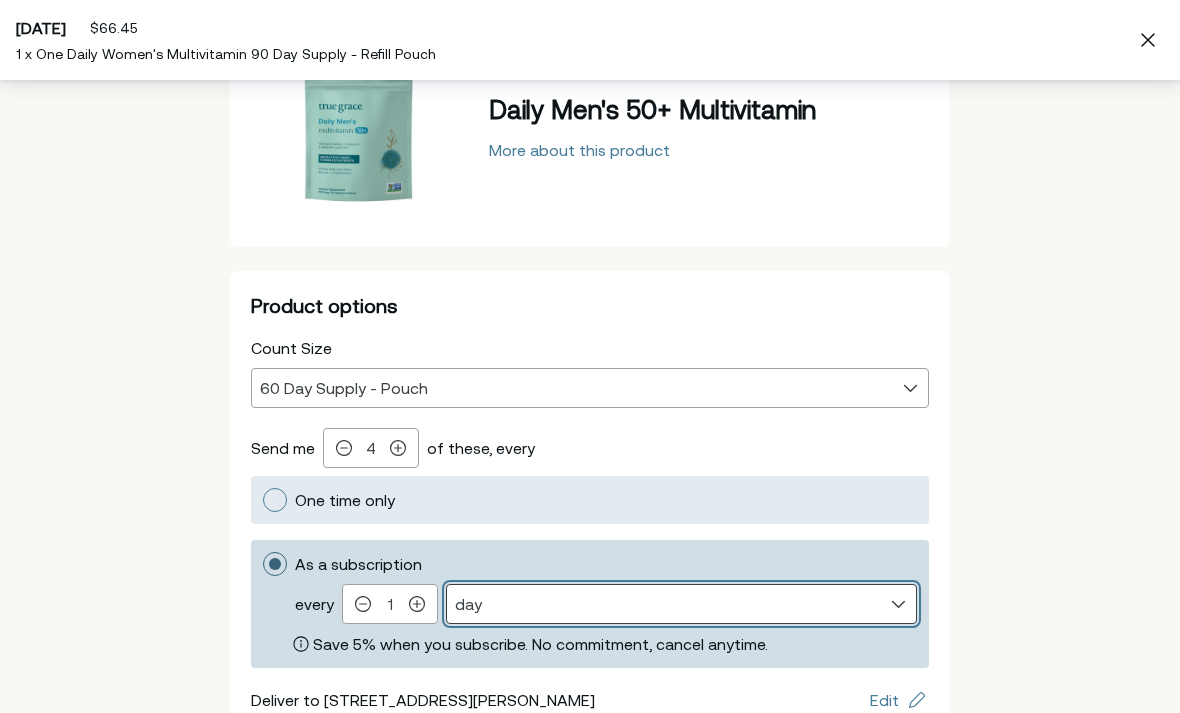 select on "month" 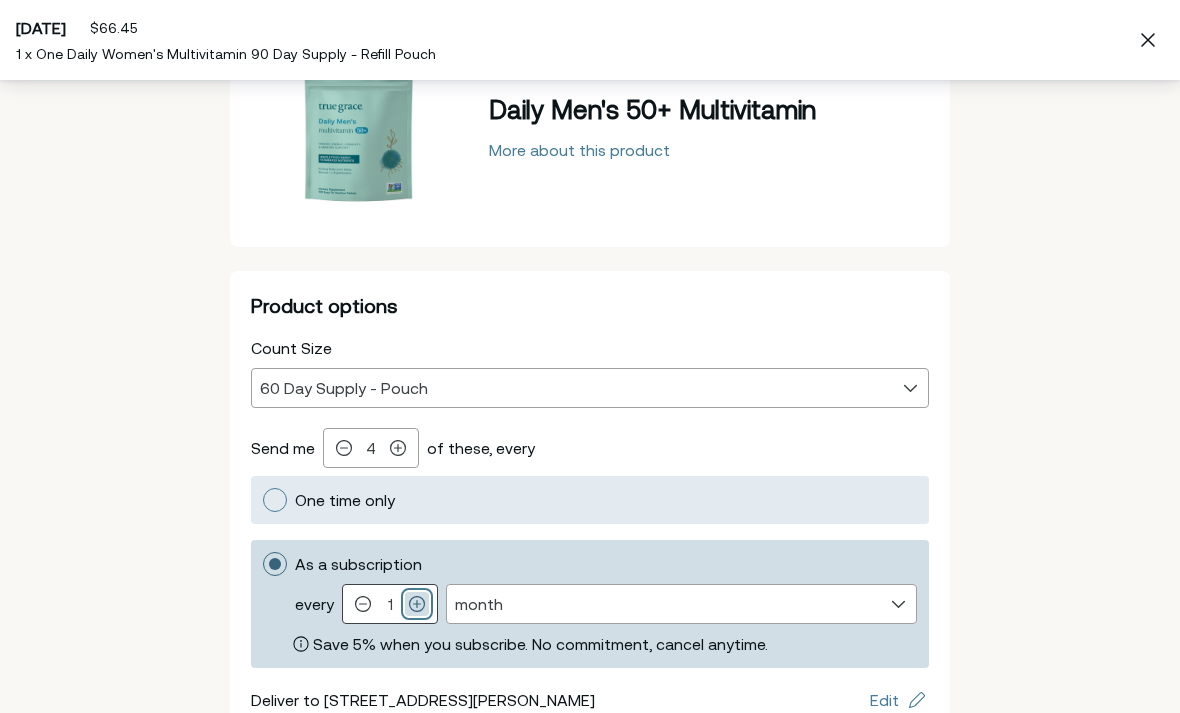 click at bounding box center (417, 604) 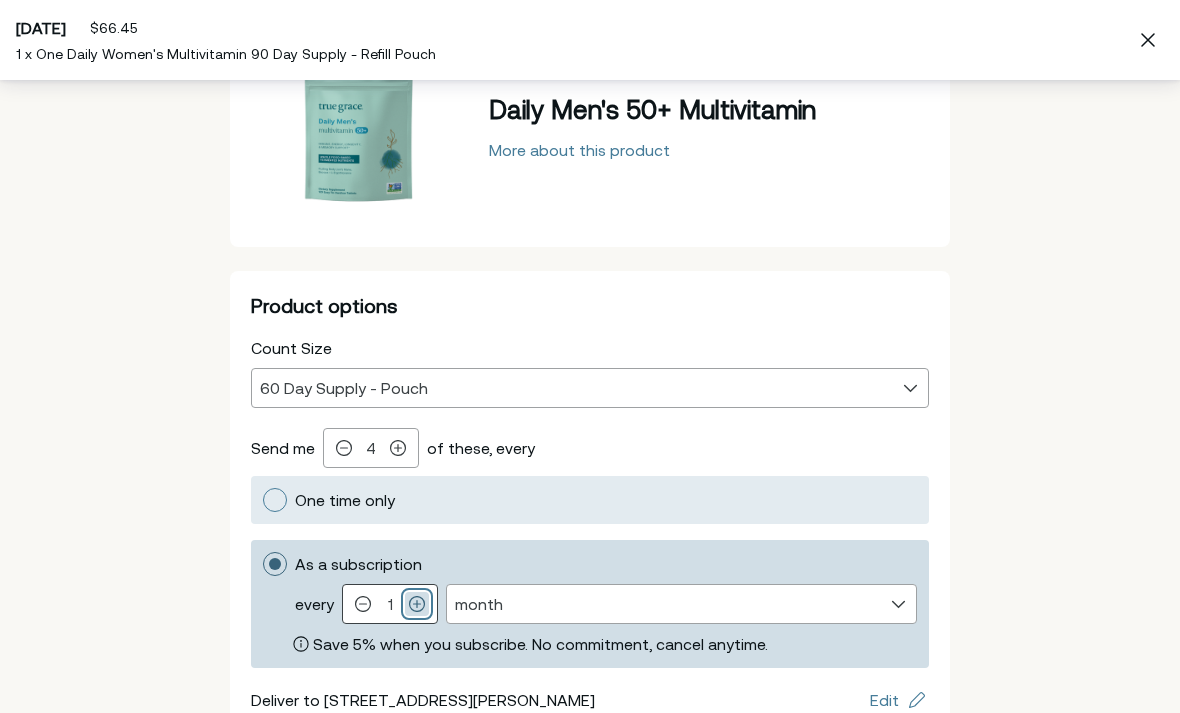 click on "As a subscription every Every 1 month Decrement 1 Increment Frequency day week month month Save 5% when you subscribe. No commitment, cancel anytime." at bounding box center [262, 564] 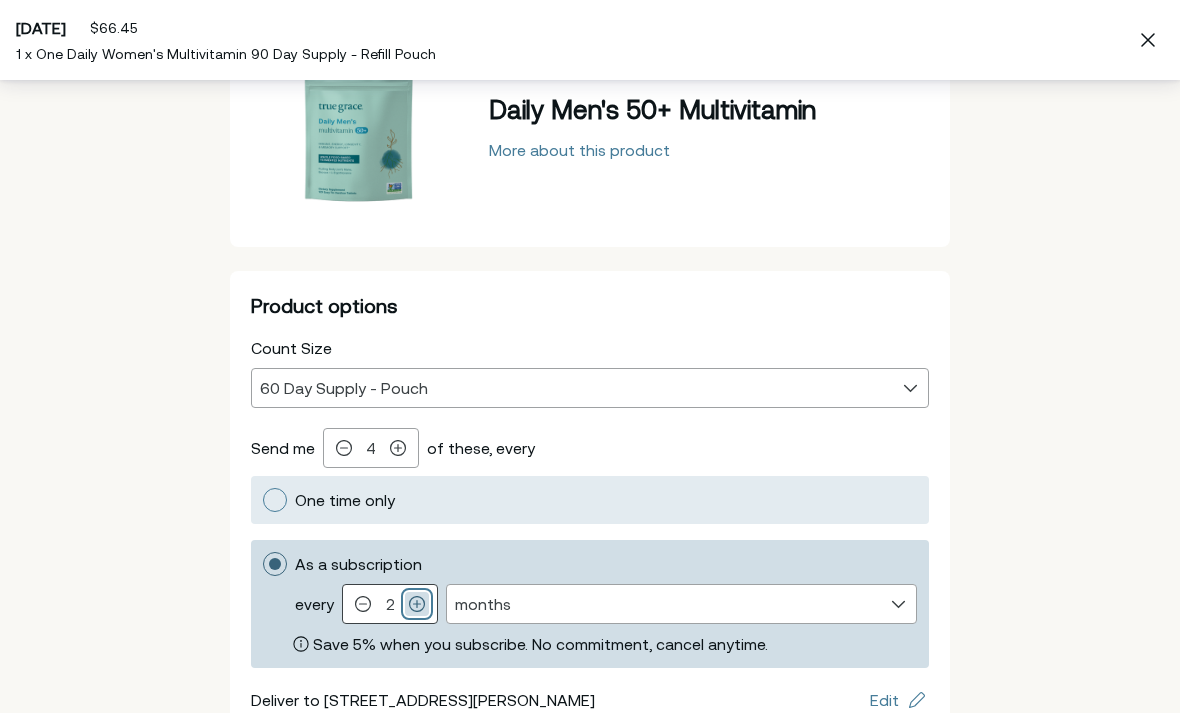 click at bounding box center [417, 604] 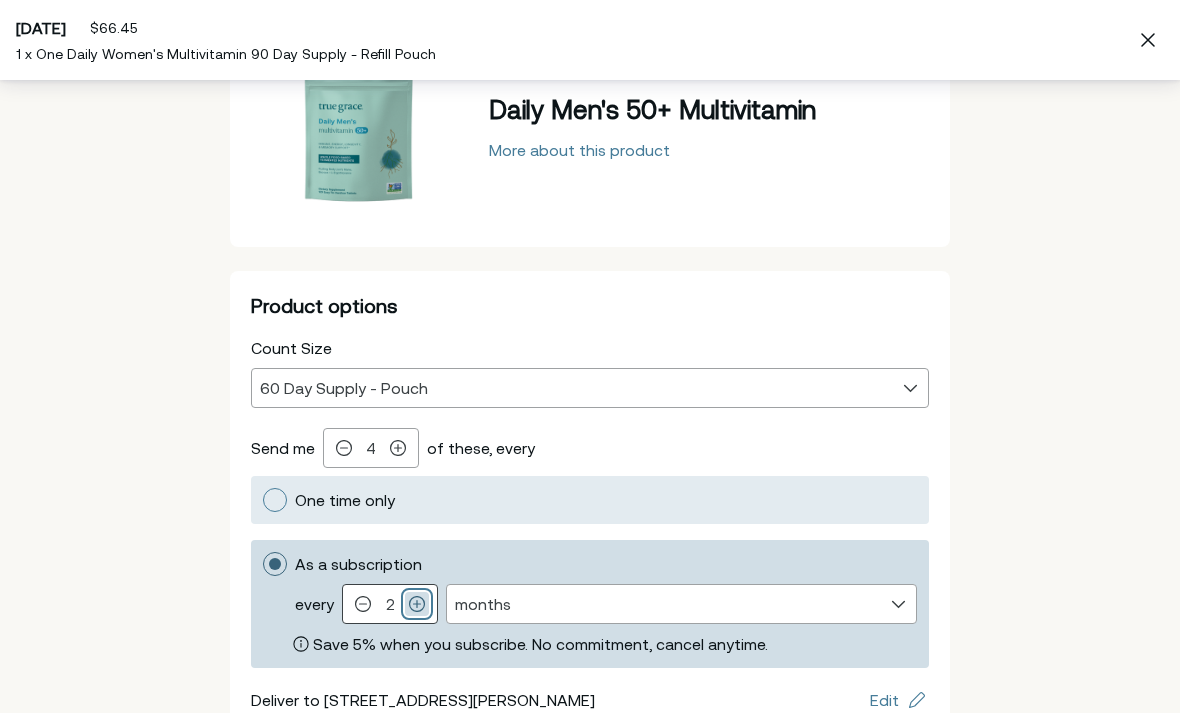 click on "As a subscription every Every 2 months Decrement 2 Increment Frequency days weeks months months Save 5% when you subscribe. No commitment, cancel anytime." at bounding box center [262, 564] 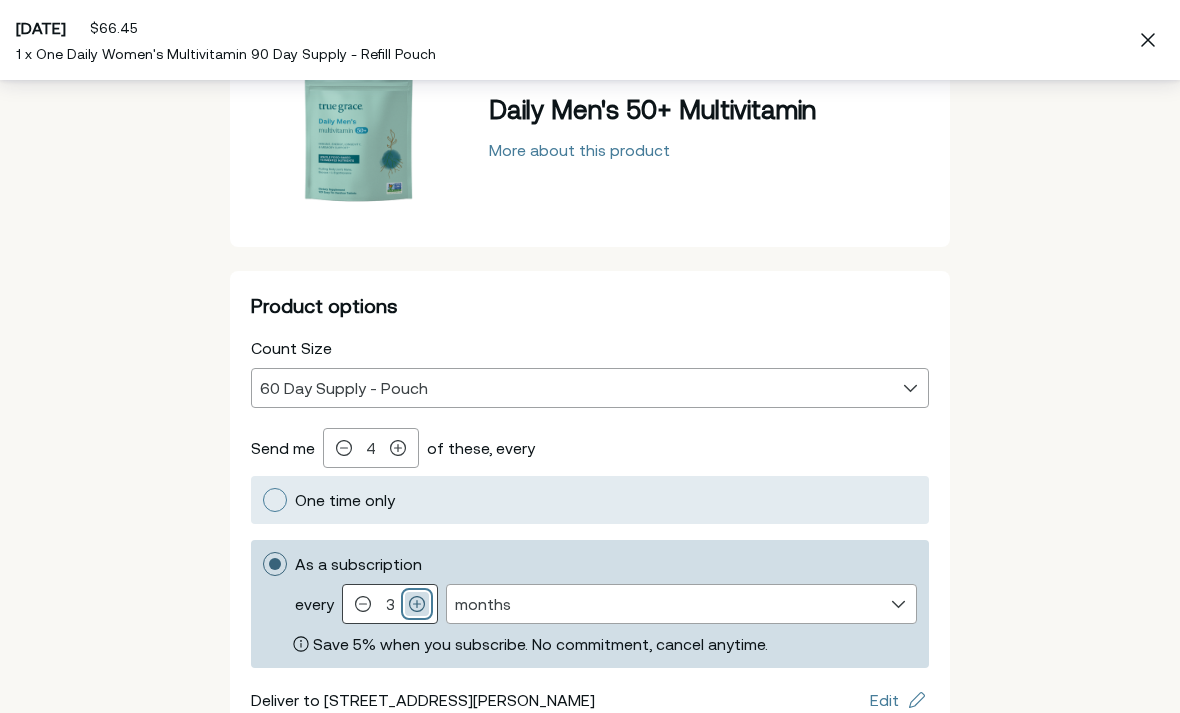 click at bounding box center (417, 604) 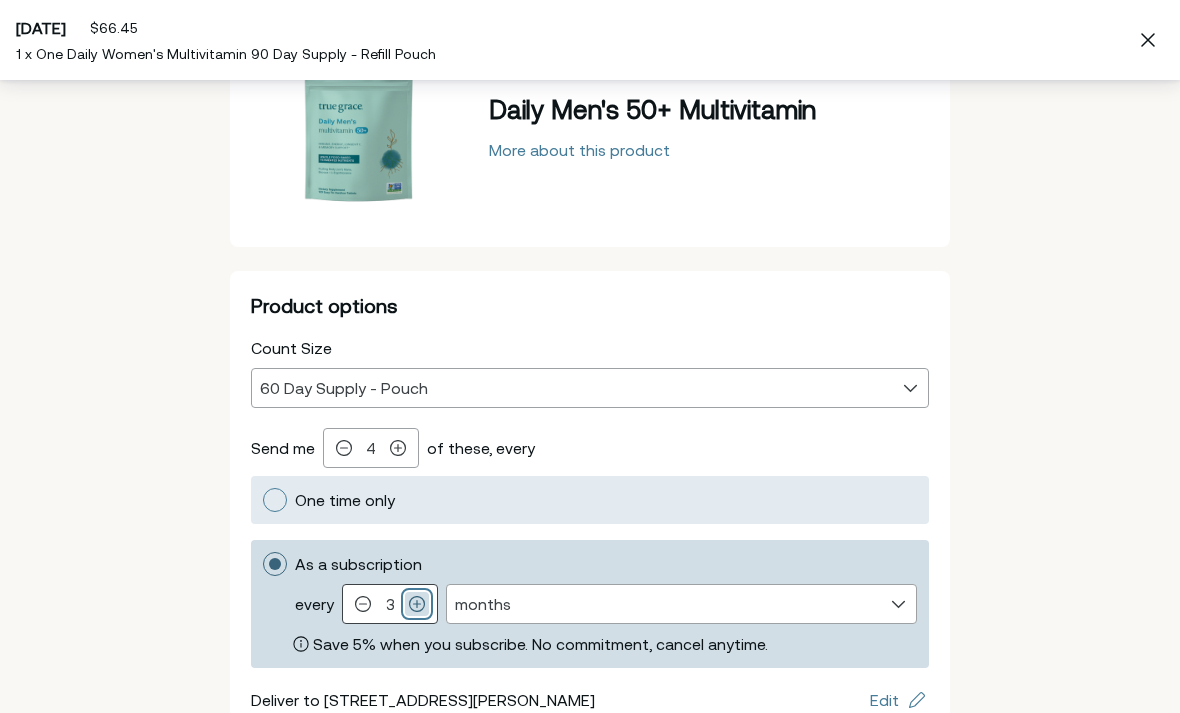 click on "As a subscription every Every 2 months Decrement 3 Increment Frequency days weeks months months Save 5% when you subscribe. No commitment, cancel anytime." at bounding box center (262, 564) 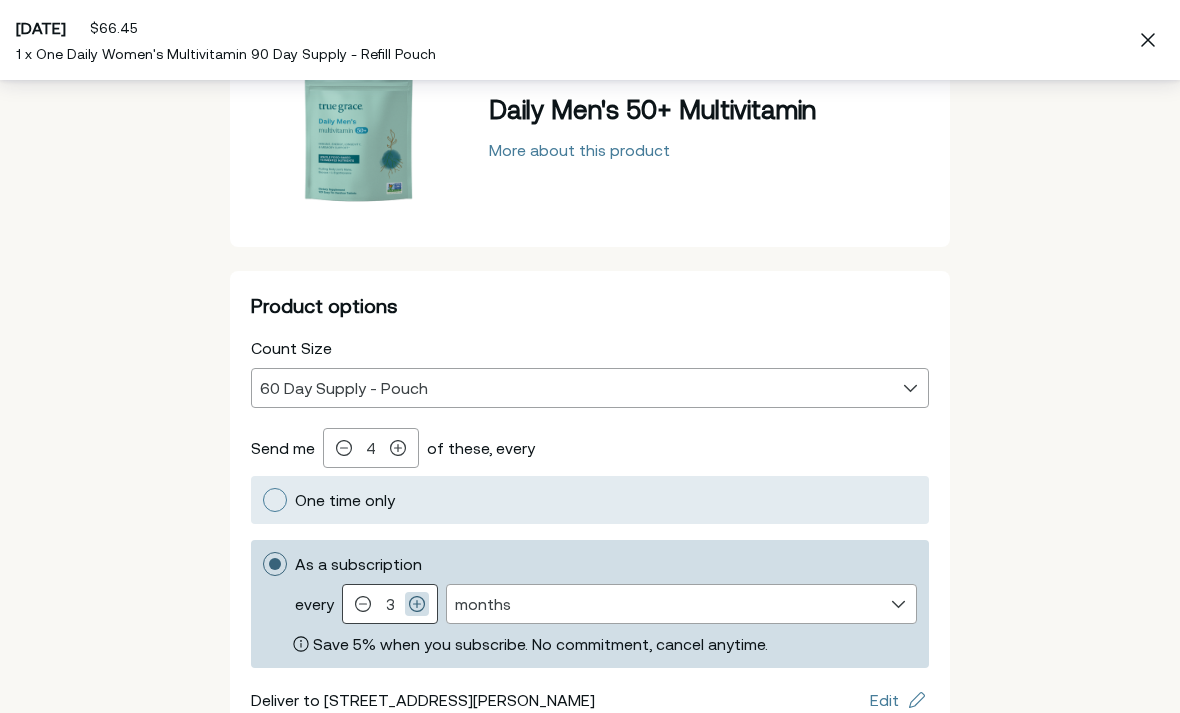 type on "4" 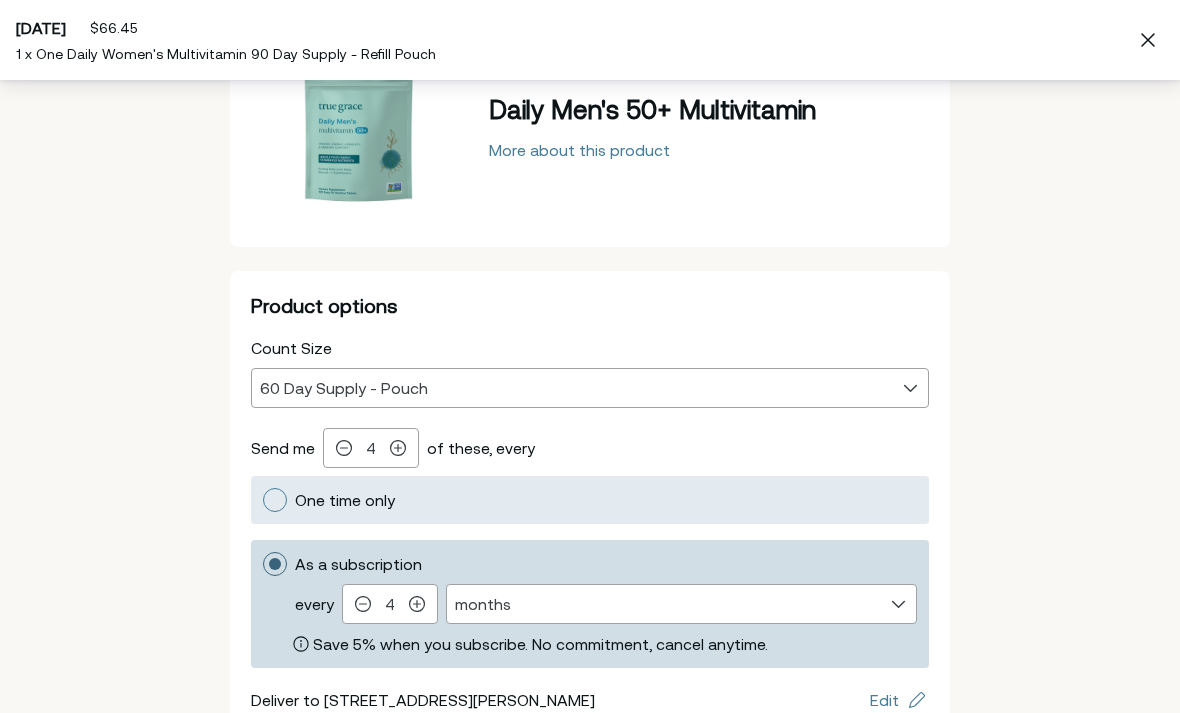 click on "Back Daily Men's 50+ Multivitamin More about this product Product options Count Size 30 Day Supply - Bottle 60 Day Supply - Pouch 60 Day Supply - Pouch Send me Qty: 4 Decrement 4 Increment of these, every Frequency One time only As a subscription every Every 4 months Decrement 4 Increment Frequency days weeks months months Save 5% when you subscribe. No commitment, cancel anytime. Deliver to 2441 Hartline Drive, 75228 Deliver to 2441 Hartline Drive Edit Total $307.80 $265.81 Add to order" at bounding box center [590, 403] 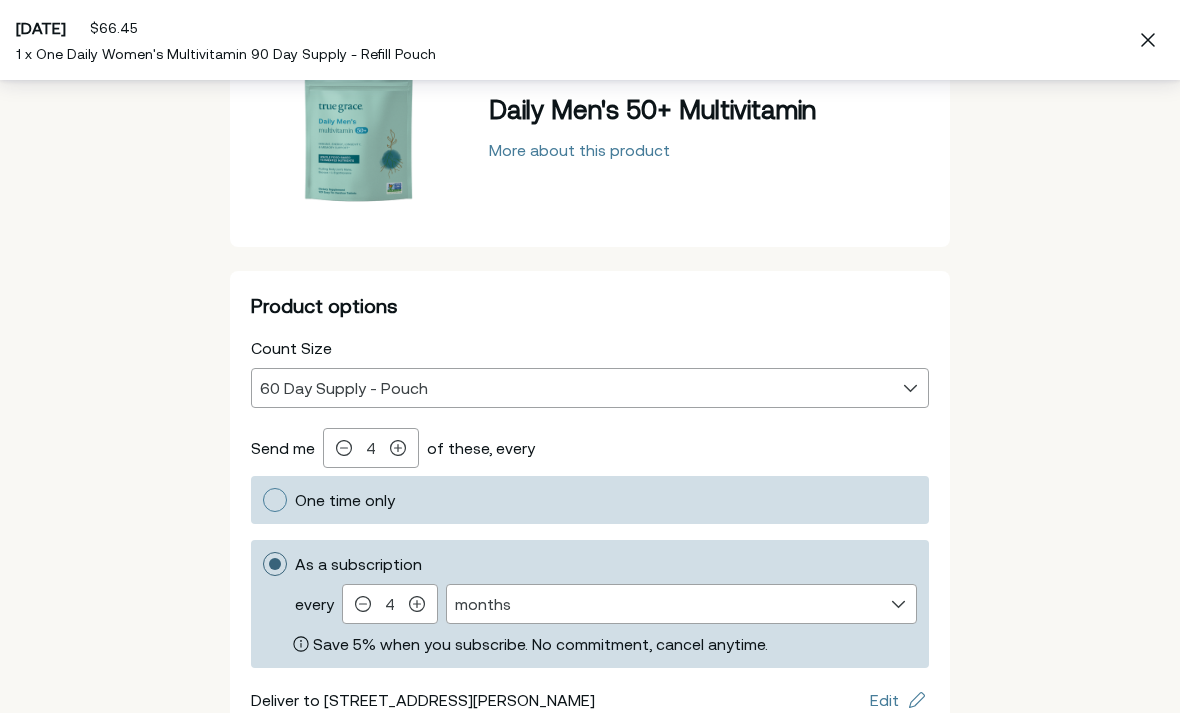 click on "One time only" at bounding box center [345, 500] 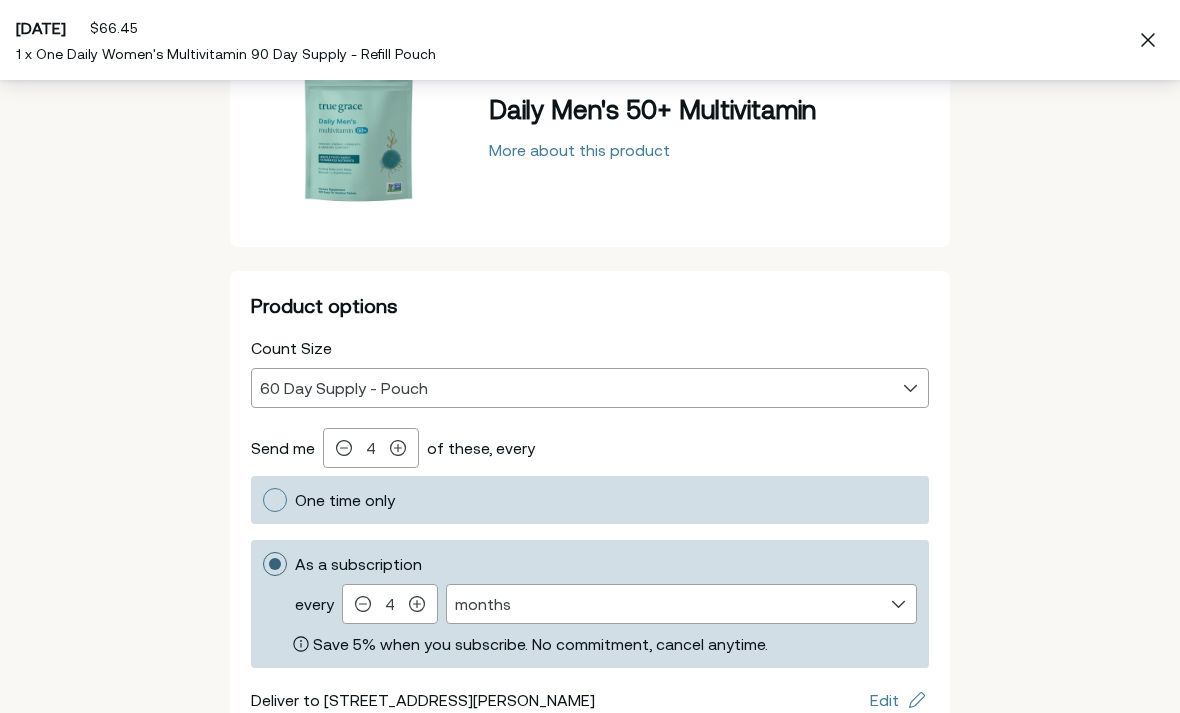 click on "One time only" at bounding box center [262, 500] 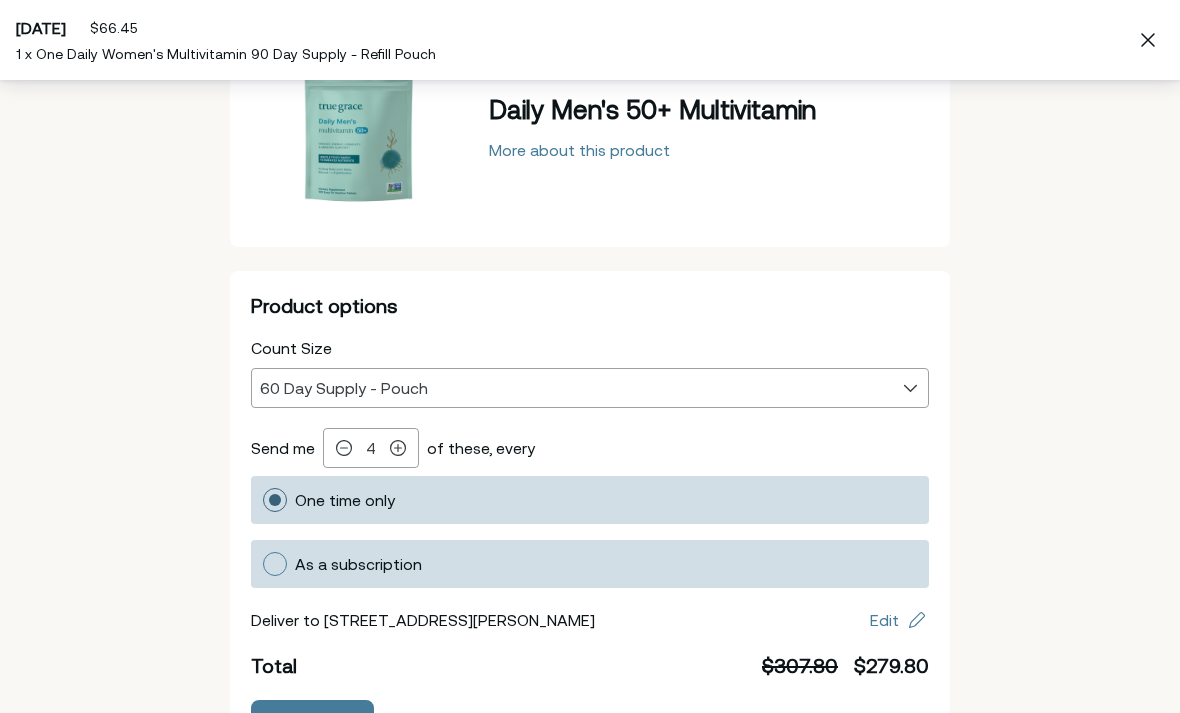 click on "As a subscription" at bounding box center [358, 564] 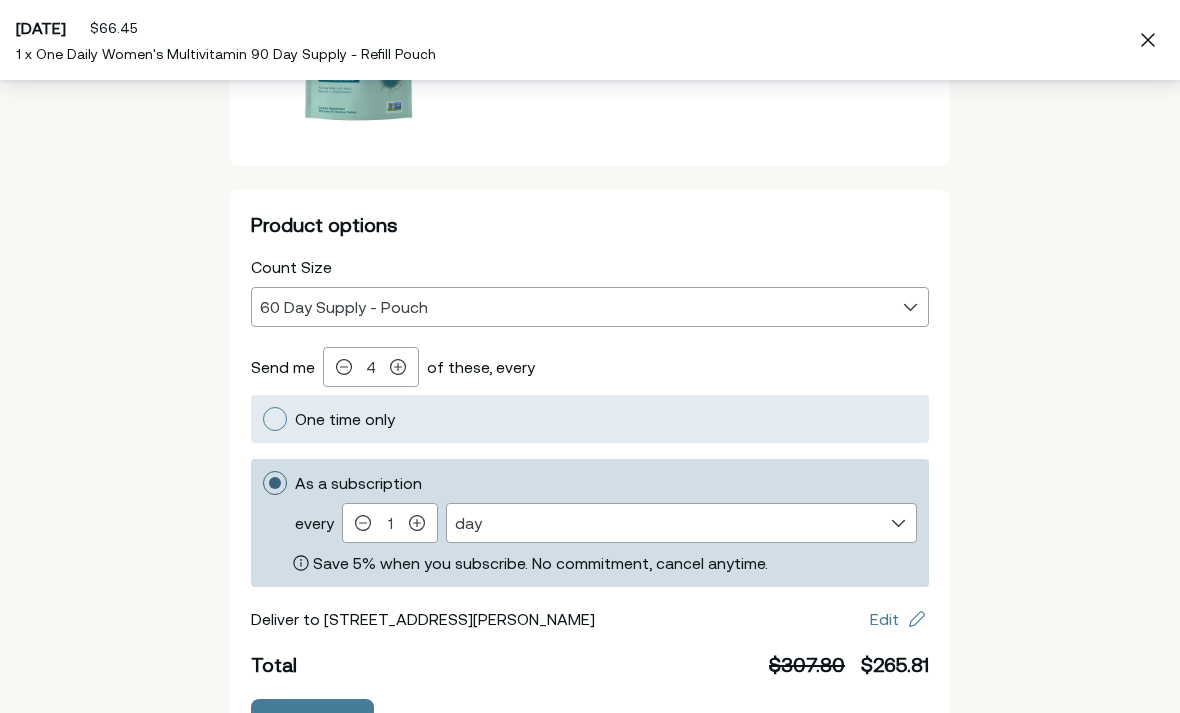 scroll, scrollTop: 211, scrollLeft: 0, axis: vertical 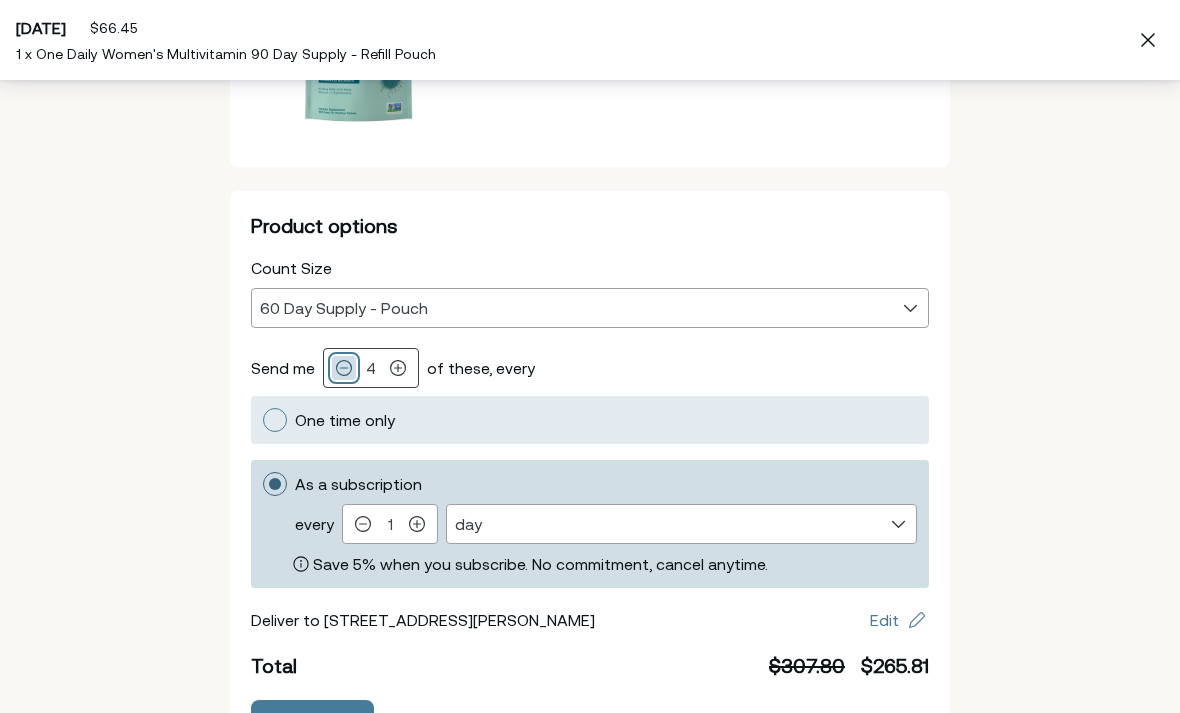 click at bounding box center [344, 368] 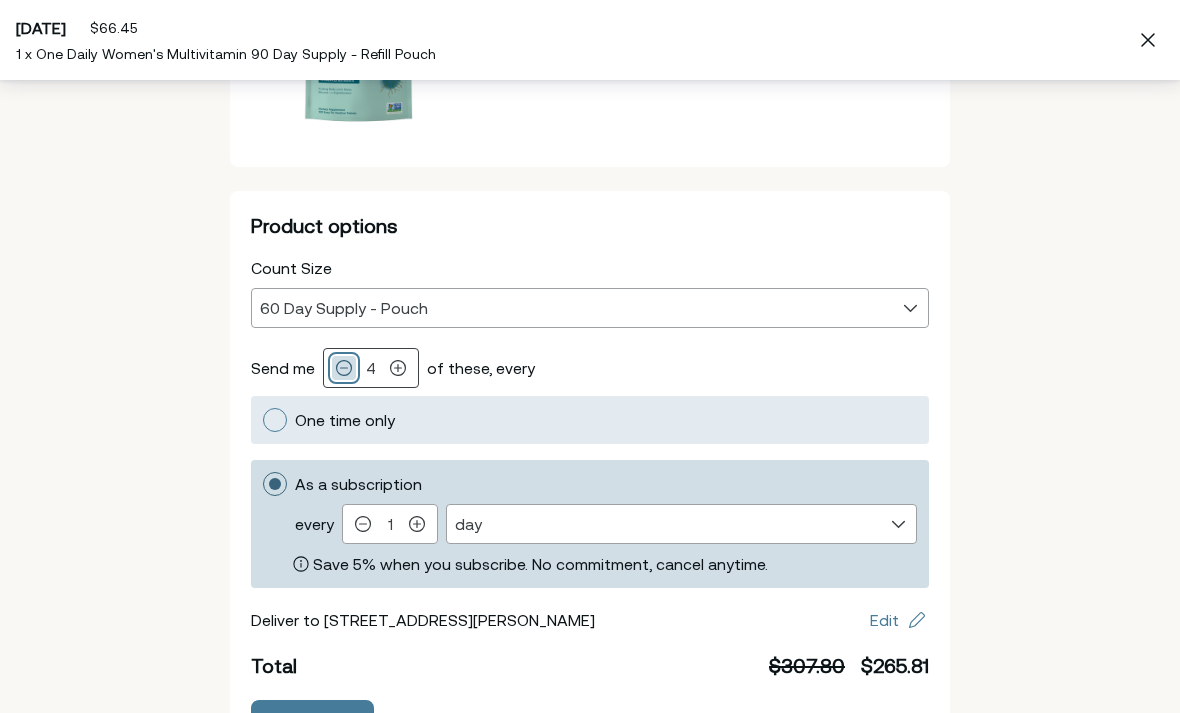 type on "3" 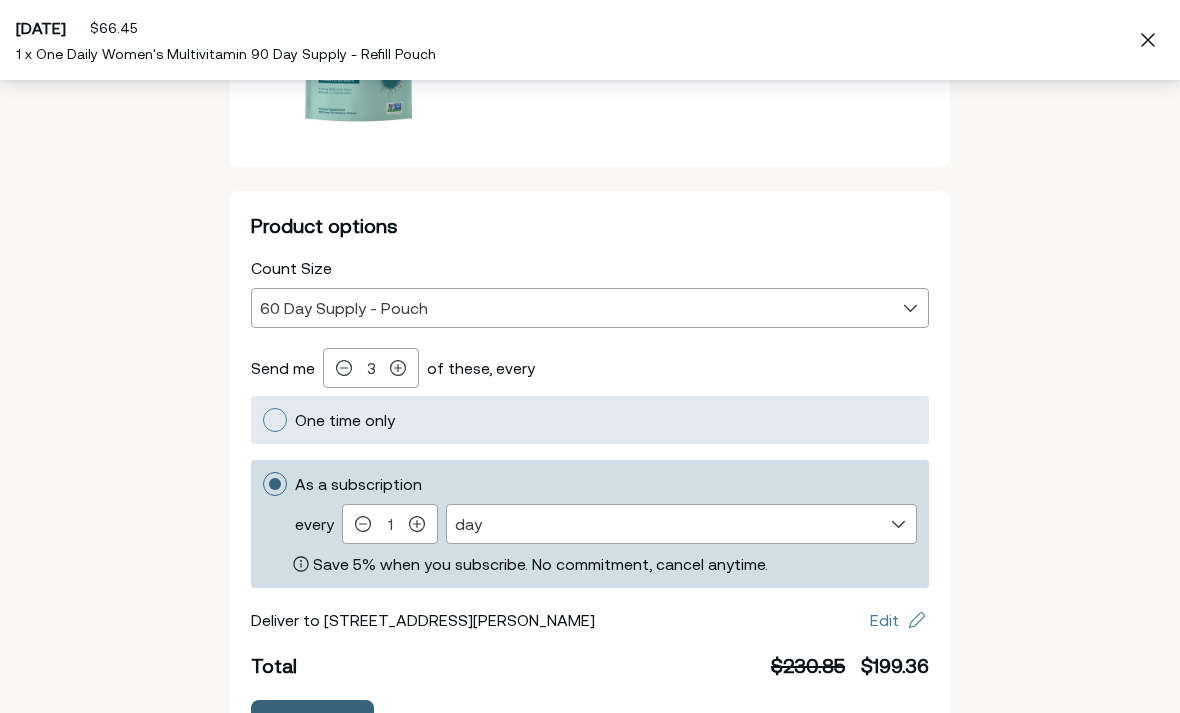 click on "Add to order" at bounding box center (312, 720) 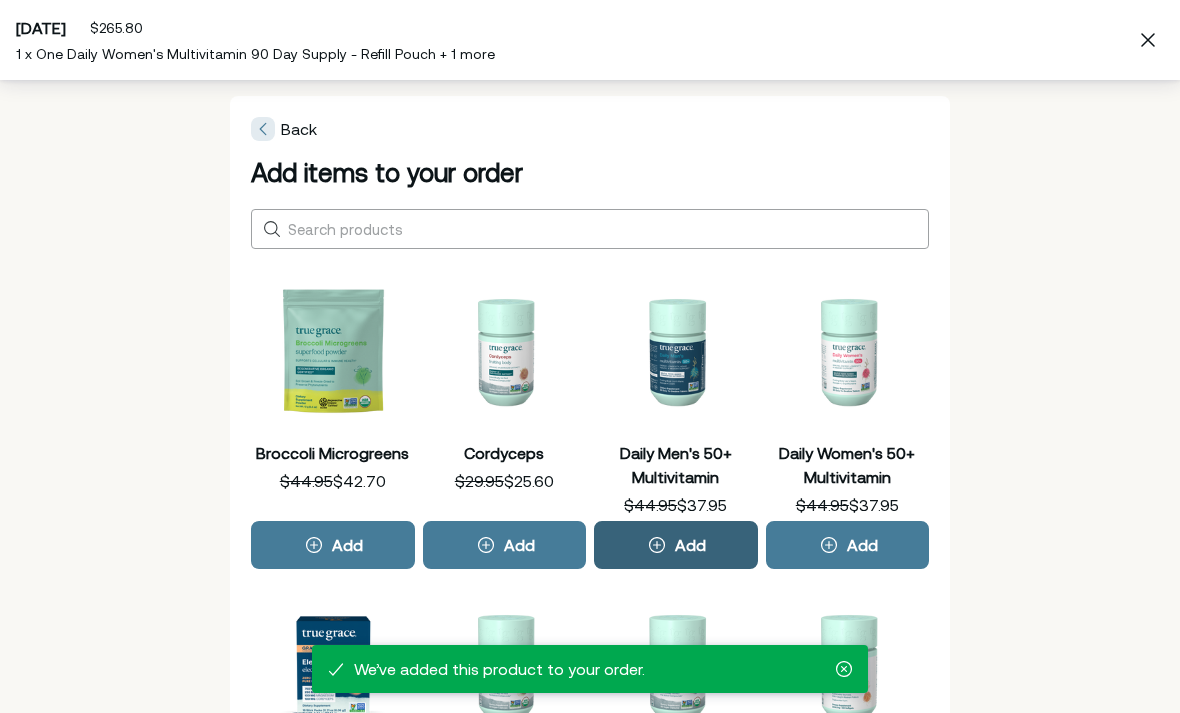 click on "Add" at bounding box center (676, 545) 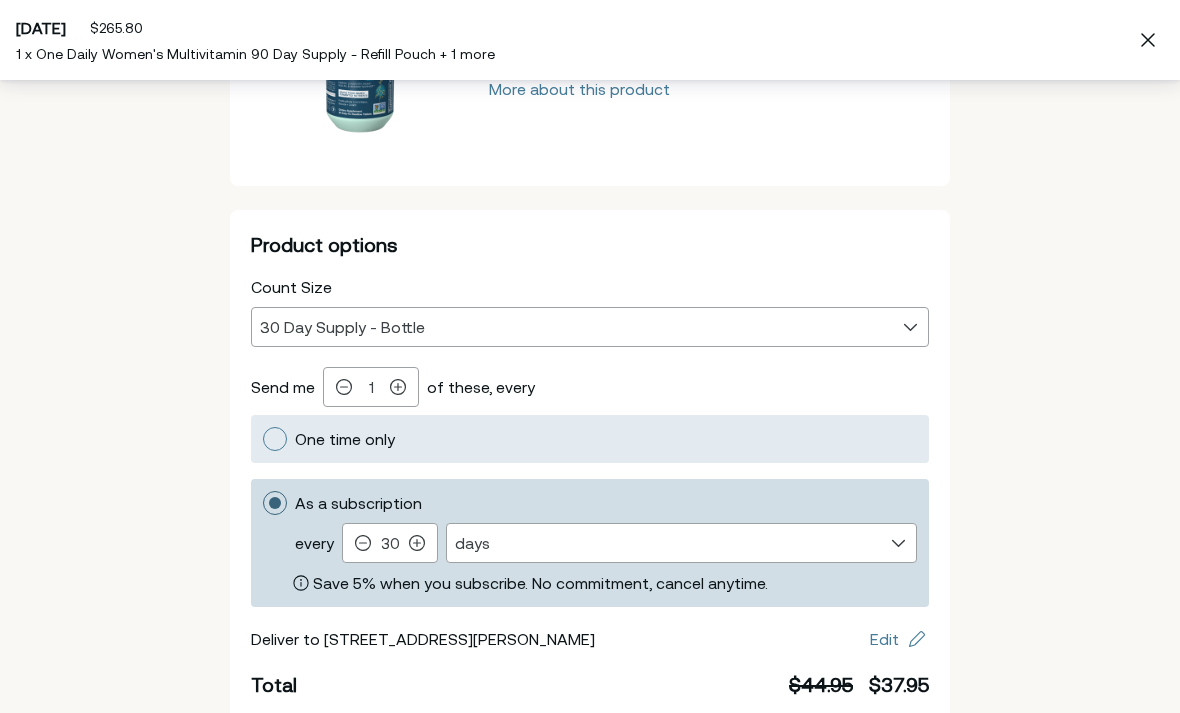 scroll, scrollTop: 192, scrollLeft: 0, axis: vertical 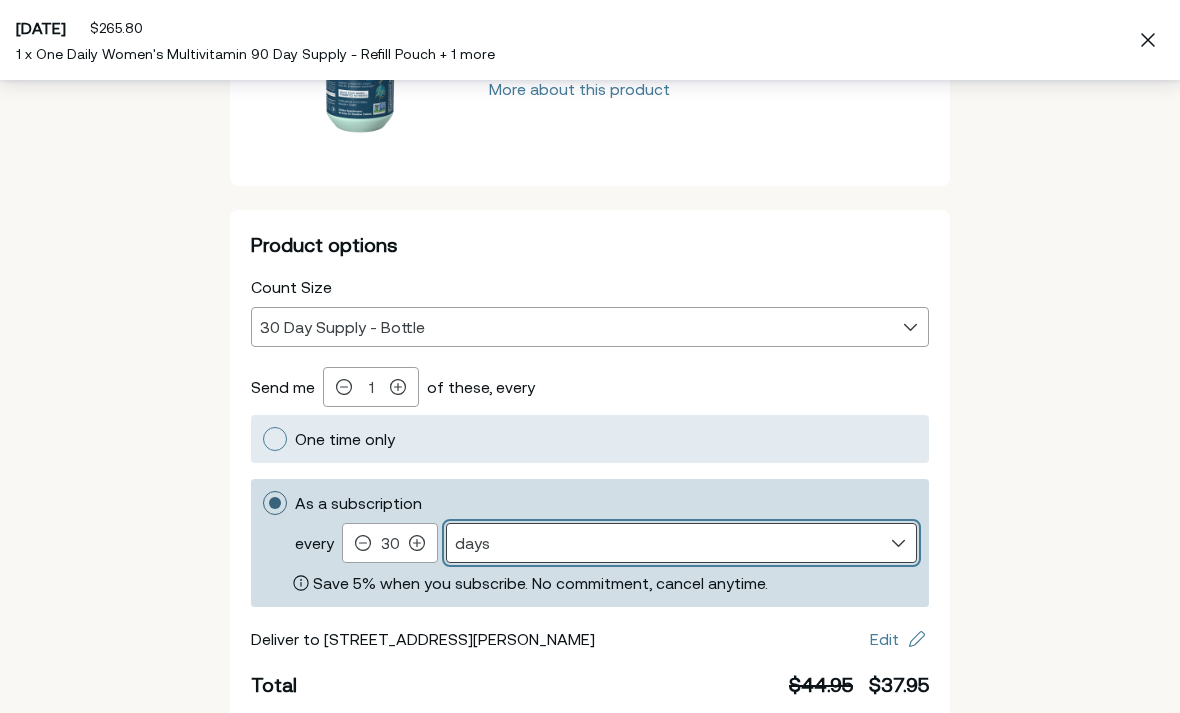 select on "month" 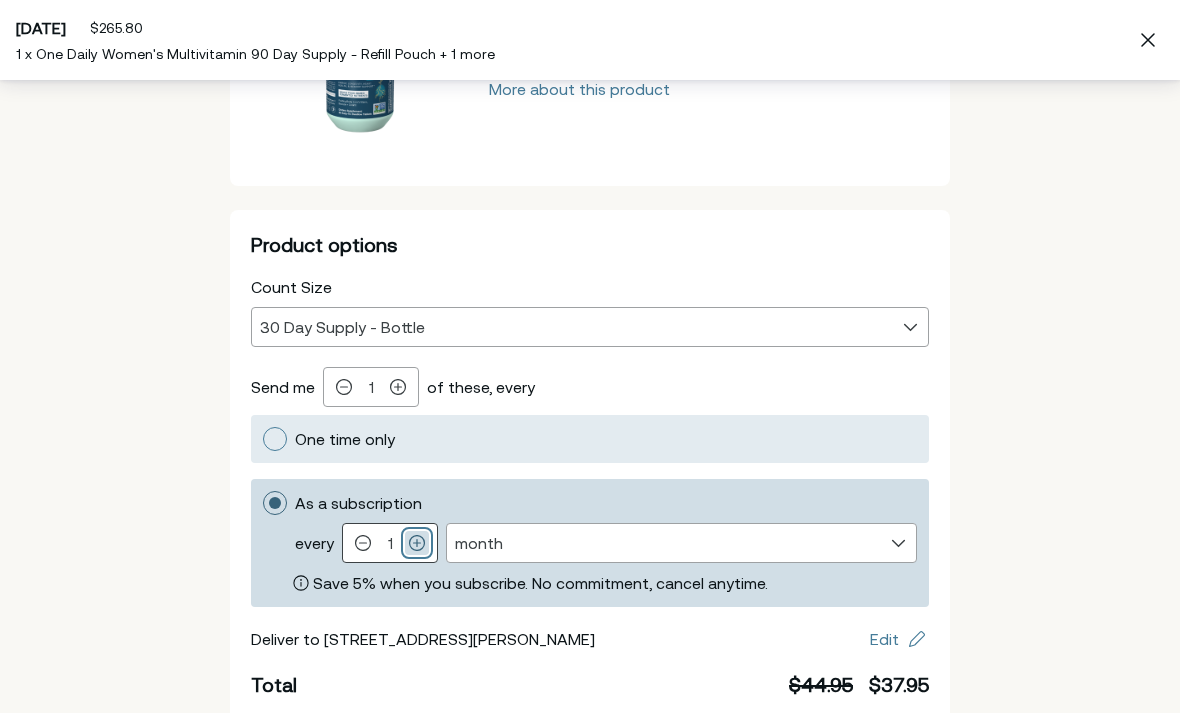 click 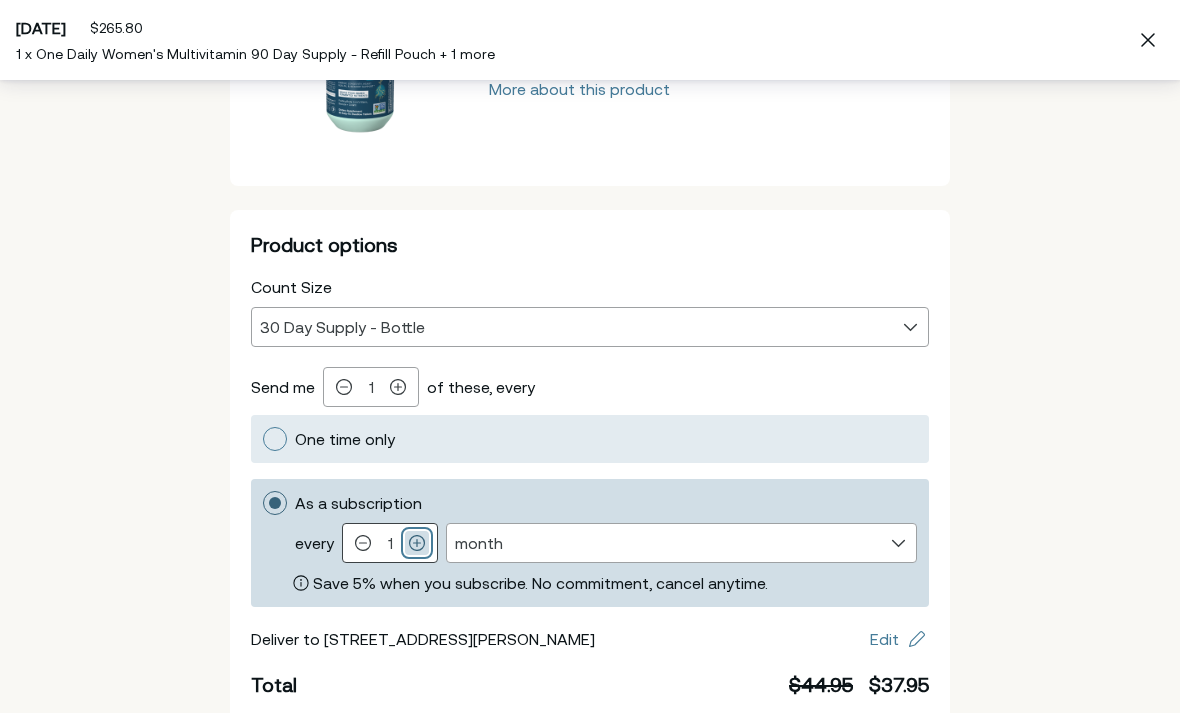 click on "As a subscription every Every 1 month Decrement 1 Increment Frequency day week month month Save 5% when you subscribe. No commitment, cancel anytime." at bounding box center (262, 503) 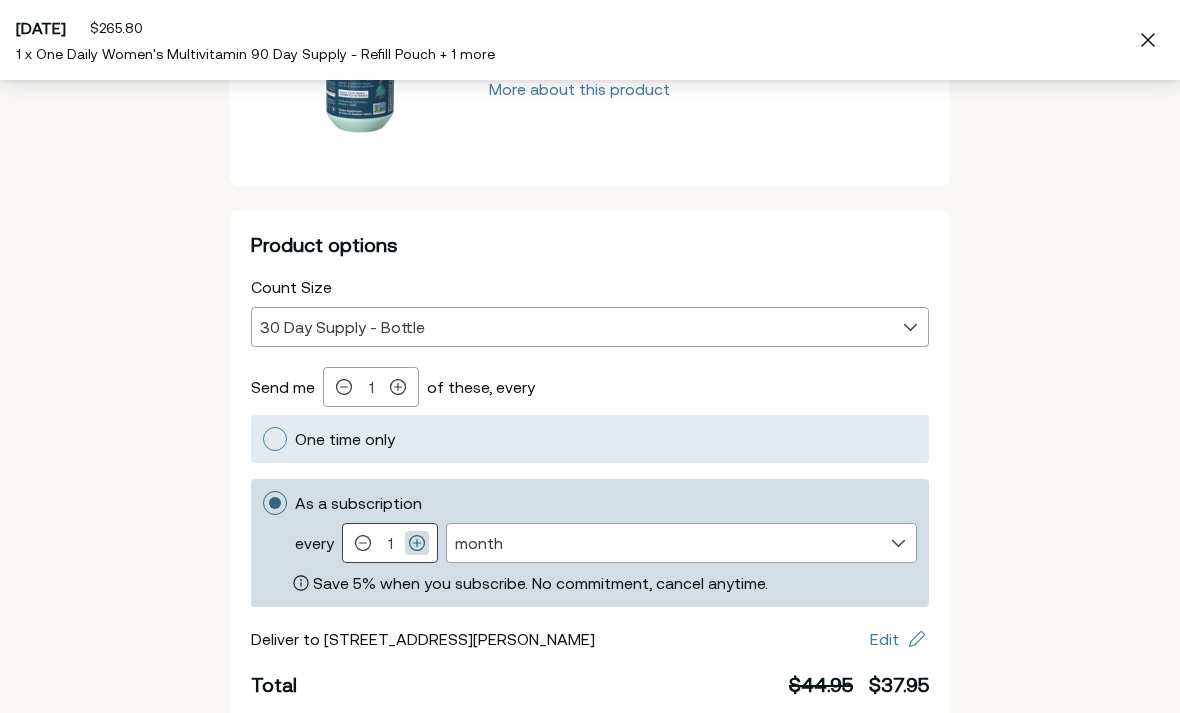 type on "2" 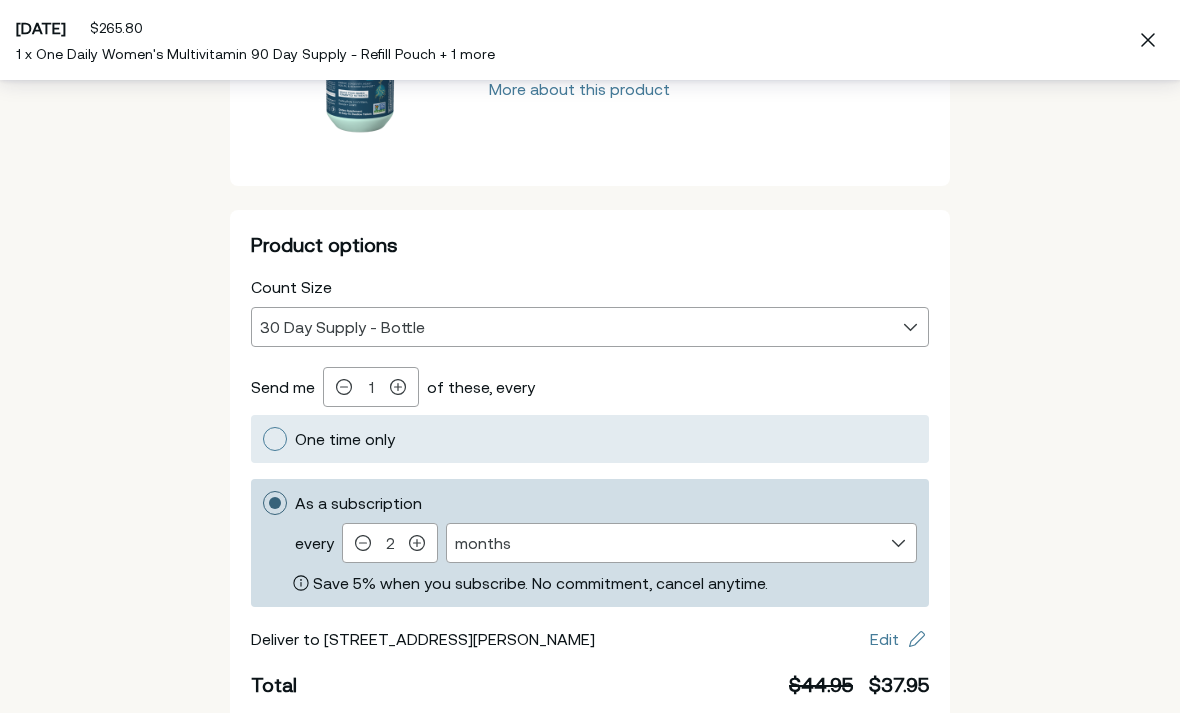 click on "Add to order" at bounding box center (312, 739) 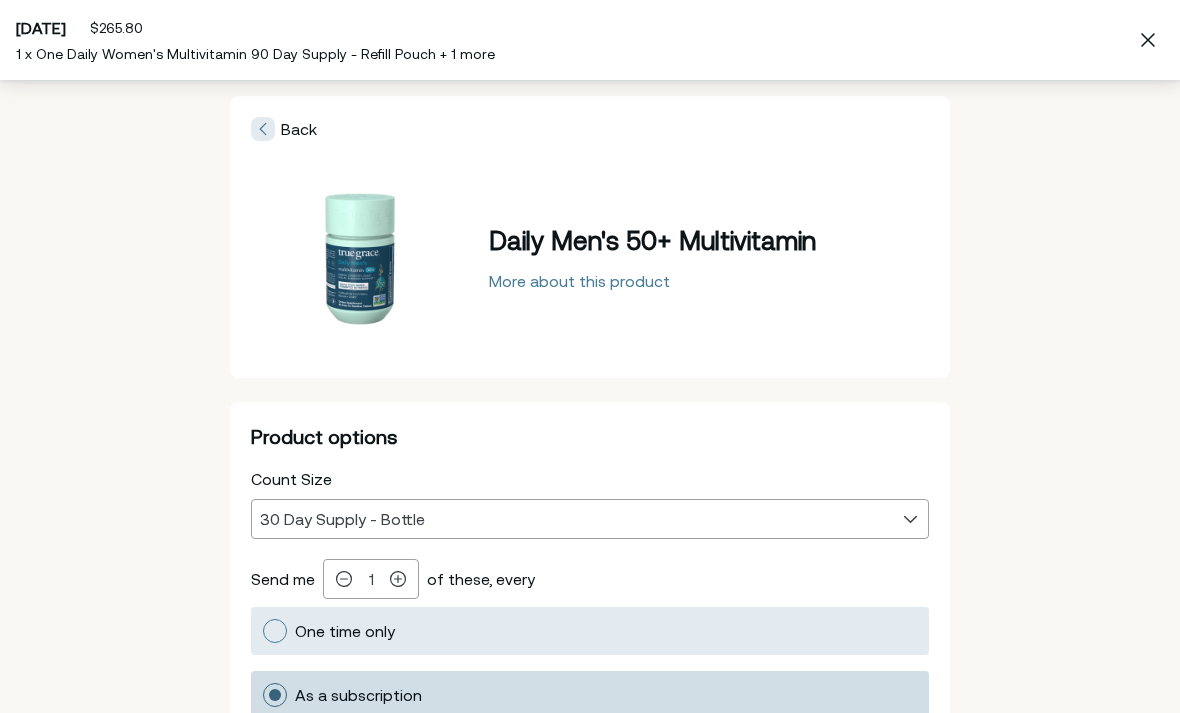 scroll, scrollTop: 0, scrollLeft: 0, axis: both 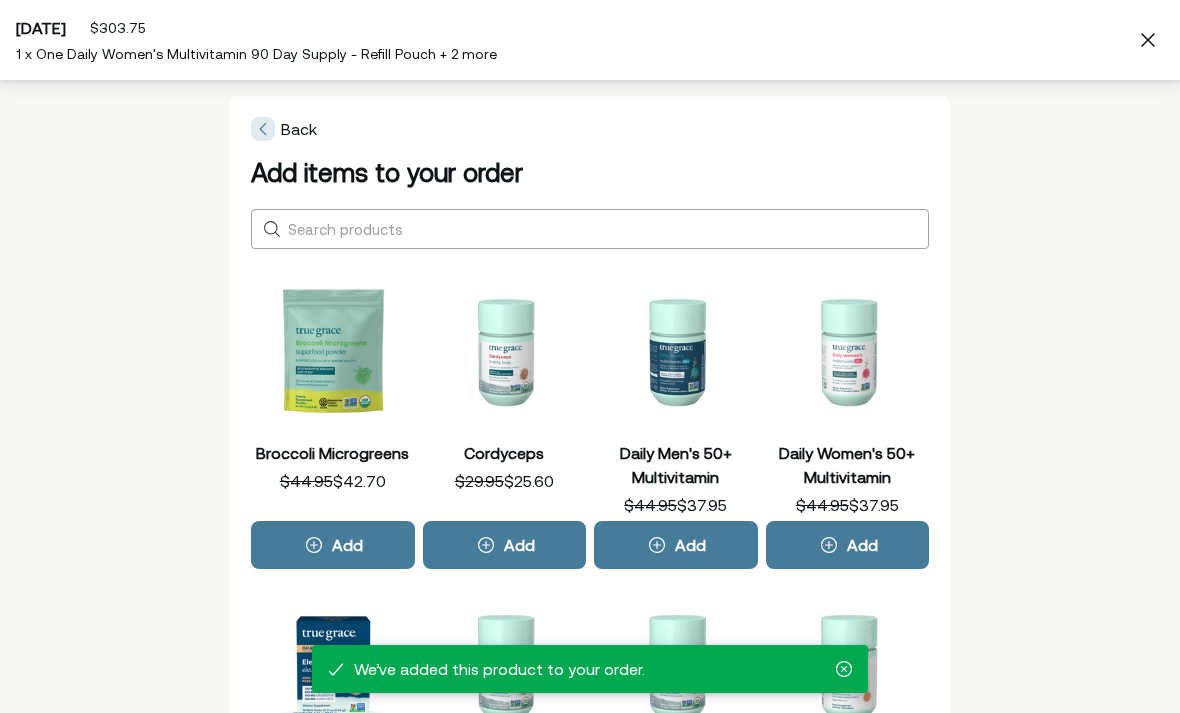 click on "Daily Women's 50+ Multivitamin" at bounding box center (848, 351) 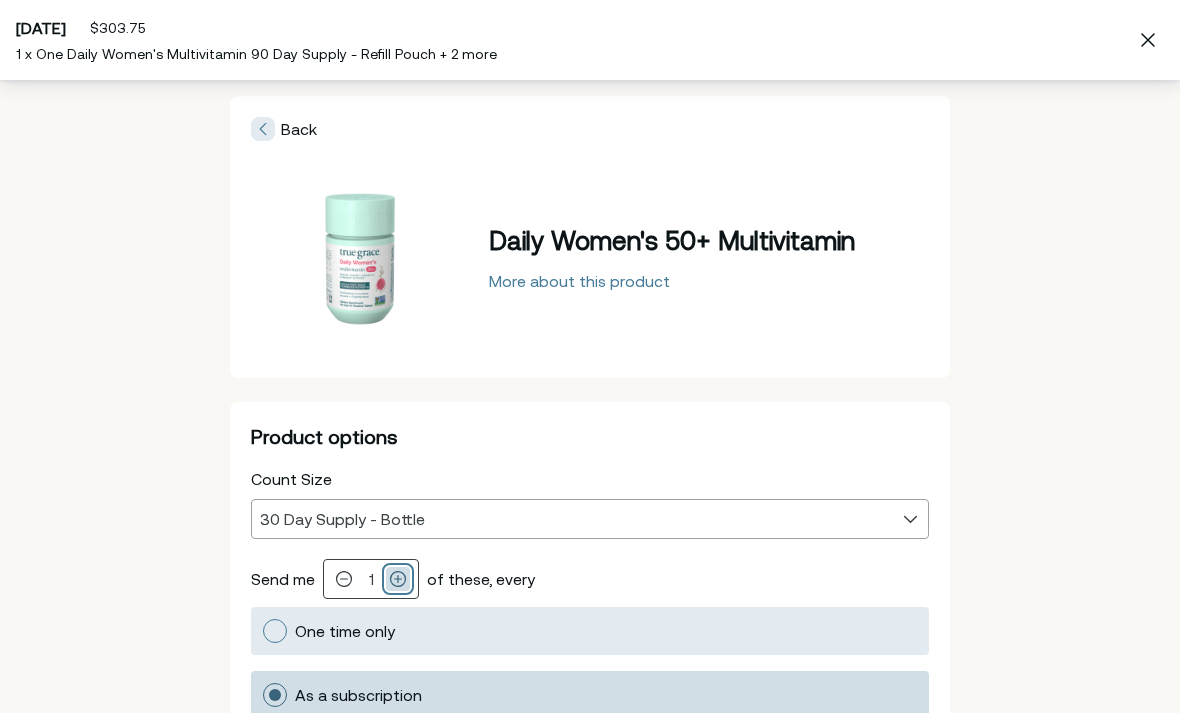 click 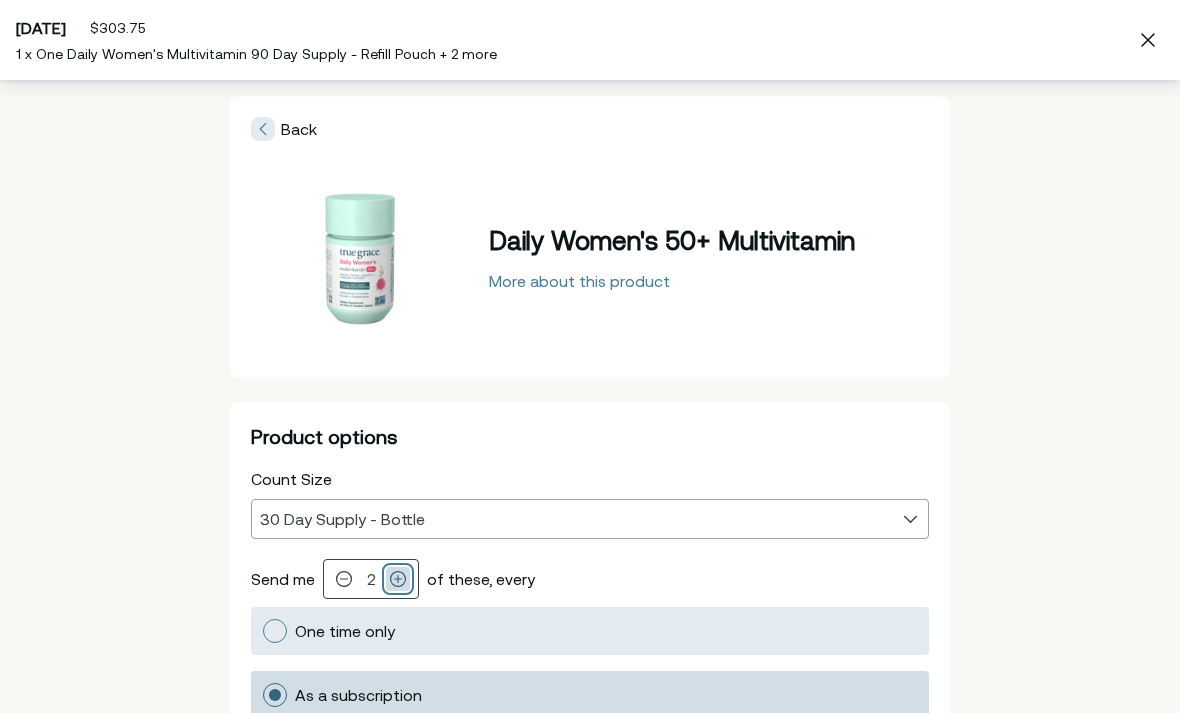 click 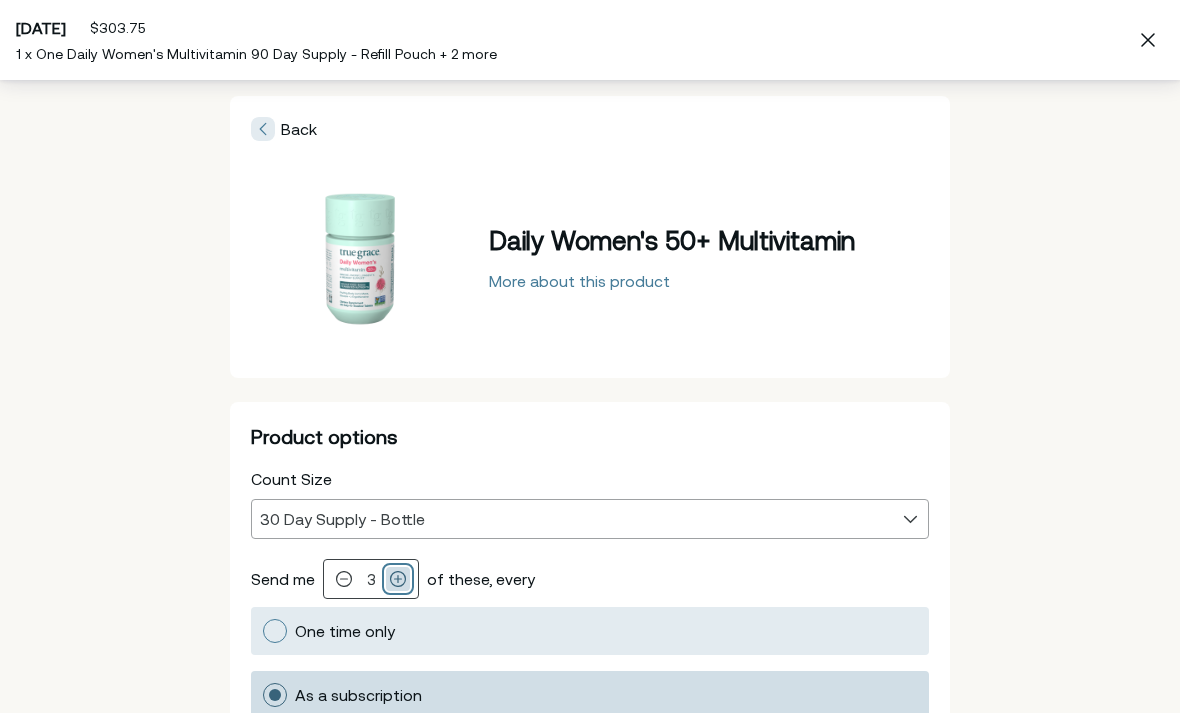 click 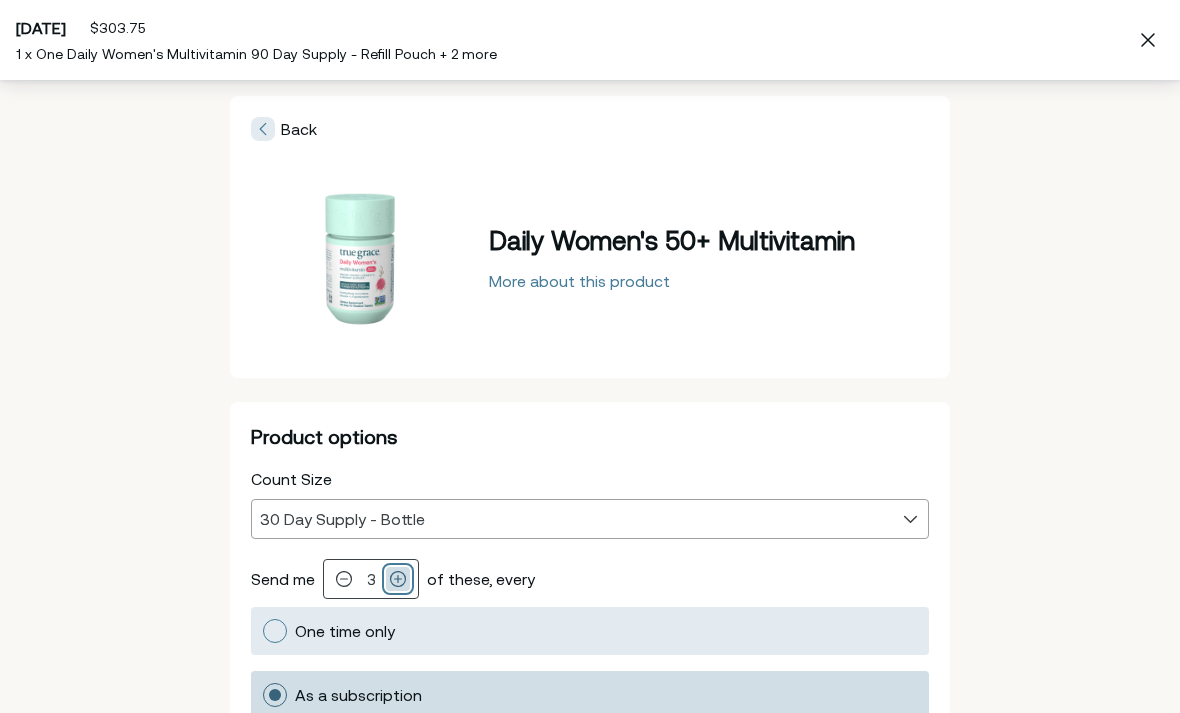type on "4" 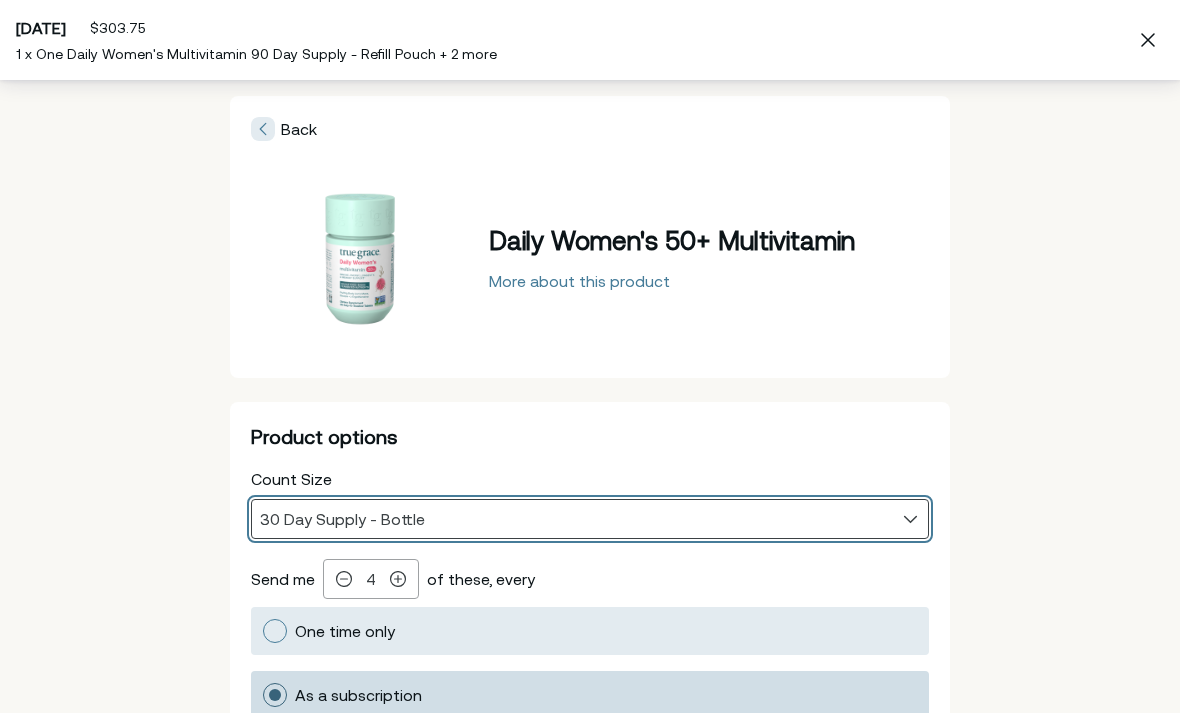 select on "60 Day Supply - Refill Pouch" 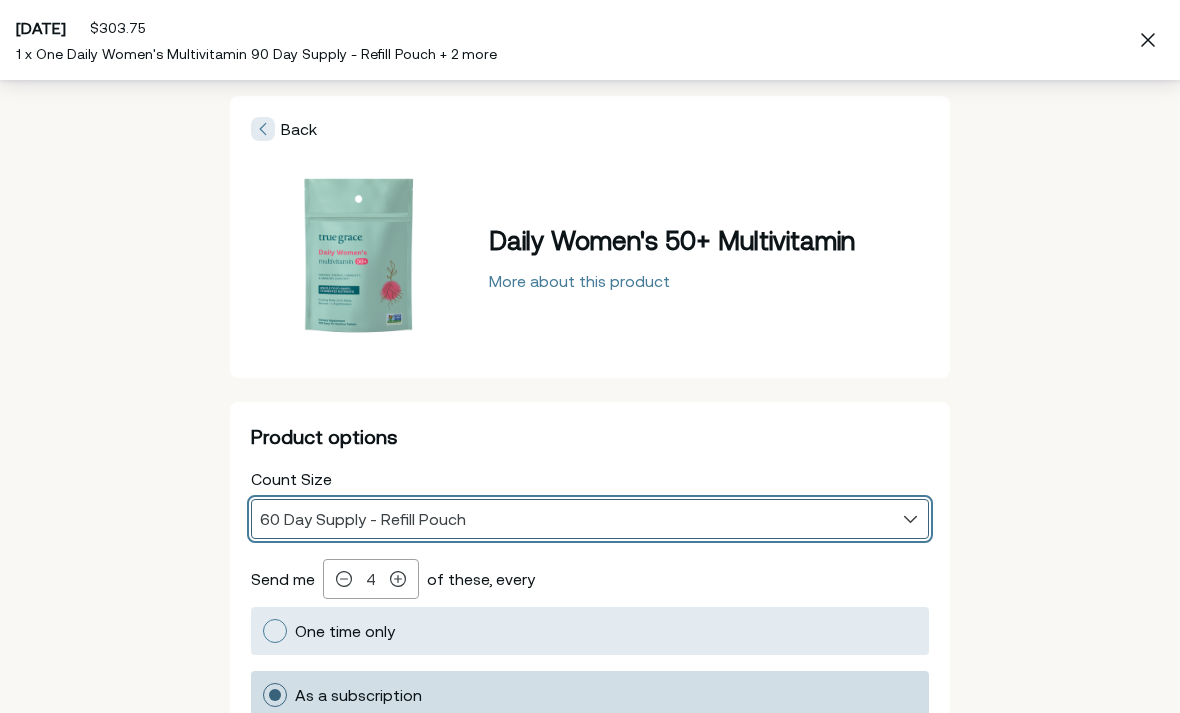 scroll, scrollTop: 82, scrollLeft: 0, axis: vertical 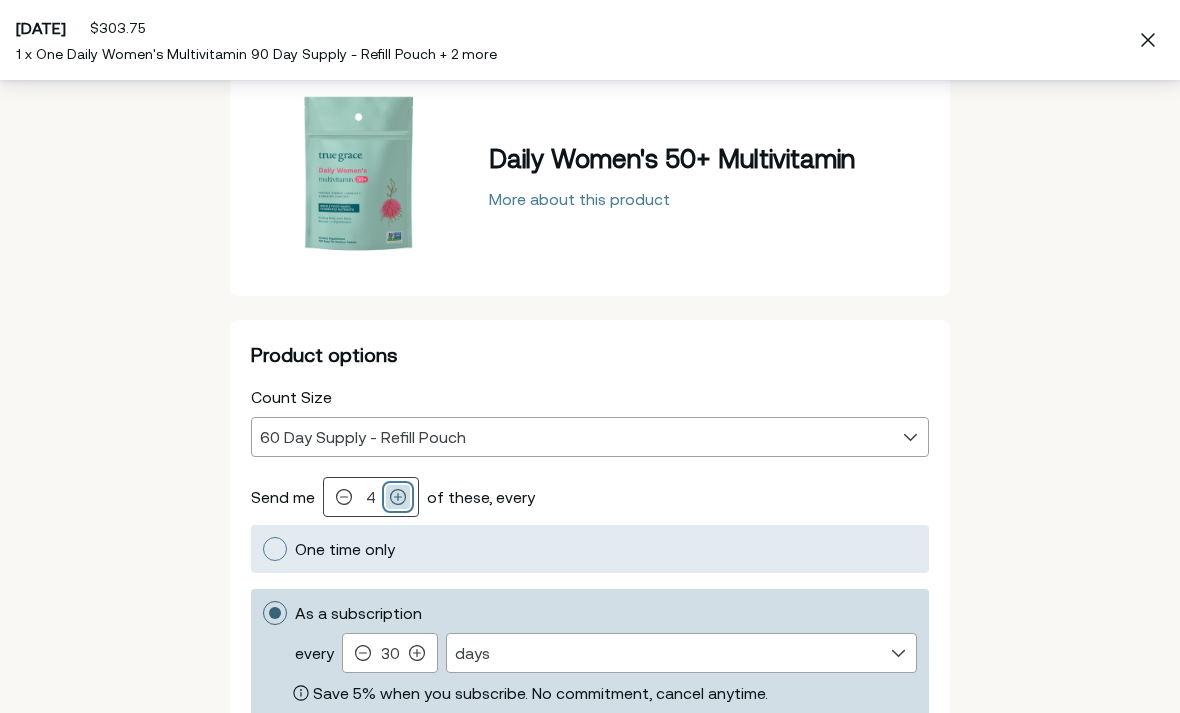 click 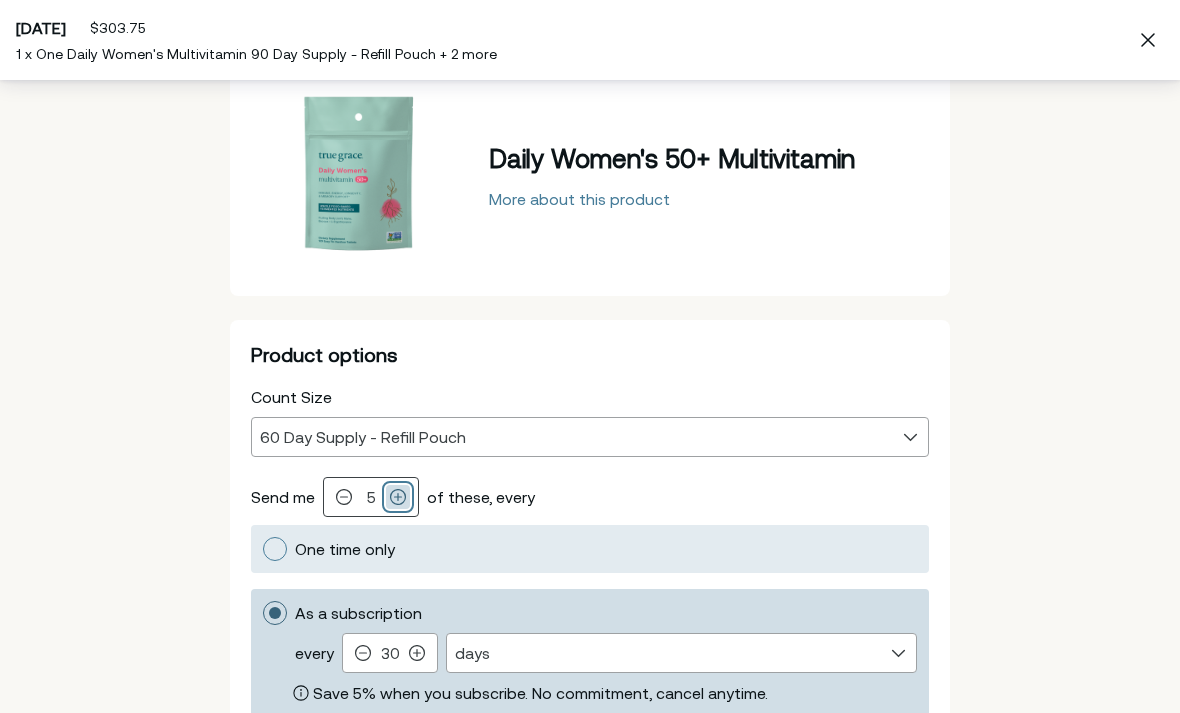 click 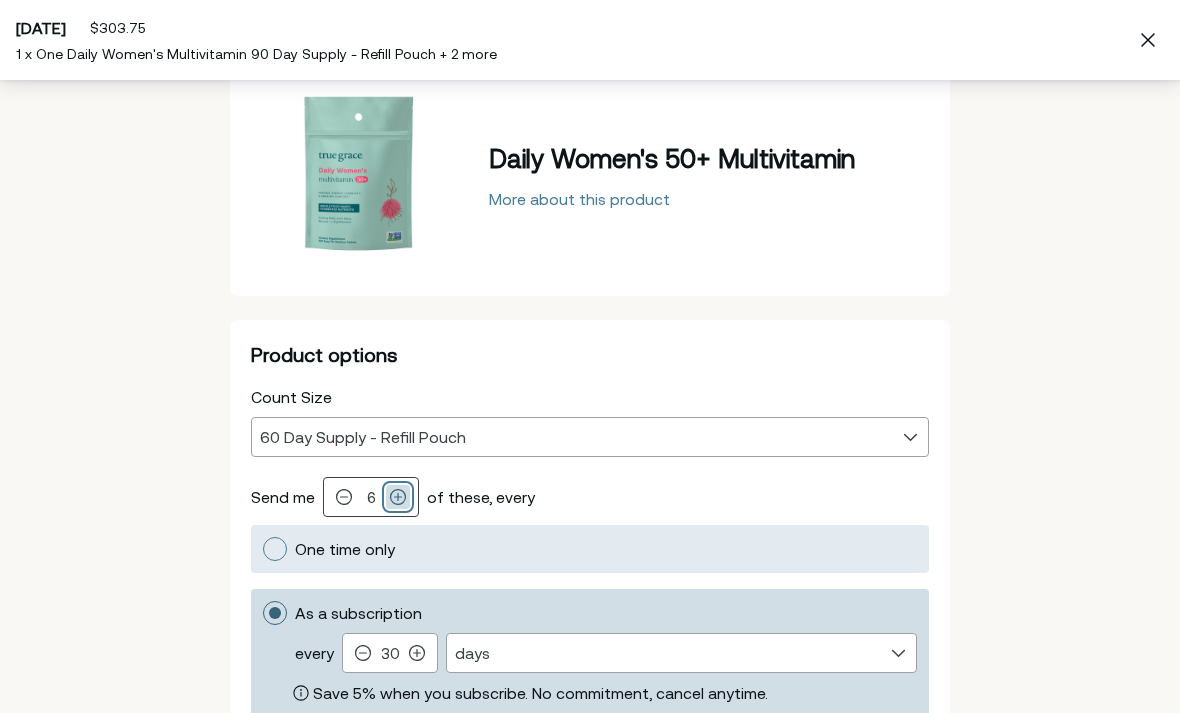 click 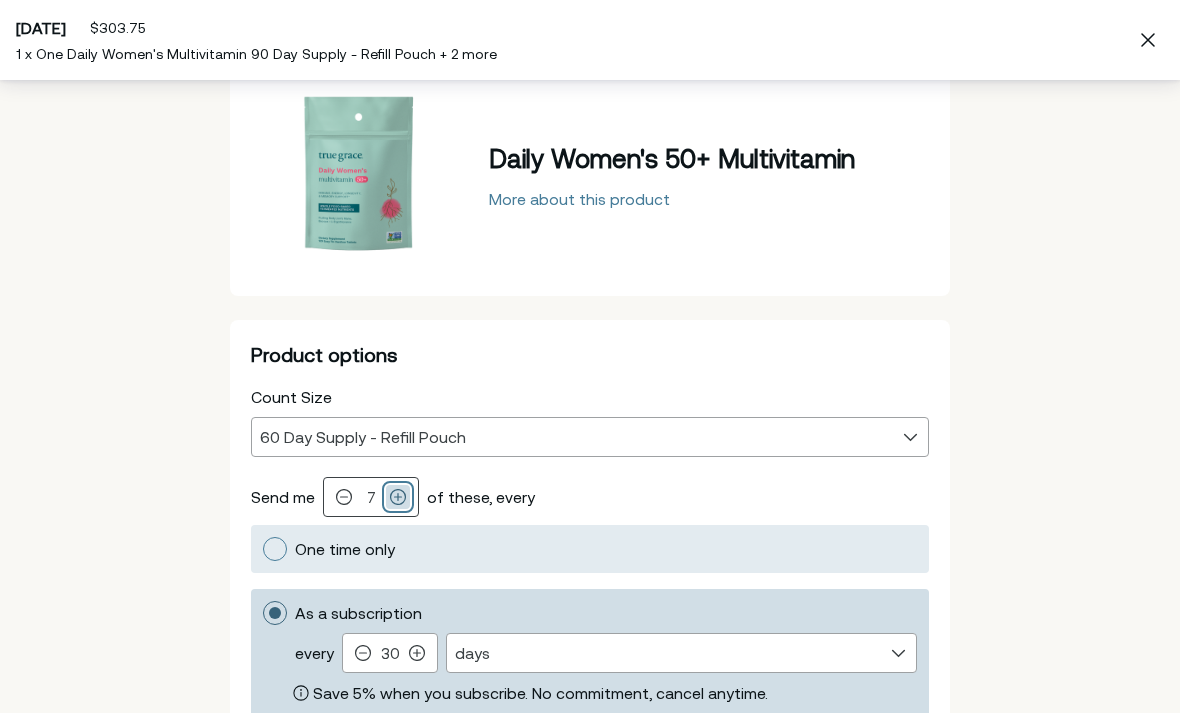 click 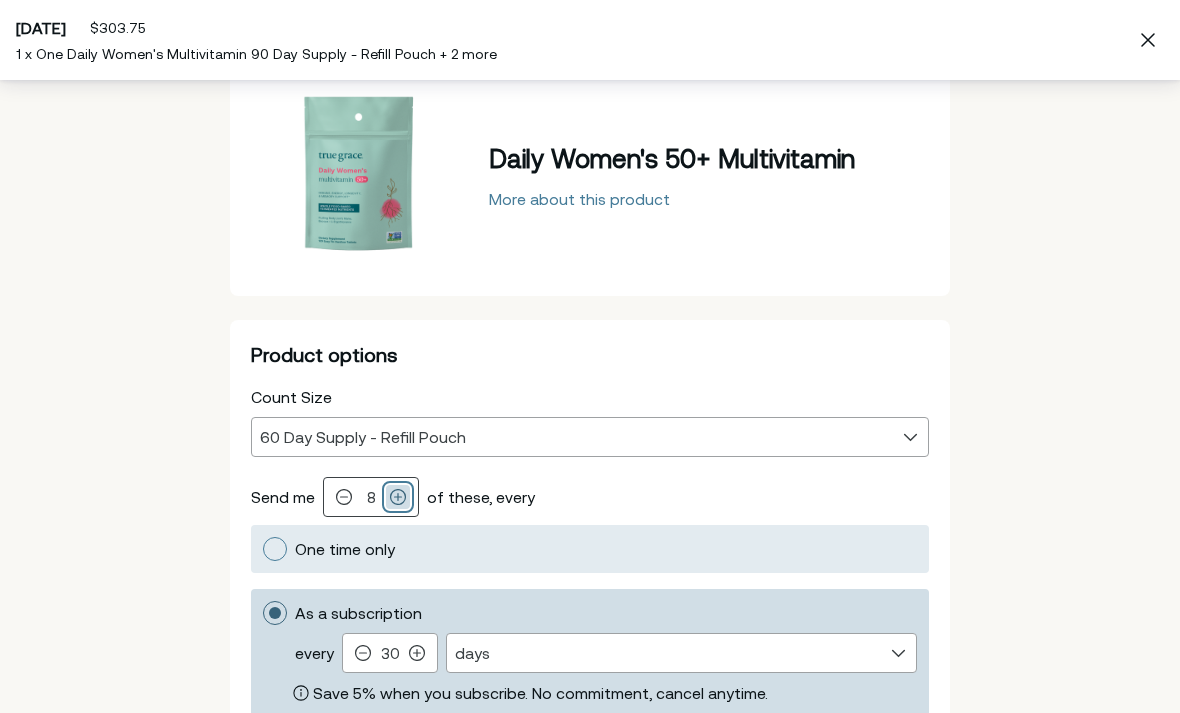 click 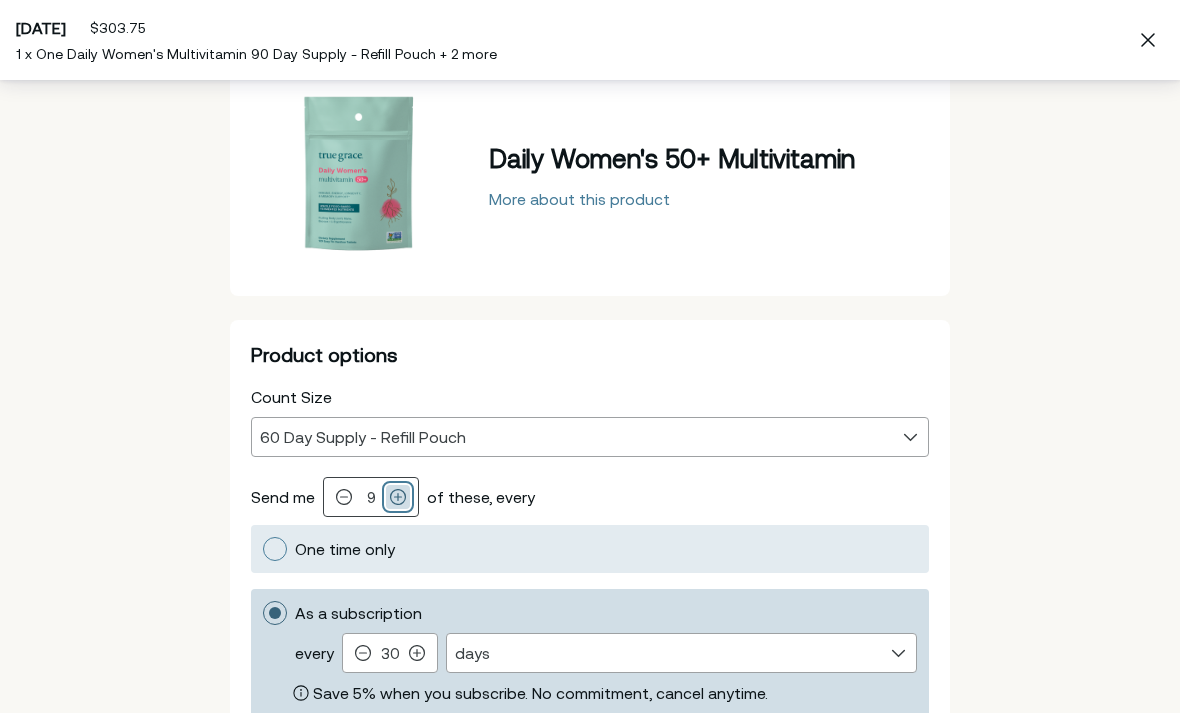 click 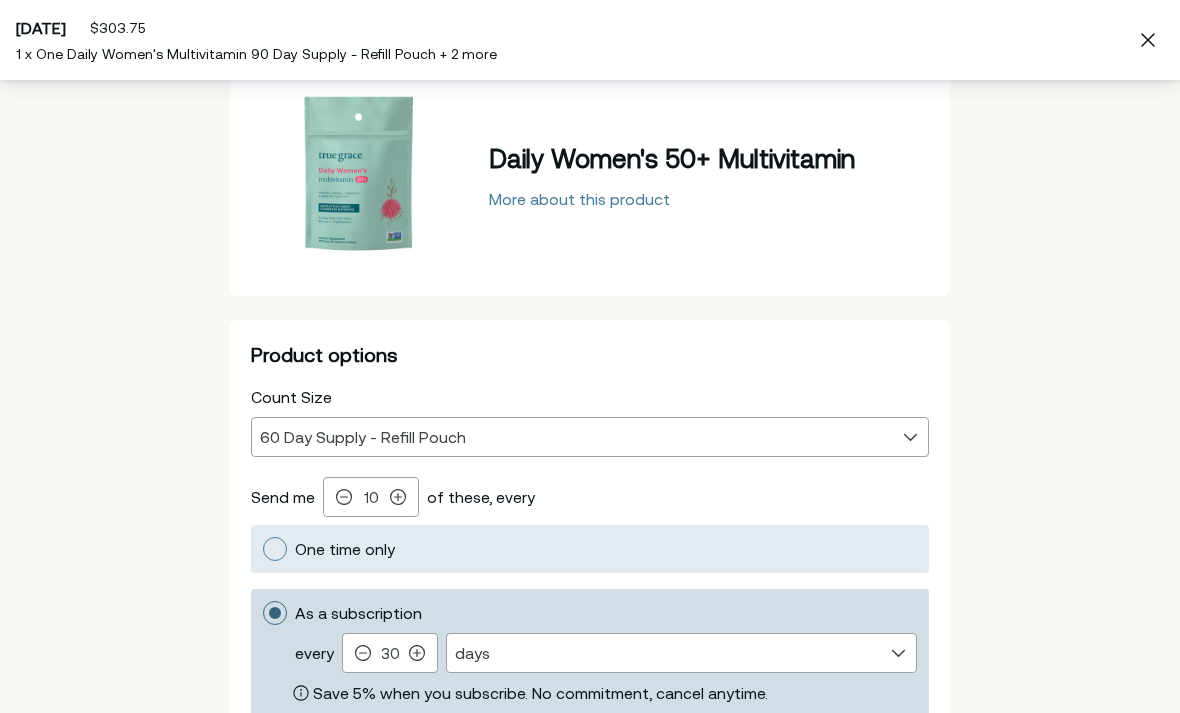 click on "Back Daily Women's 50+ Multivitamin More about this product Product options Count Size 30 Day Supply - Bottle 60 Day Supply - Refill Pouch 60 Day Supply - Refill Pouch Send me Qty: 10 Decrement 10 Increment of these, every Frequency One time only As a subscription every Every 30 days Decrement 30 Increment Frequency days weeks months days Save 5% when you subscribe. No commitment, cancel anytime. Deliver to 2441 Hartline Drive, 75228 Deliver to 2441 Hartline Drive Edit Total $769.50 $664.53 Add to order" at bounding box center [590, 452] 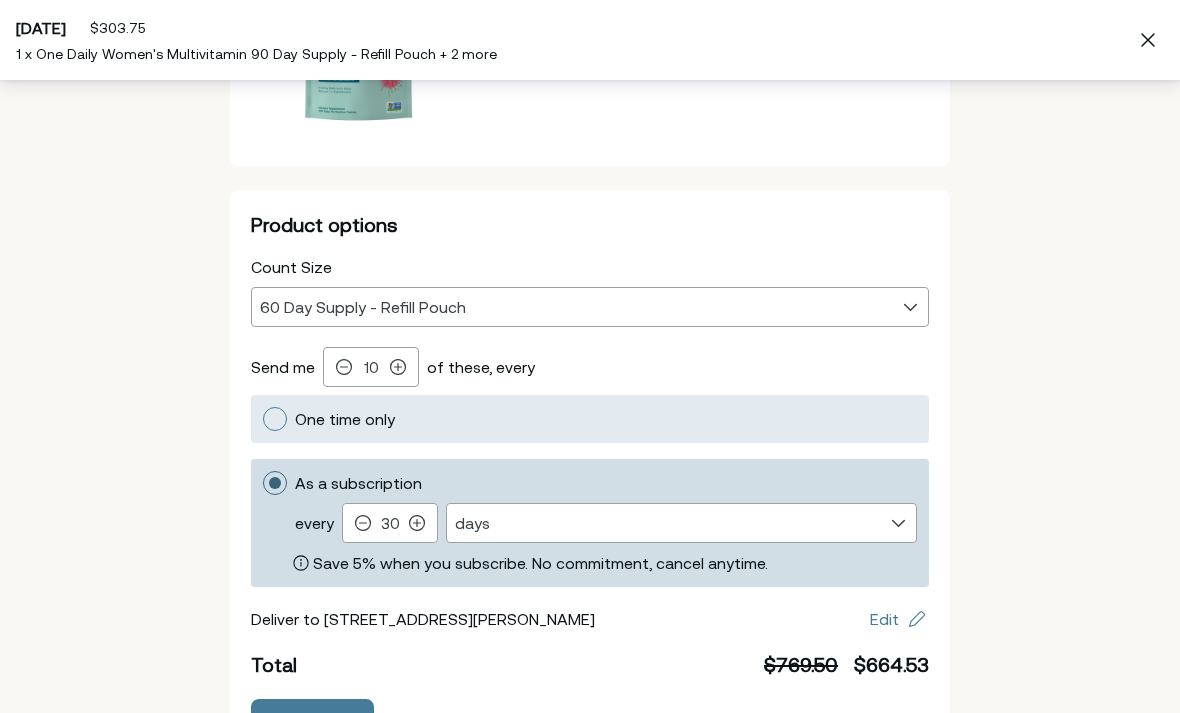 scroll, scrollTop: 211, scrollLeft: 0, axis: vertical 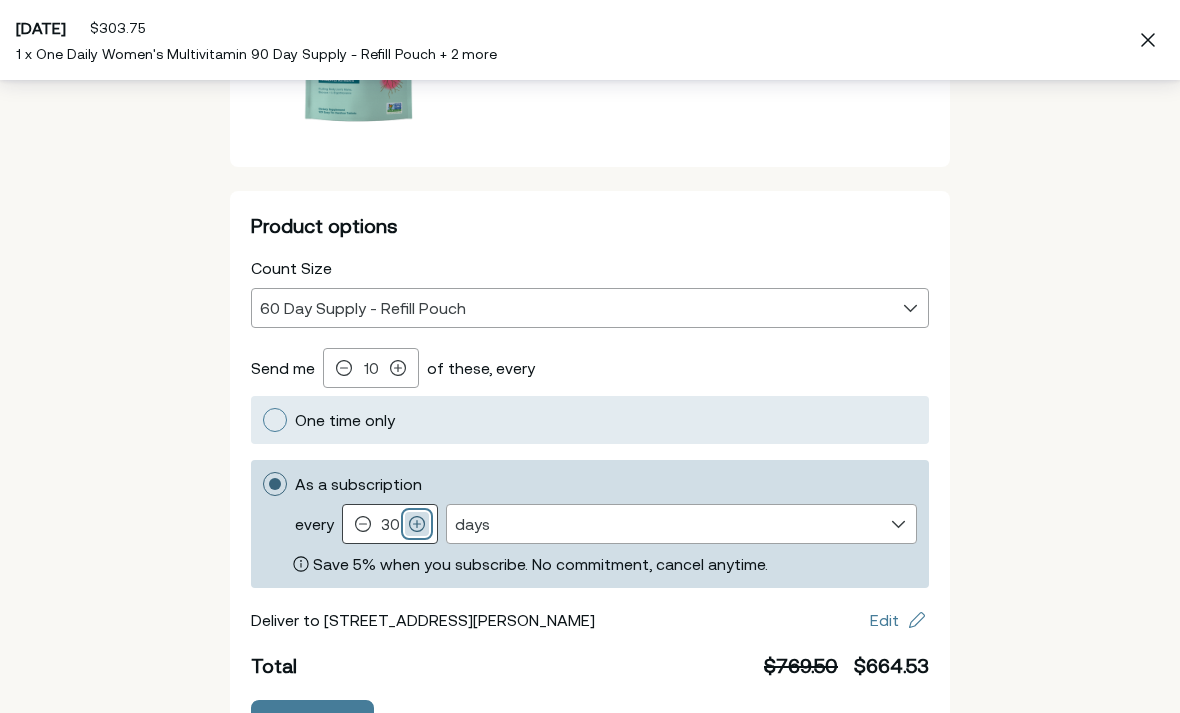 click 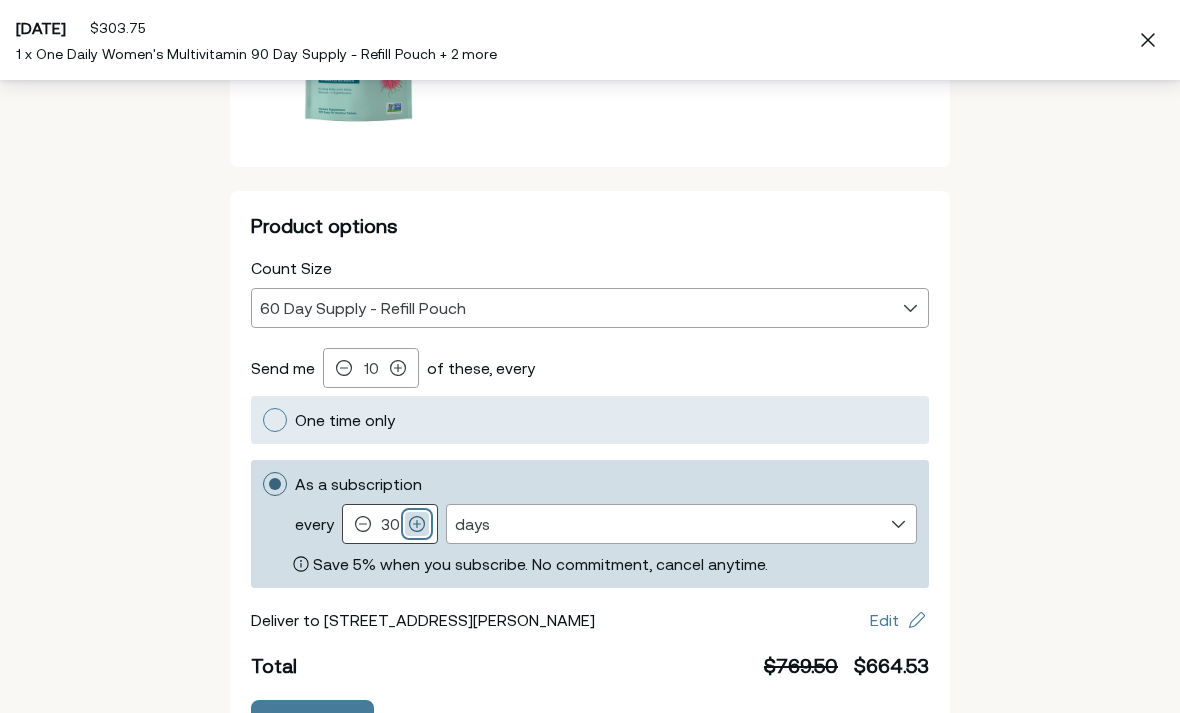 click on "As a subscription every Every 30 days Decrement 30 Increment Frequency days weeks months days Save 5% when you subscribe. No commitment, cancel anytime." at bounding box center [262, 484] 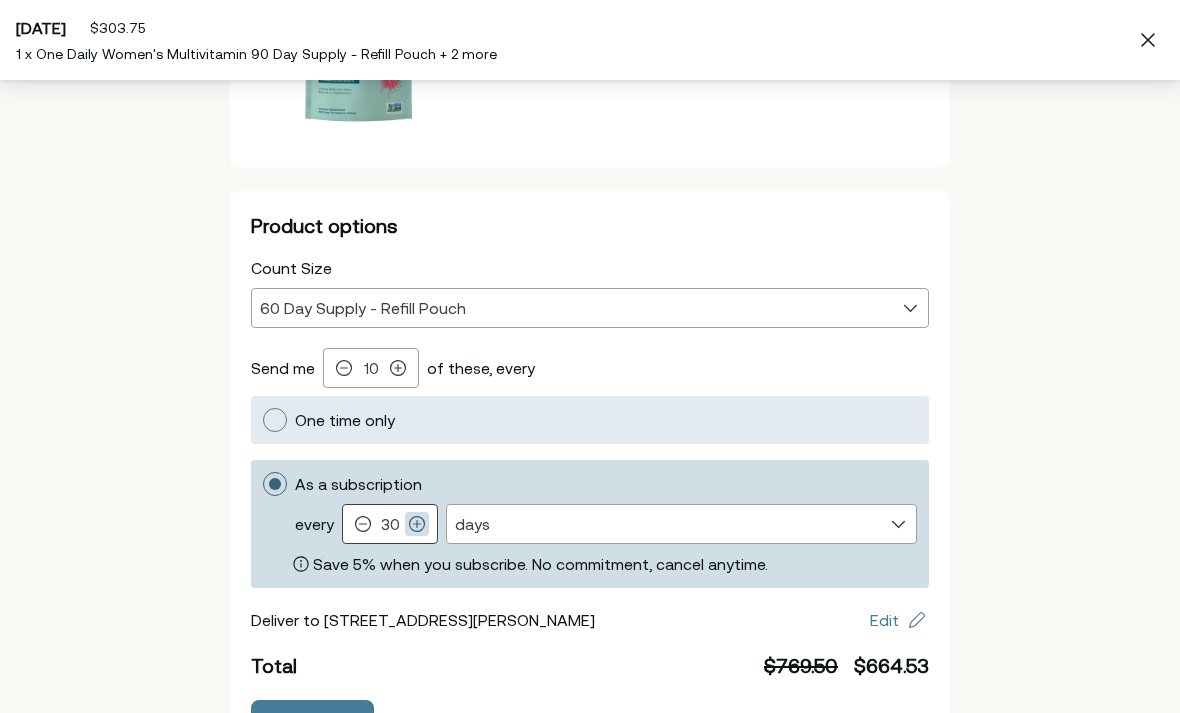 type on "31" 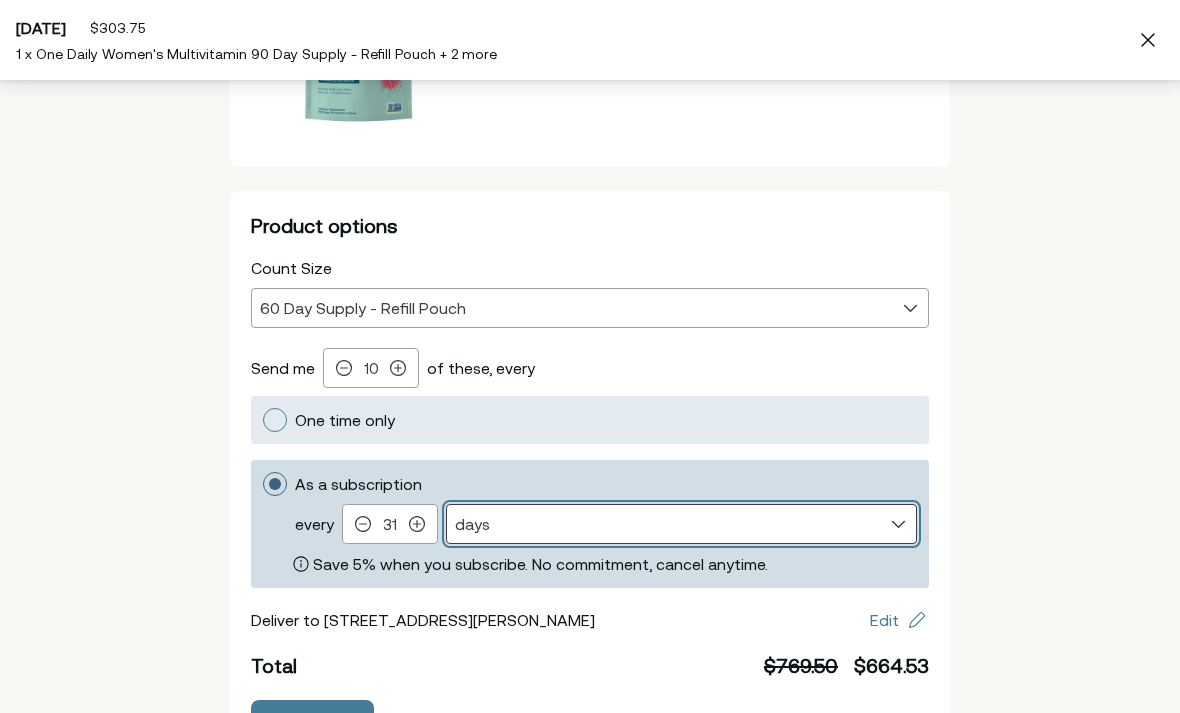 select on "month" 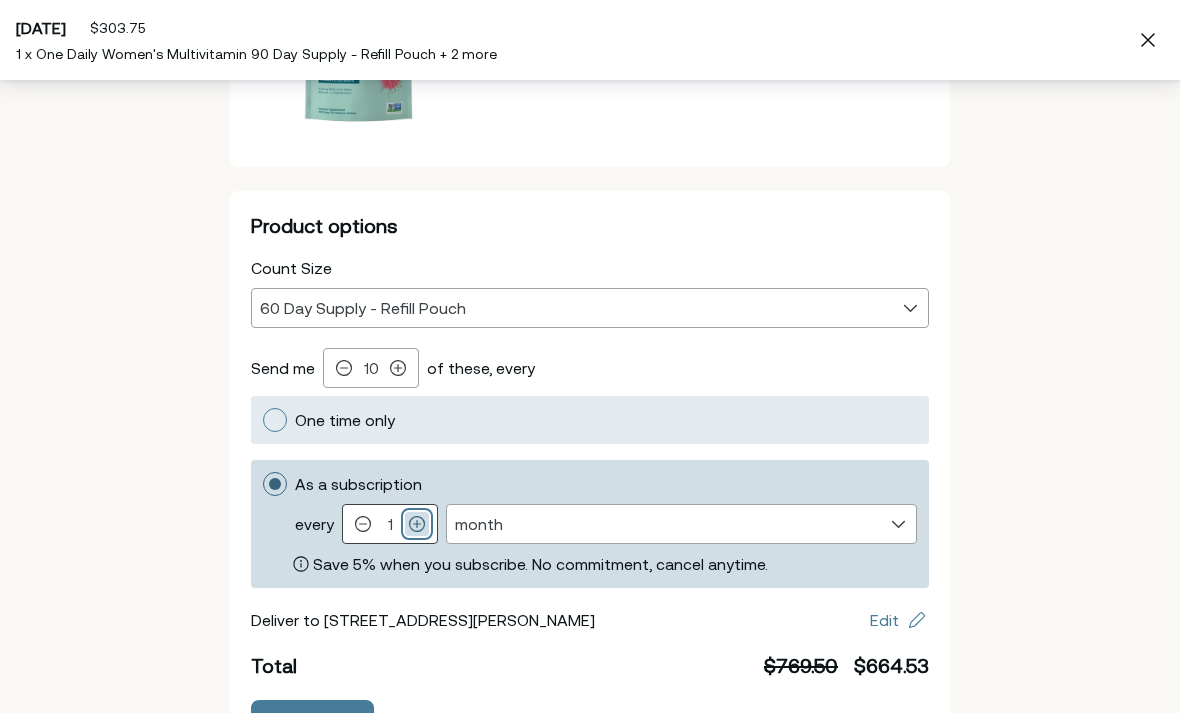 click 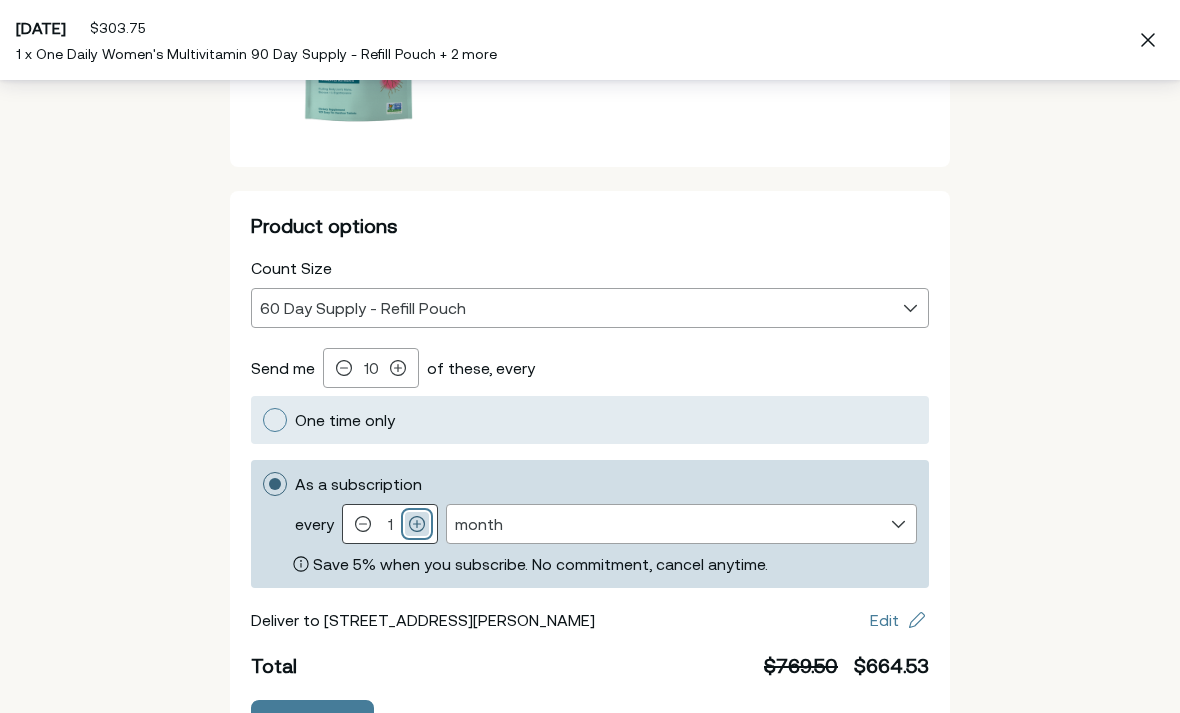 click on "As a subscription every Every 1 month Decrement 1 Increment Frequency day week month month Save 5% when you subscribe. No commitment, cancel anytime." at bounding box center (262, 484) 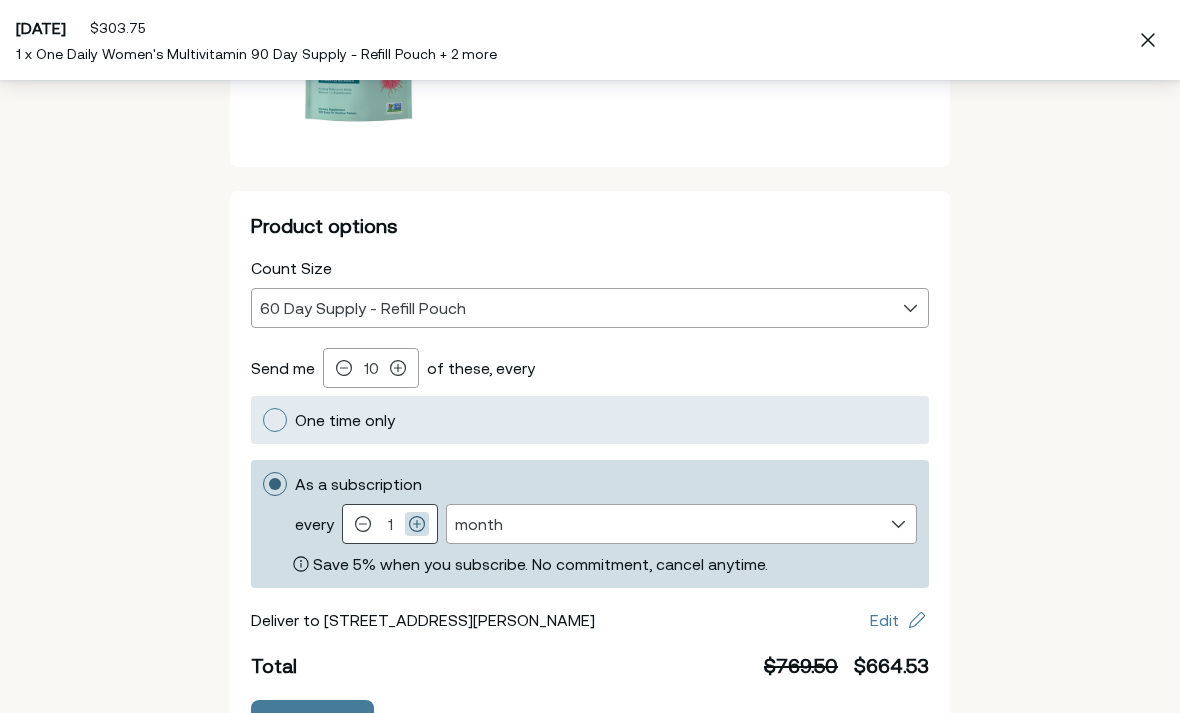 type on "2" 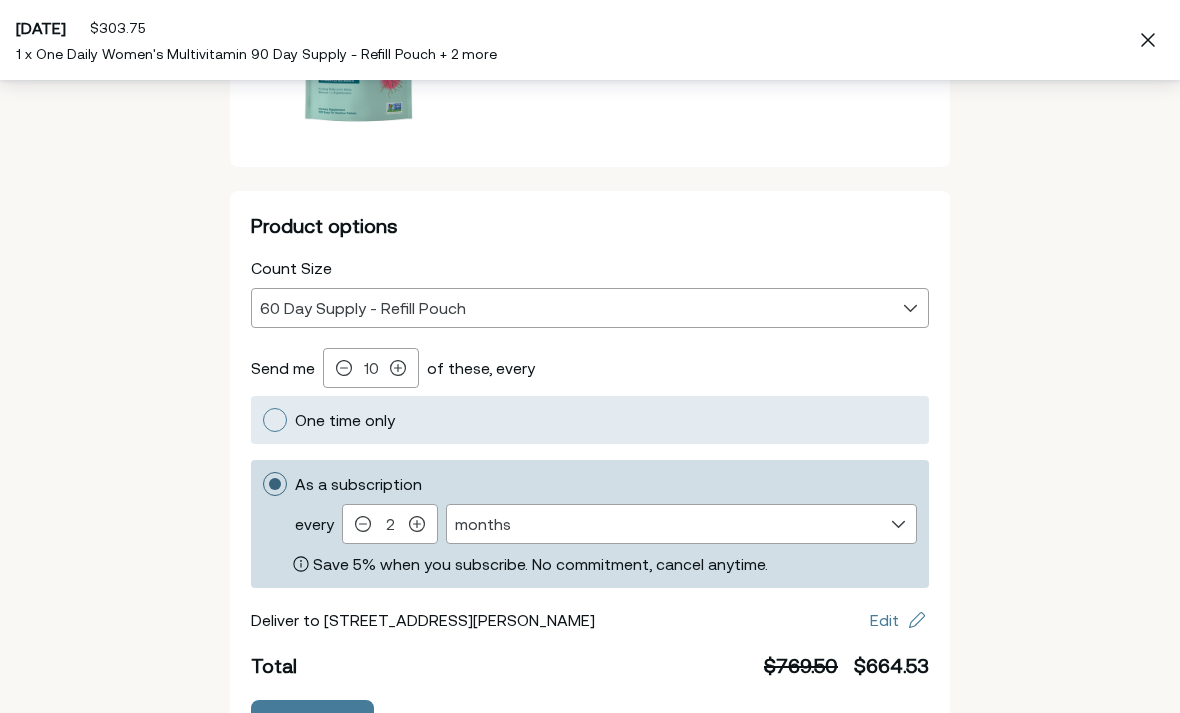click on "Back Daily Women's 50+ Multivitamin More about this product Product options Count Size 30 Day Supply - Bottle 60 Day Supply - Refill Pouch 60 Day Supply - Refill Pouch Send me Qty: 10 Decrement 10 Increment of these, every Frequency One time only As a subscription every Every 2 months Decrement 2 Increment Frequency days weeks months months Save 5% when you subscribe. No commitment, cancel anytime. Deliver to 2441 Hartline Drive, 75228 Deliver to 2441 Hartline Drive Edit Total $769.50 $664.53 Add to order" at bounding box center (590, 323) 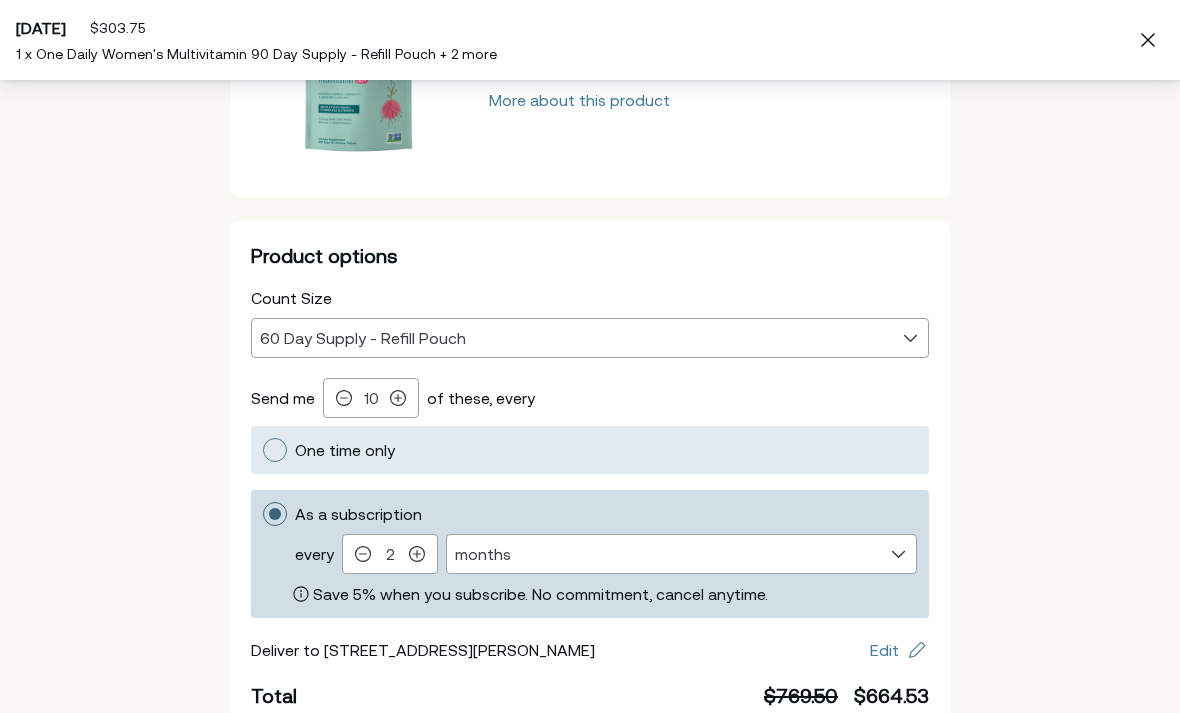 scroll, scrollTop: 182, scrollLeft: 0, axis: vertical 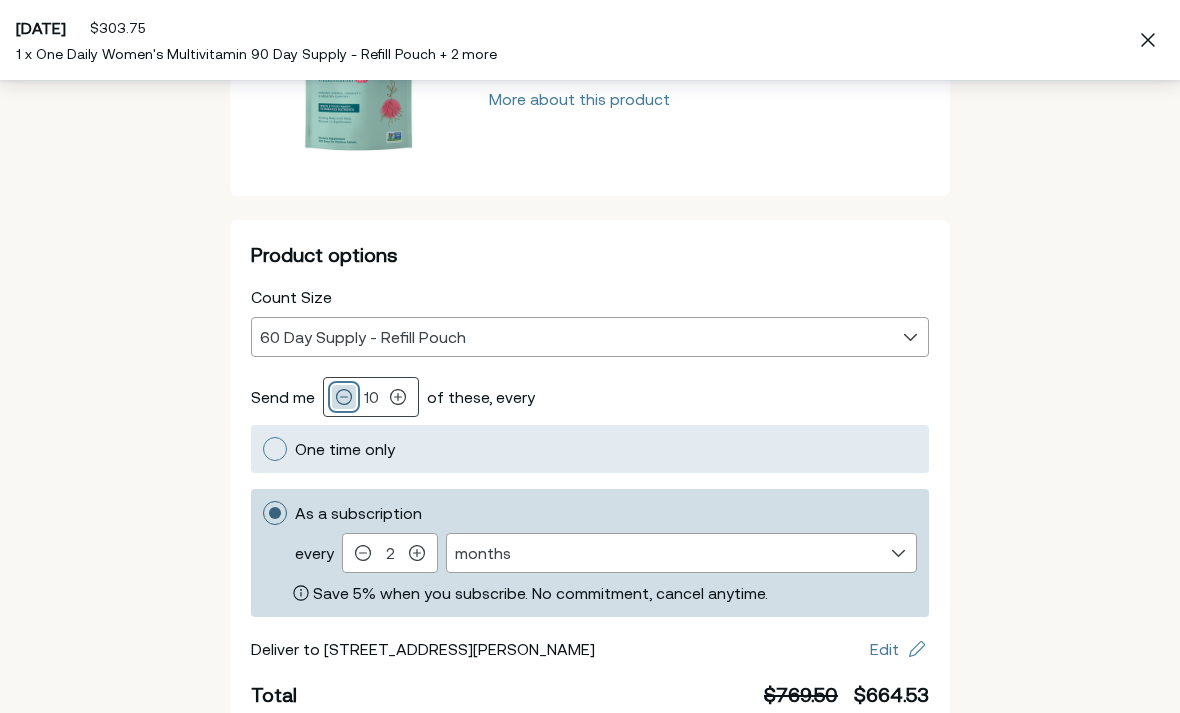 click 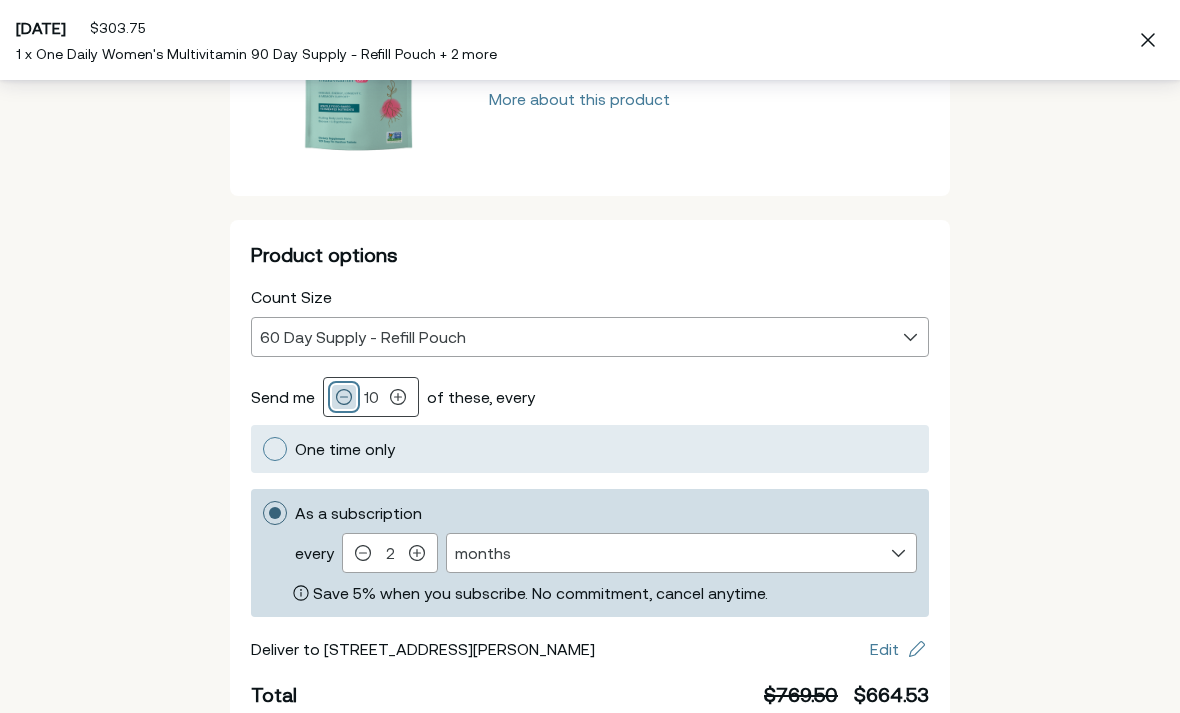type on "9" 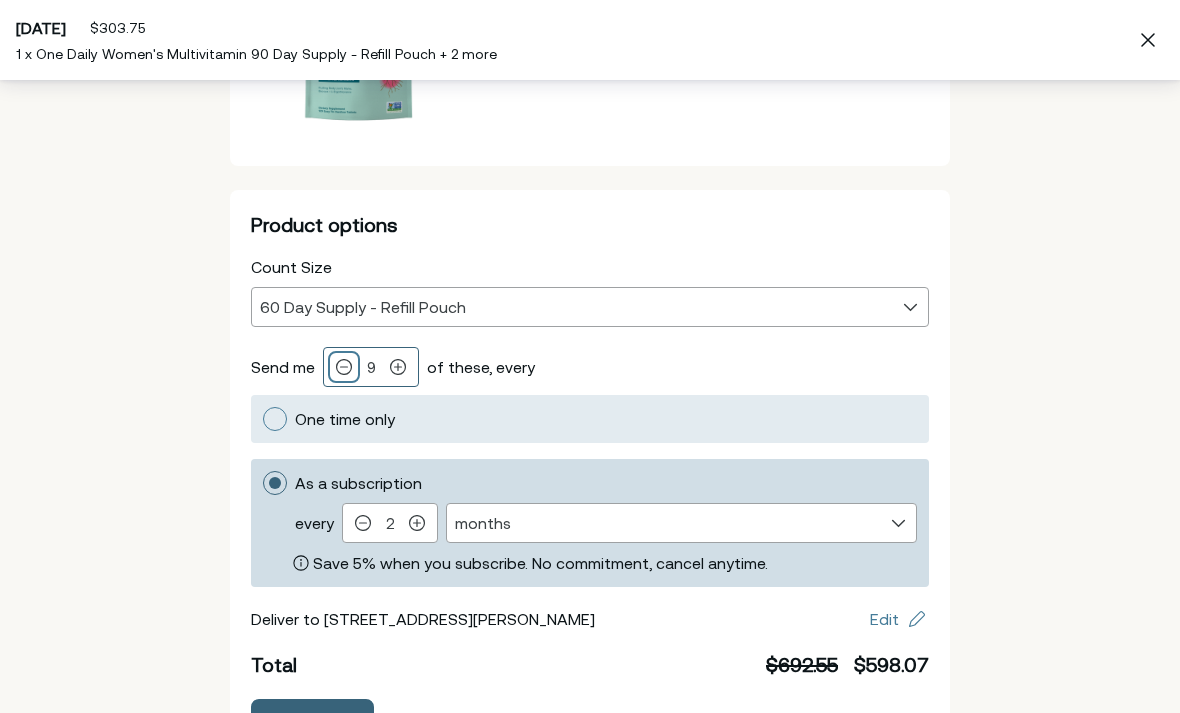scroll, scrollTop: 211, scrollLeft: 0, axis: vertical 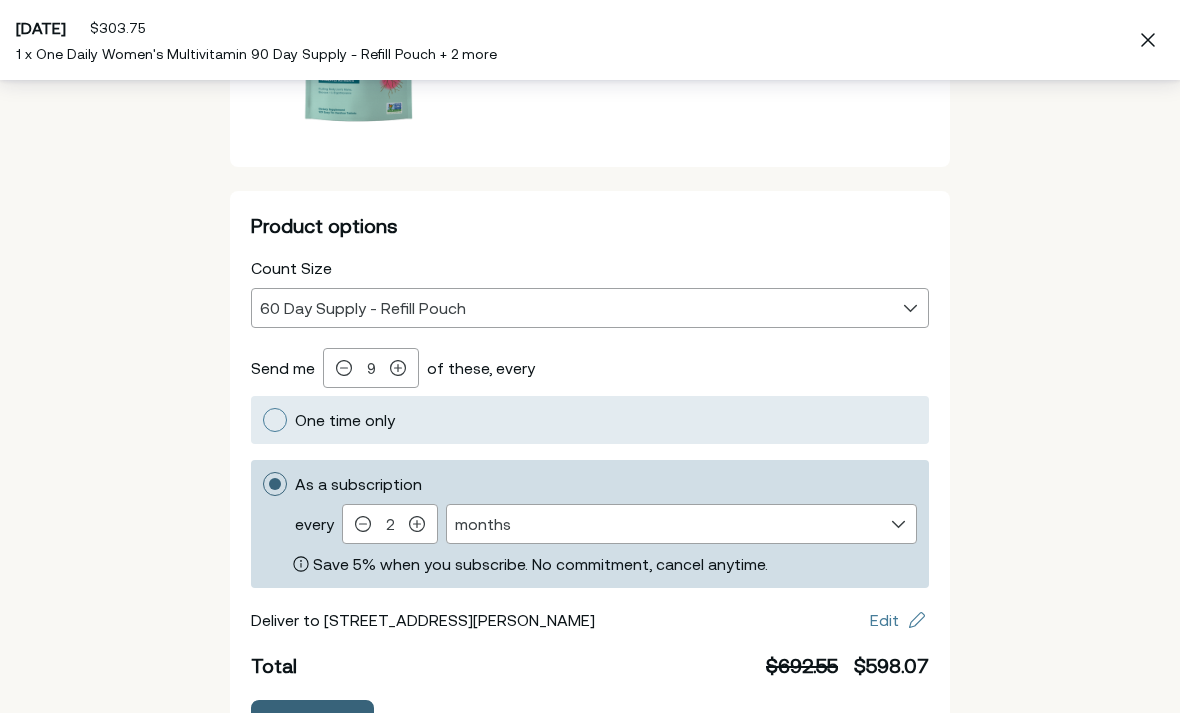 click on "Add to order" at bounding box center [312, 720] 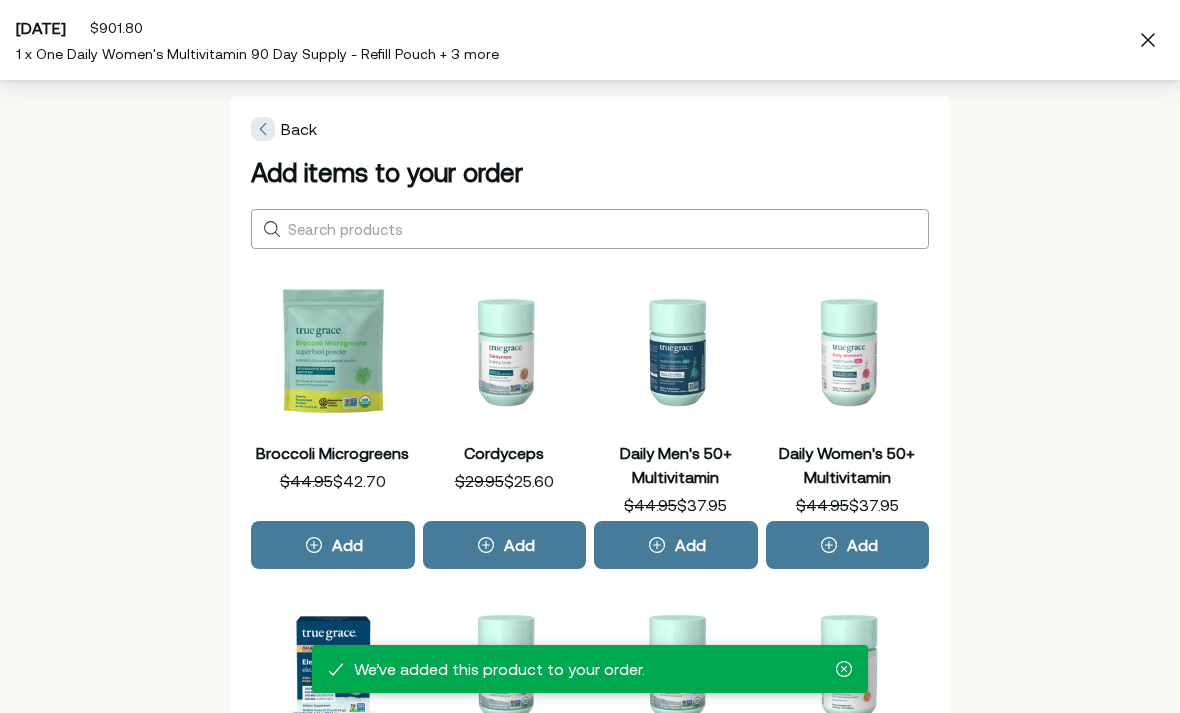 click on "Daily Women's 50+ Multivitamin" at bounding box center (848, 351) 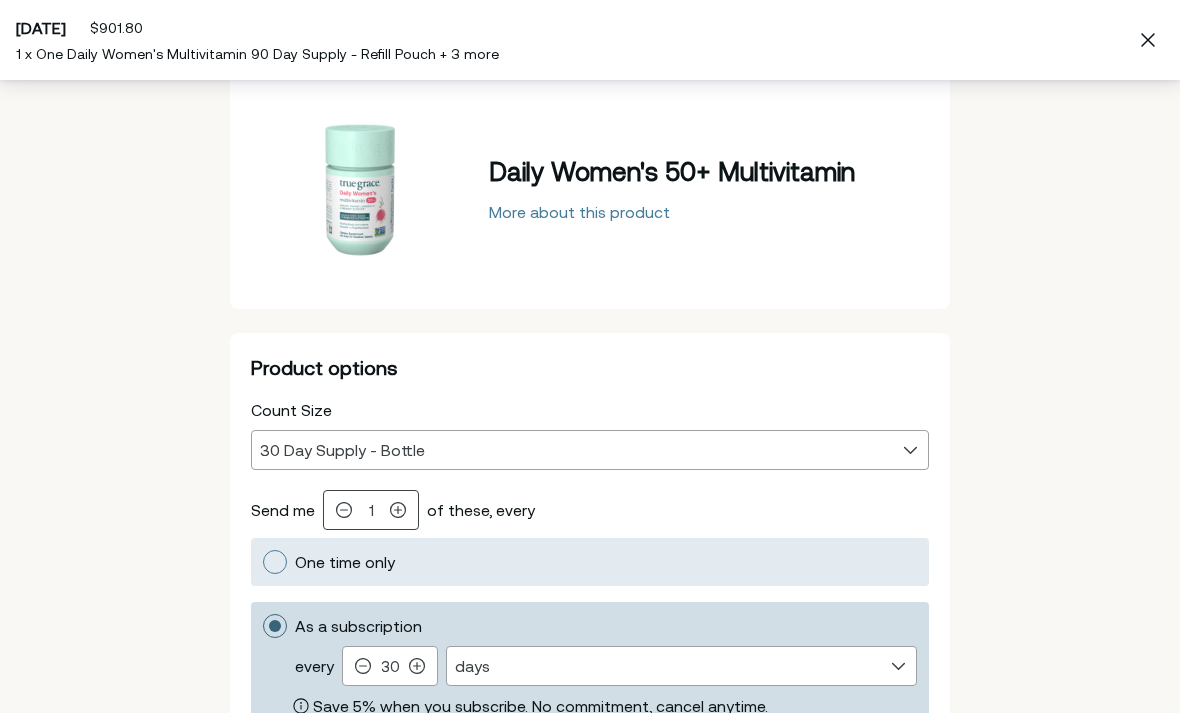scroll, scrollTop: 109, scrollLeft: 0, axis: vertical 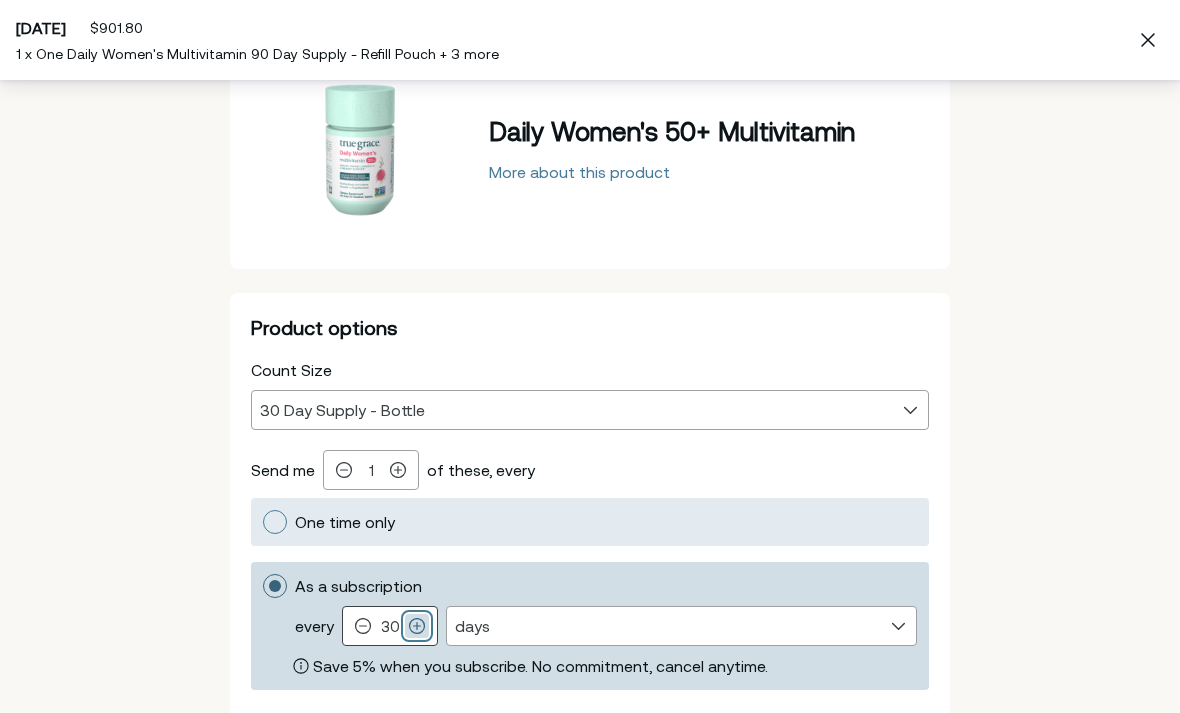 click at bounding box center (417, 626) 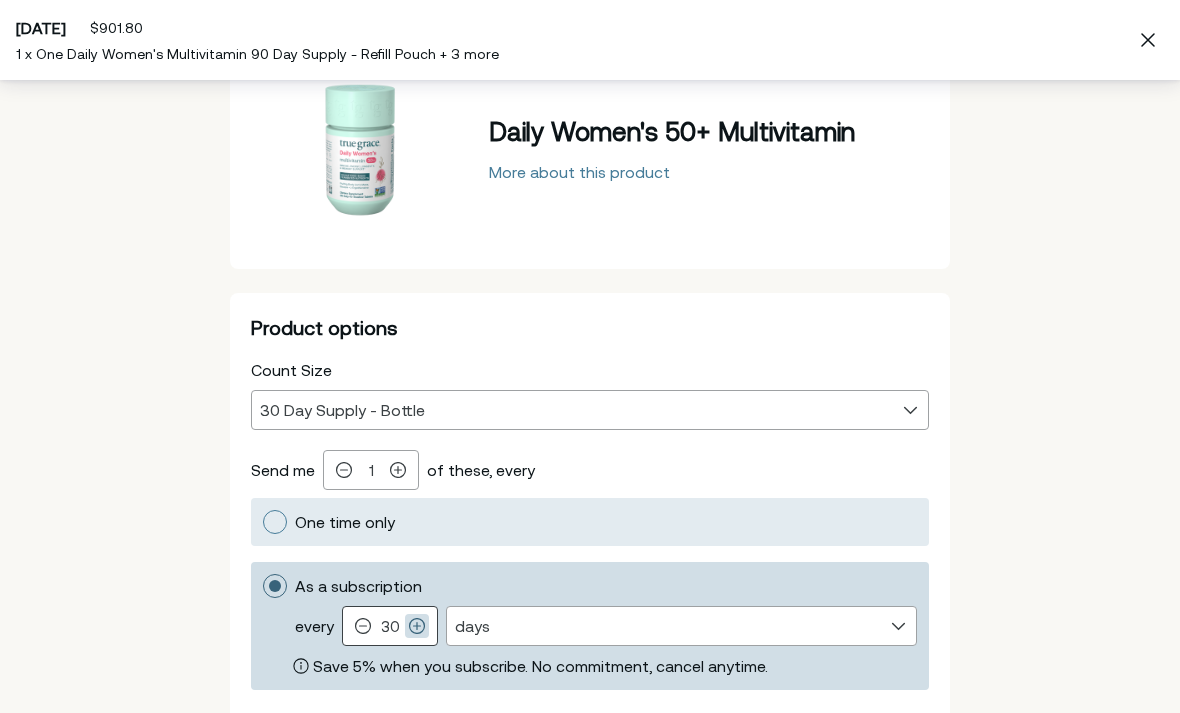 type on "31" 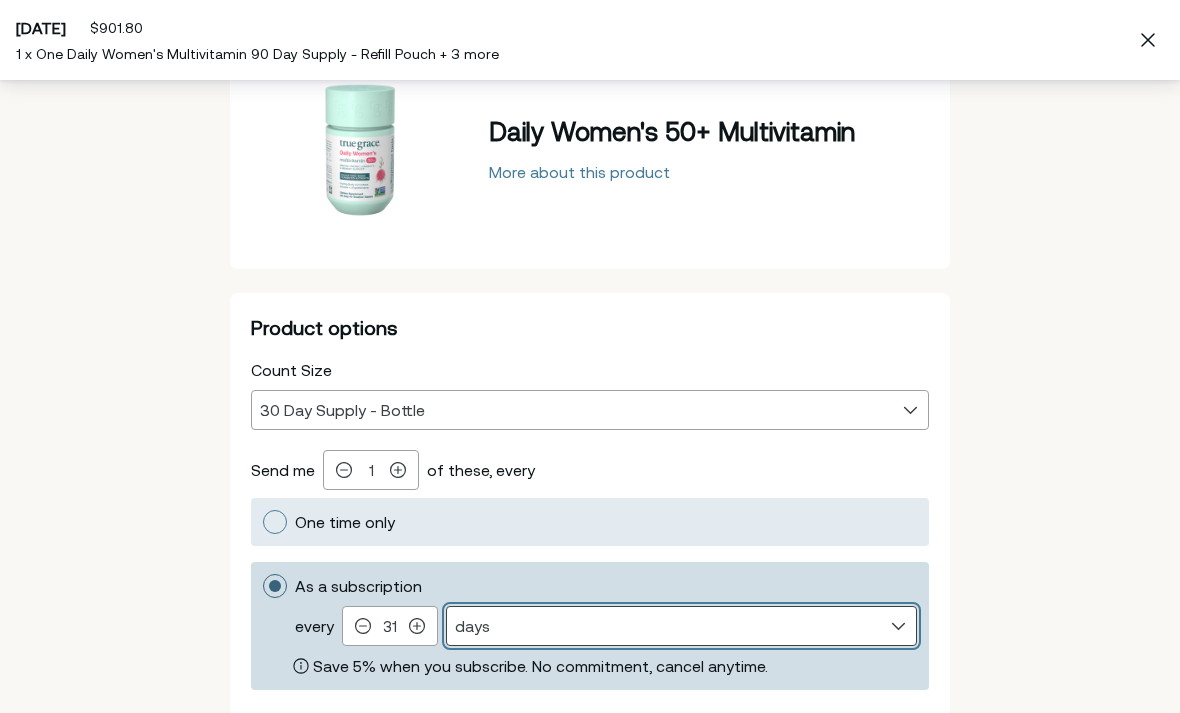 select on "month" 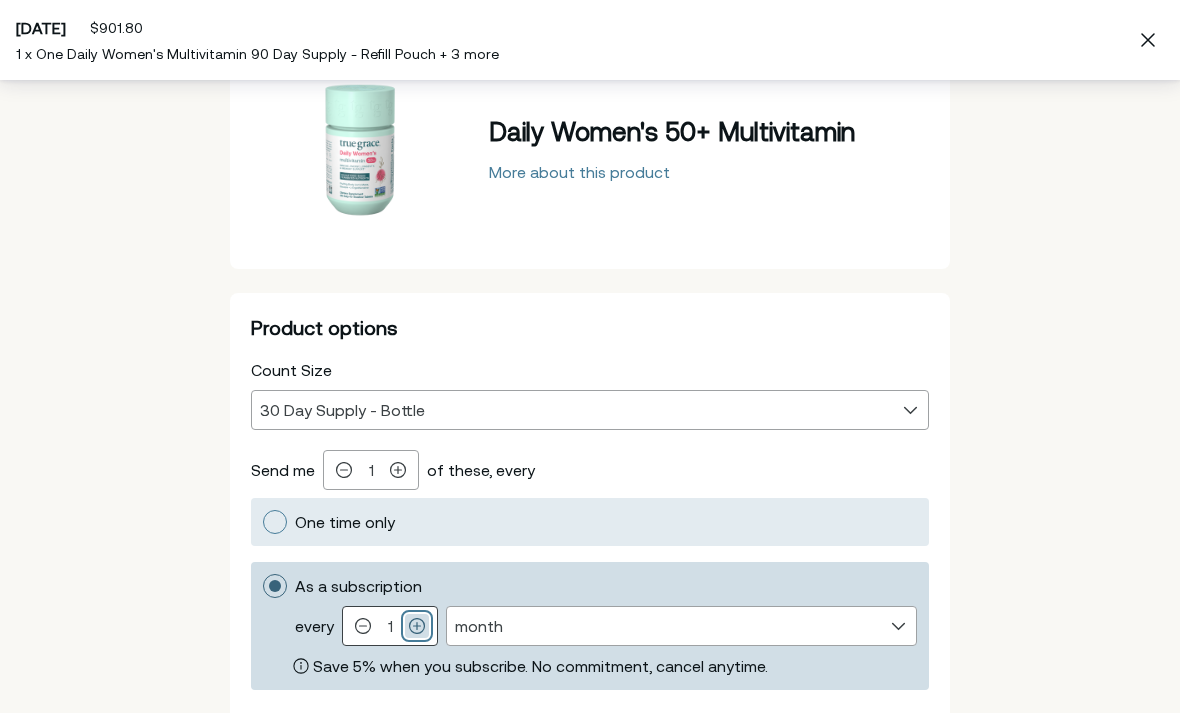 click 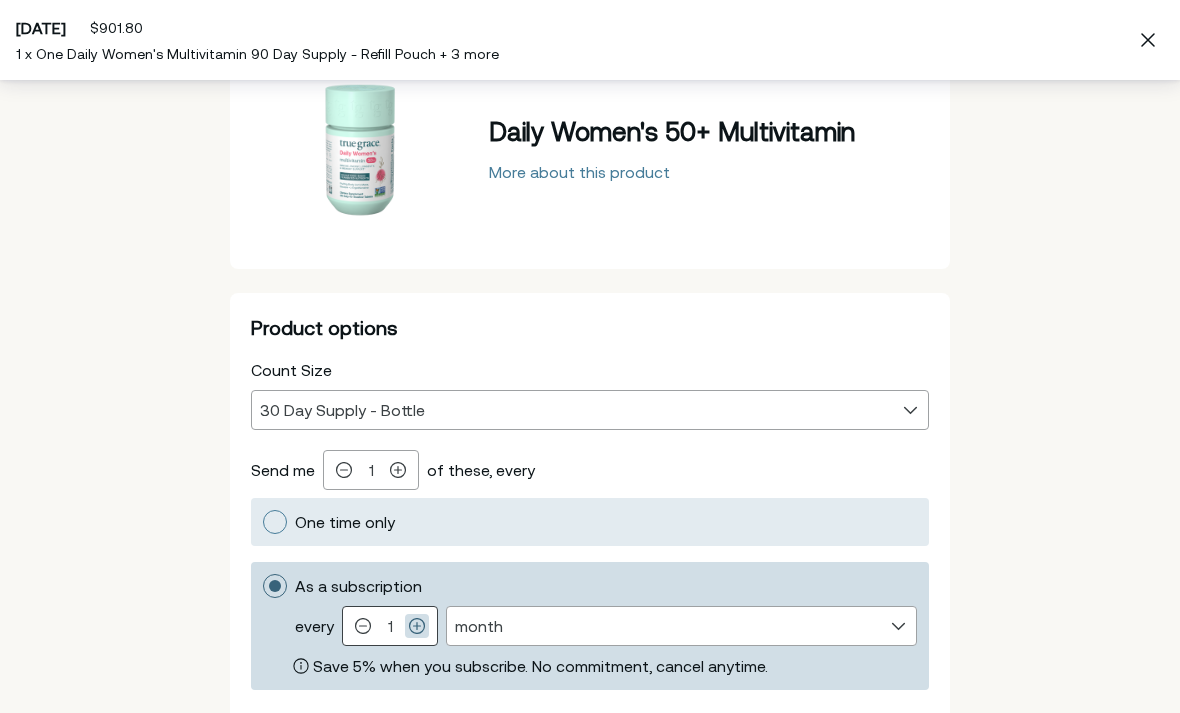 type on "2" 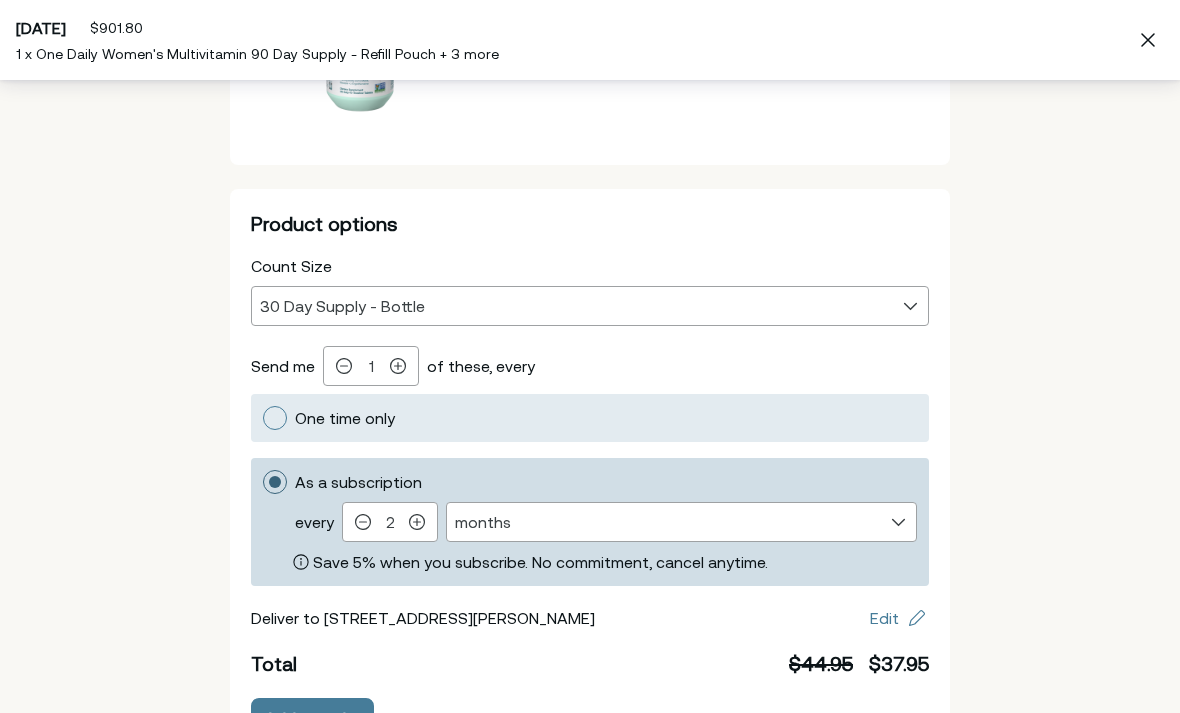 scroll, scrollTop: 211, scrollLeft: 0, axis: vertical 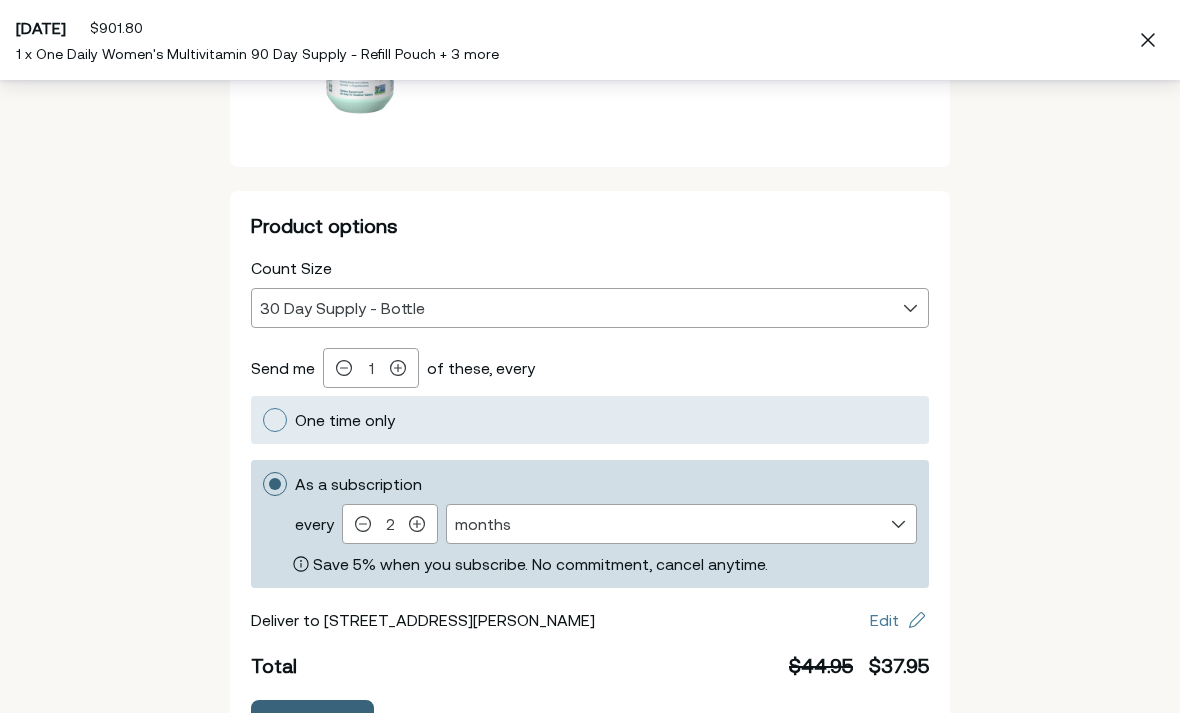 click on "Add to order" at bounding box center (312, 720) 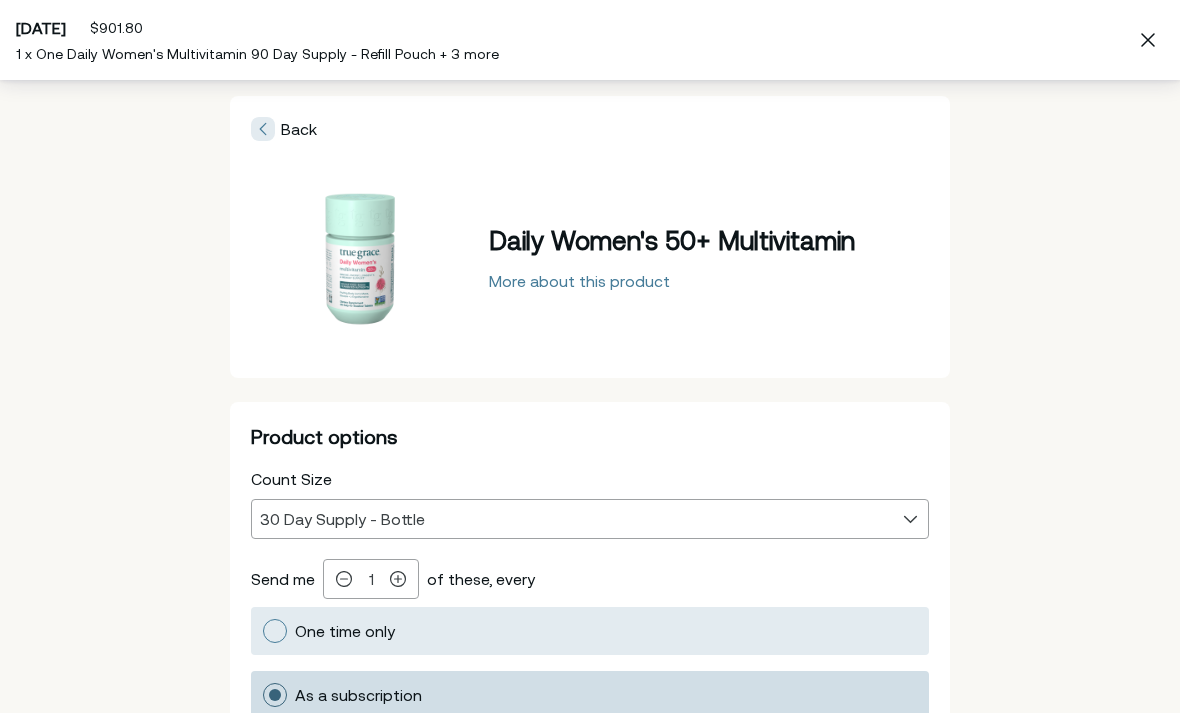 scroll, scrollTop: 0, scrollLeft: 0, axis: both 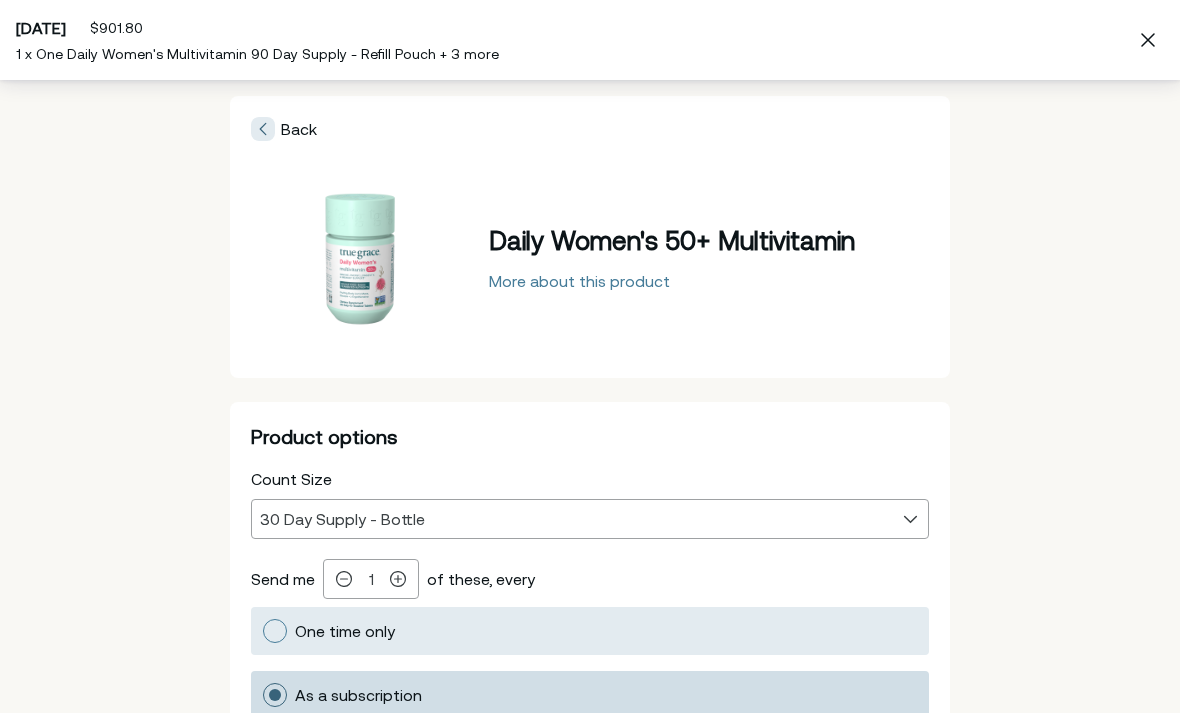 click on "Back" at bounding box center [284, 129] 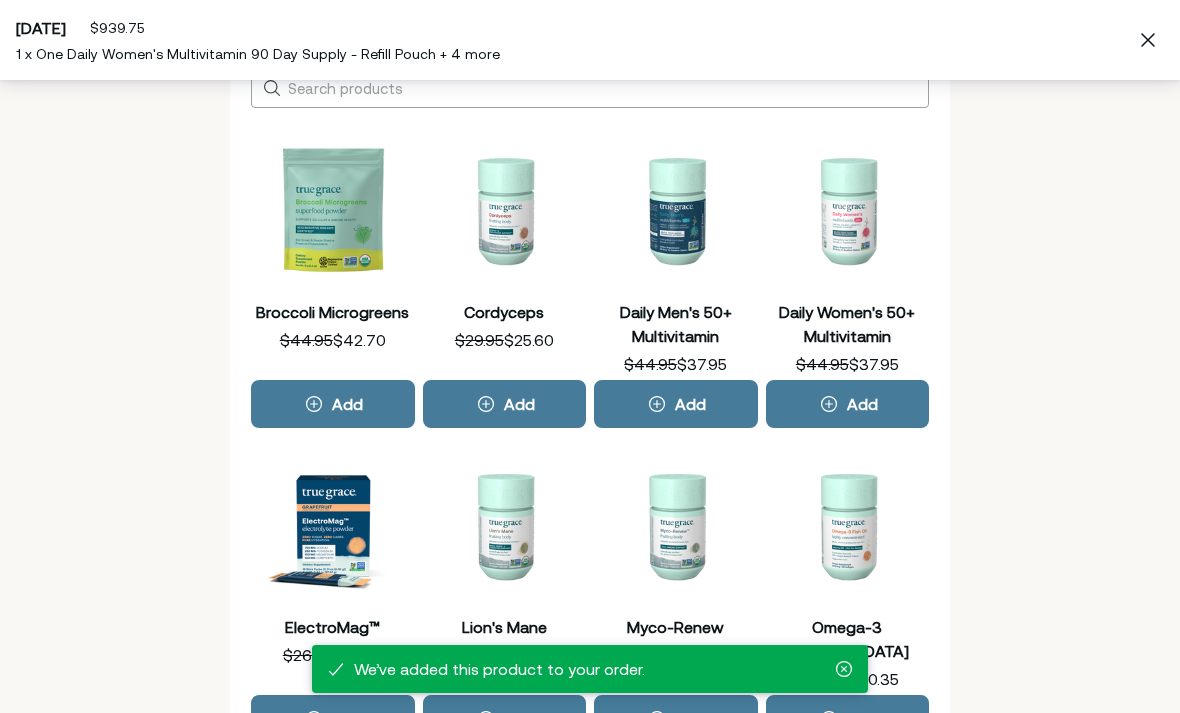 scroll, scrollTop: 325, scrollLeft: 0, axis: vertical 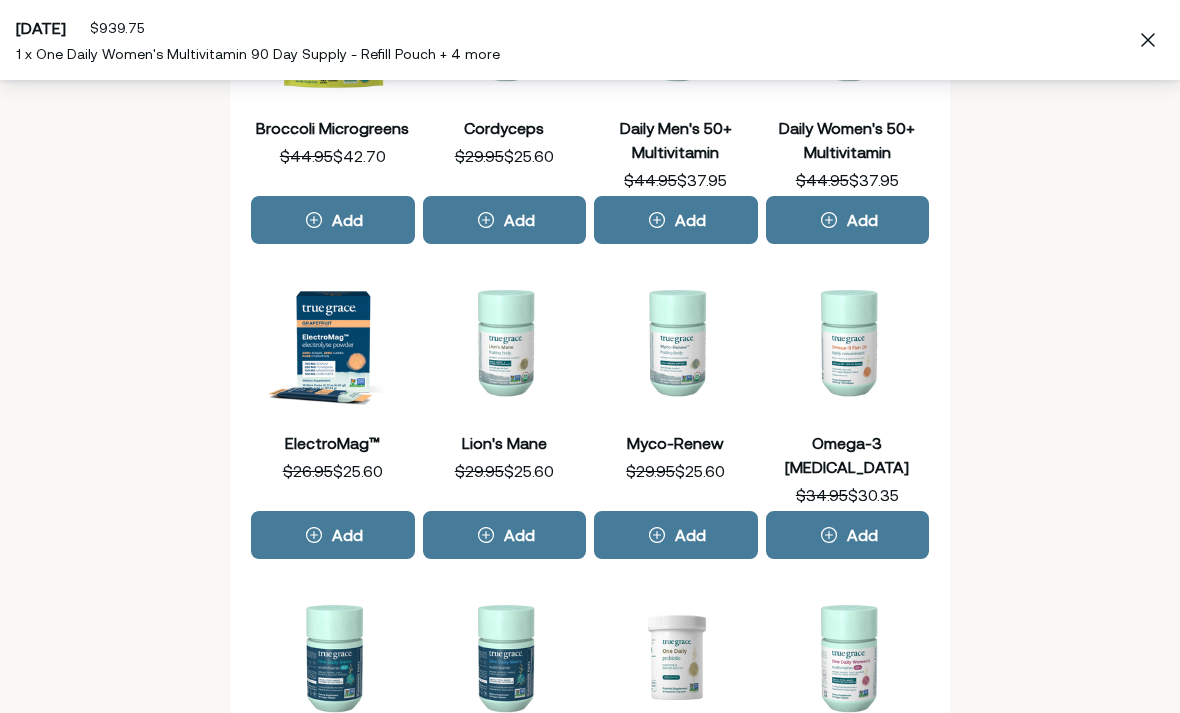 click on "Lion's Mane" at bounding box center (505, 342) 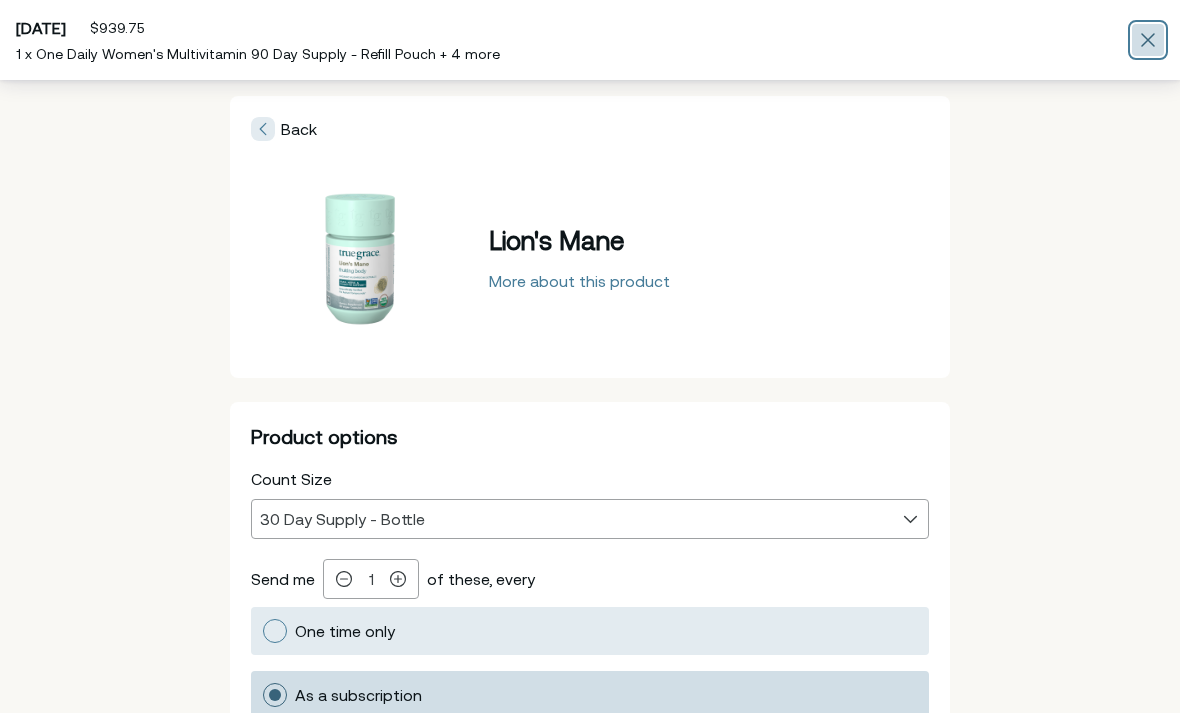 click 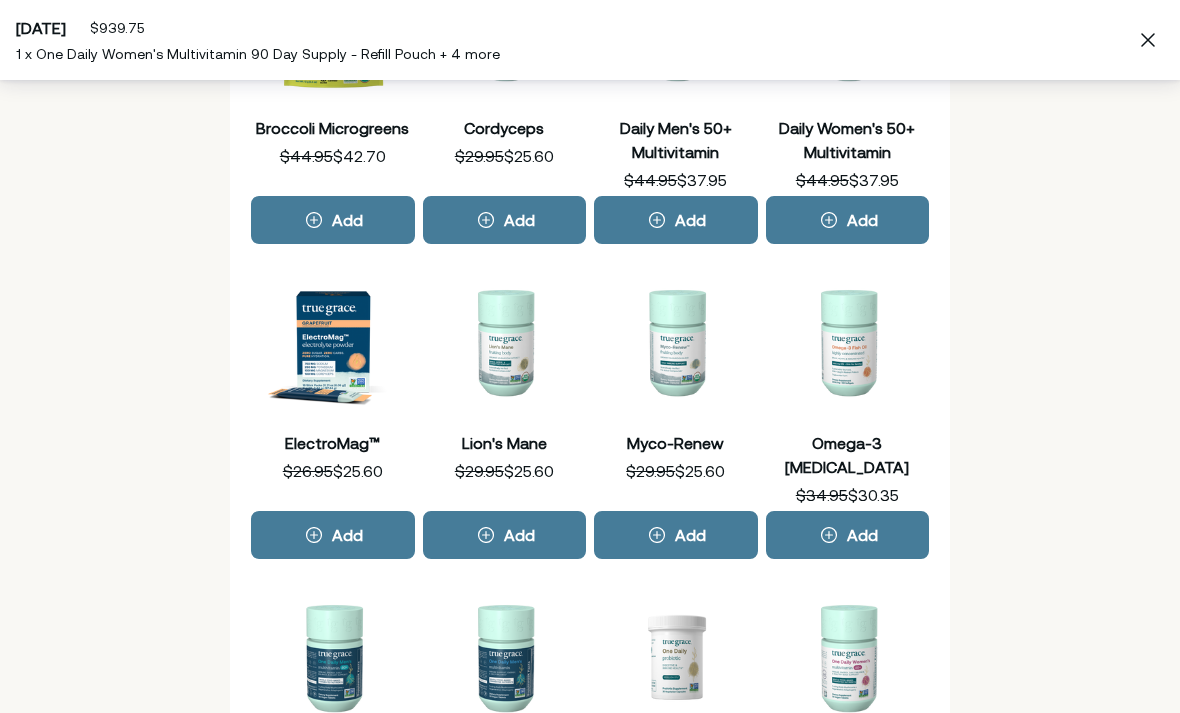 click on "Omega-3 [MEDICAL_DATA]" at bounding box center (848, 342) 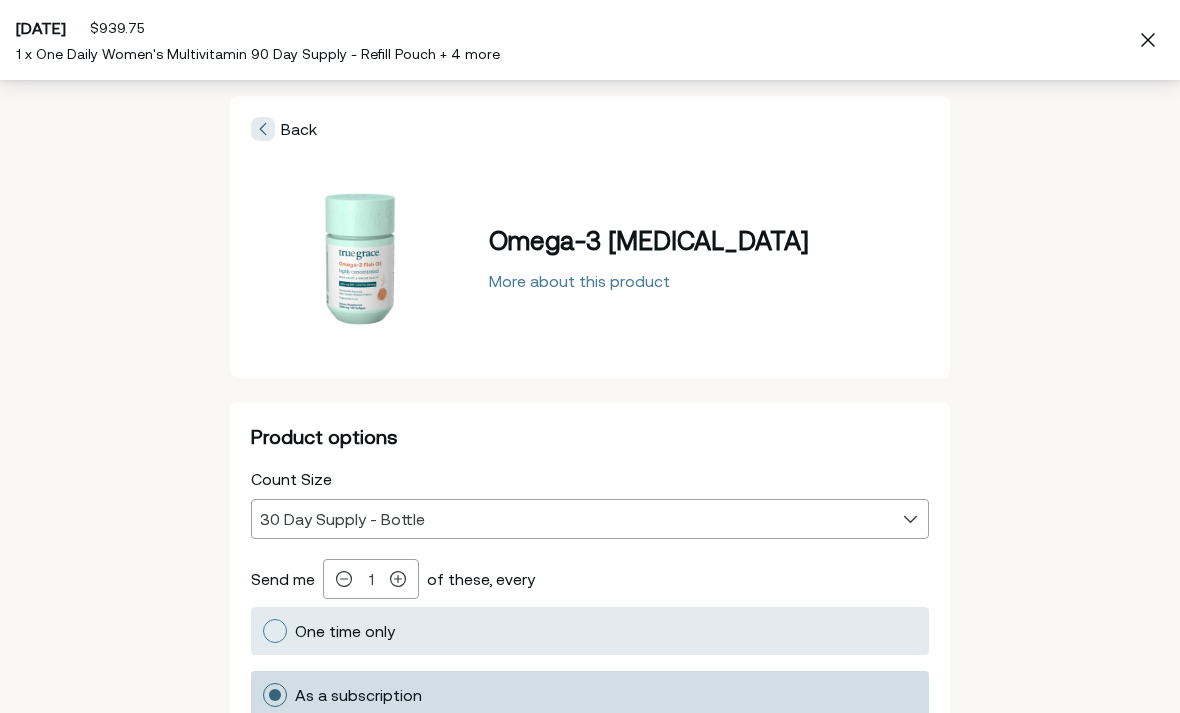 click on "Back" at bounding box center (284, 129) 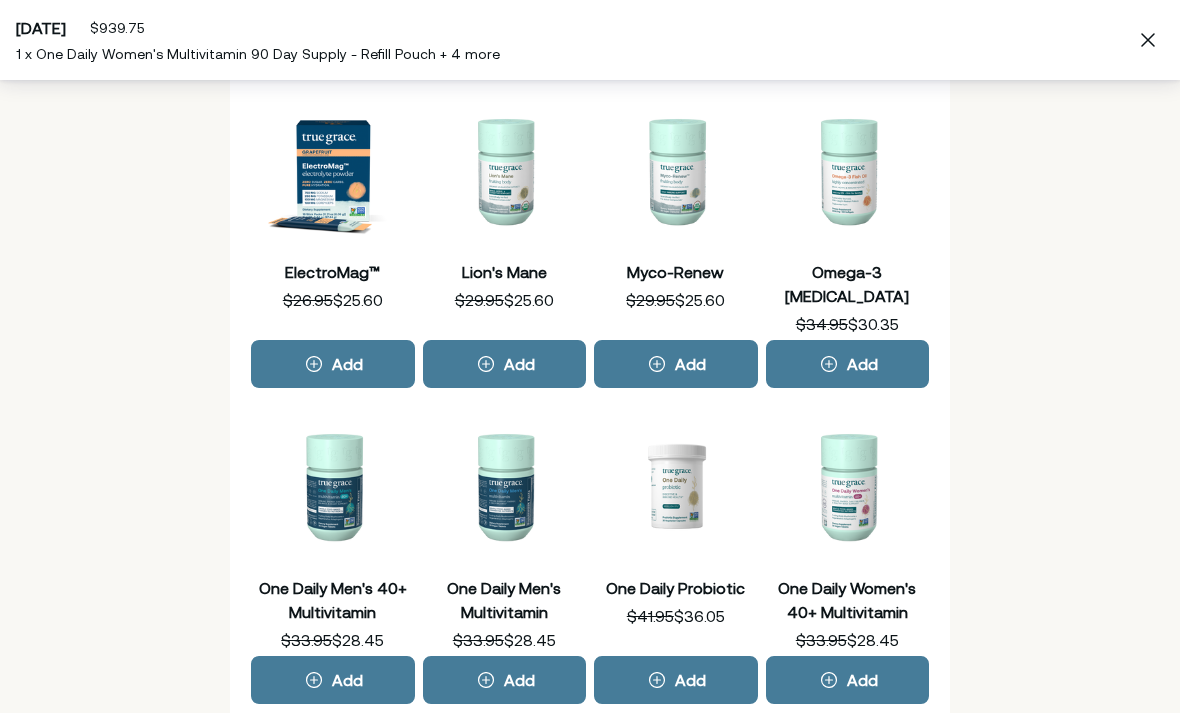 scroll, scrollTop: 495, scrollLeft: 0, axis: vertical 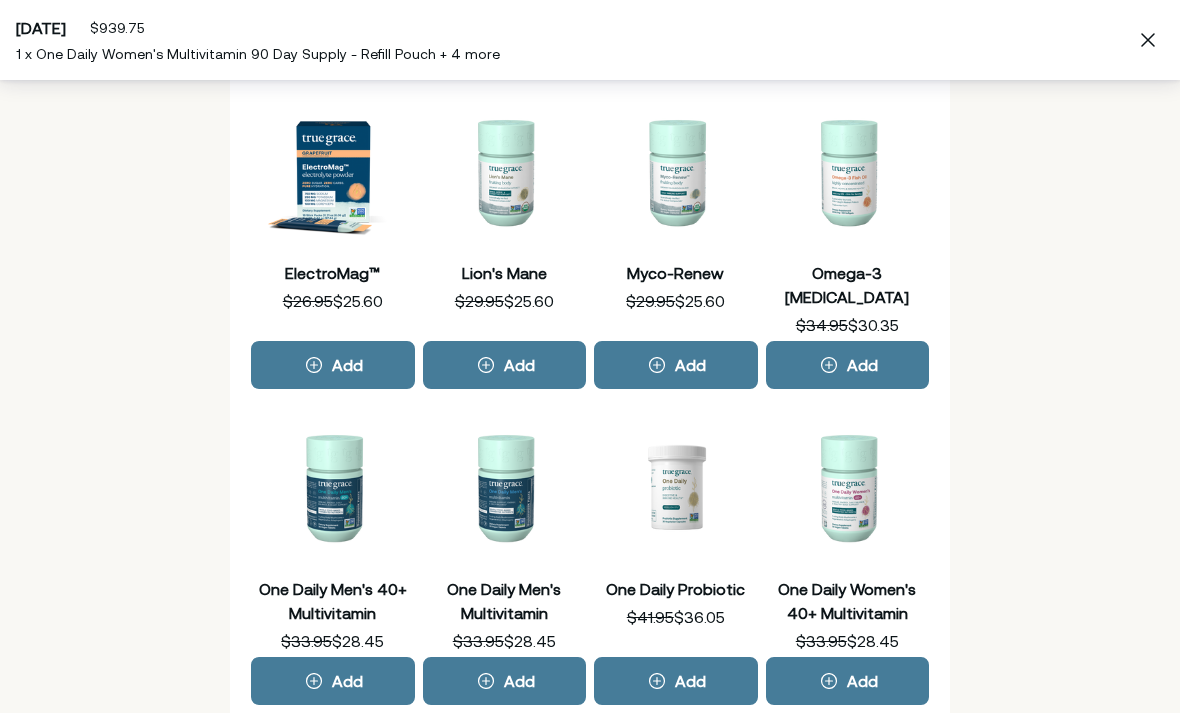 click on "Load more" at bounding box center (590, 745) 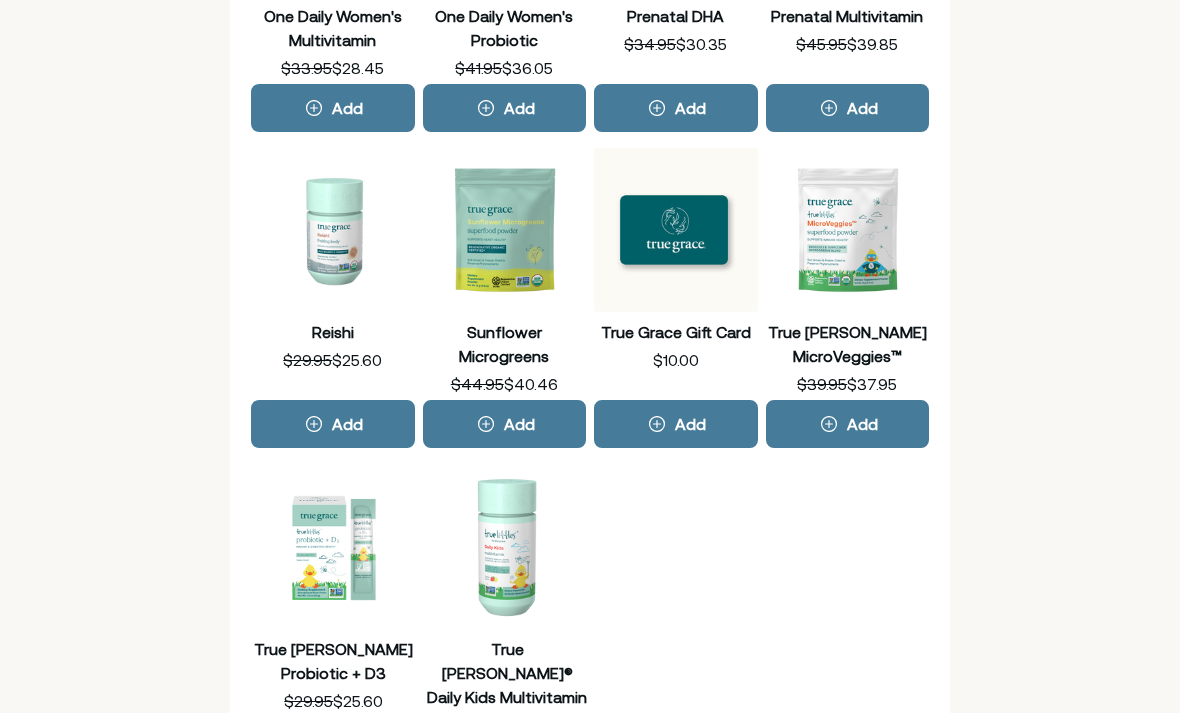 scroll, scrollTop: 1383, scrollLeft: 0, axis: vertical 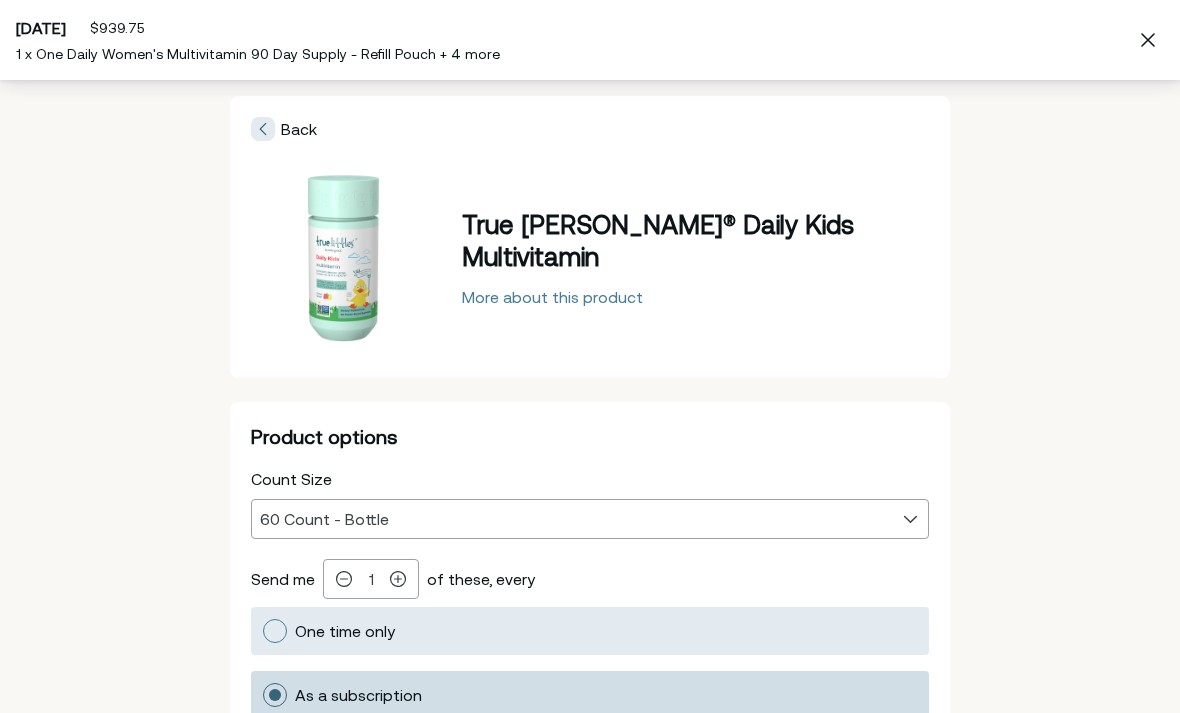 click 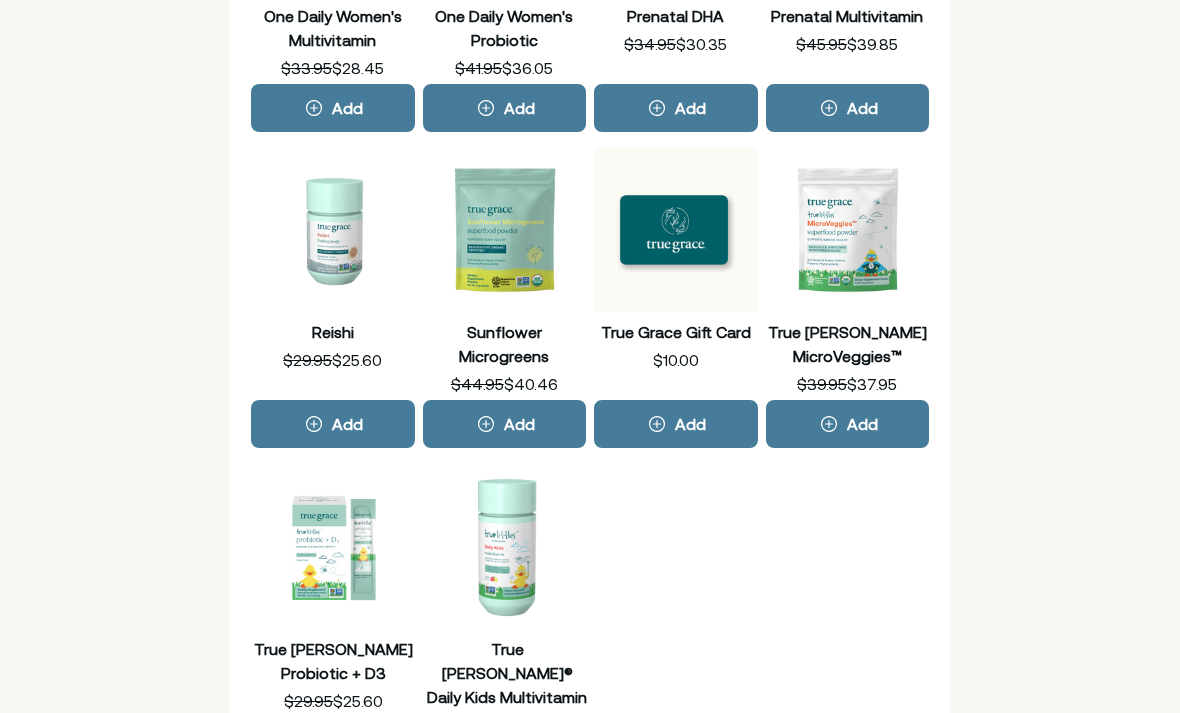 click on "True Littles® Daily Kids Multivitamin" at bounding box center [508, 547] 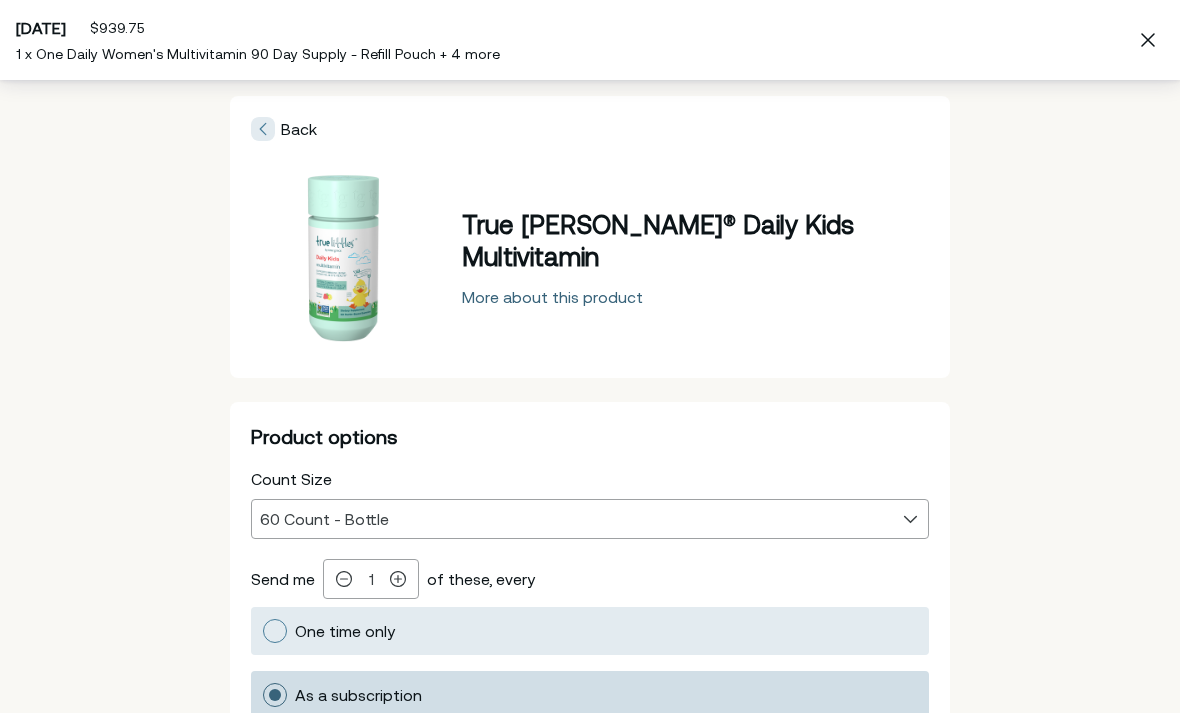 click on "More about this product" at bounding box center [552, 297] 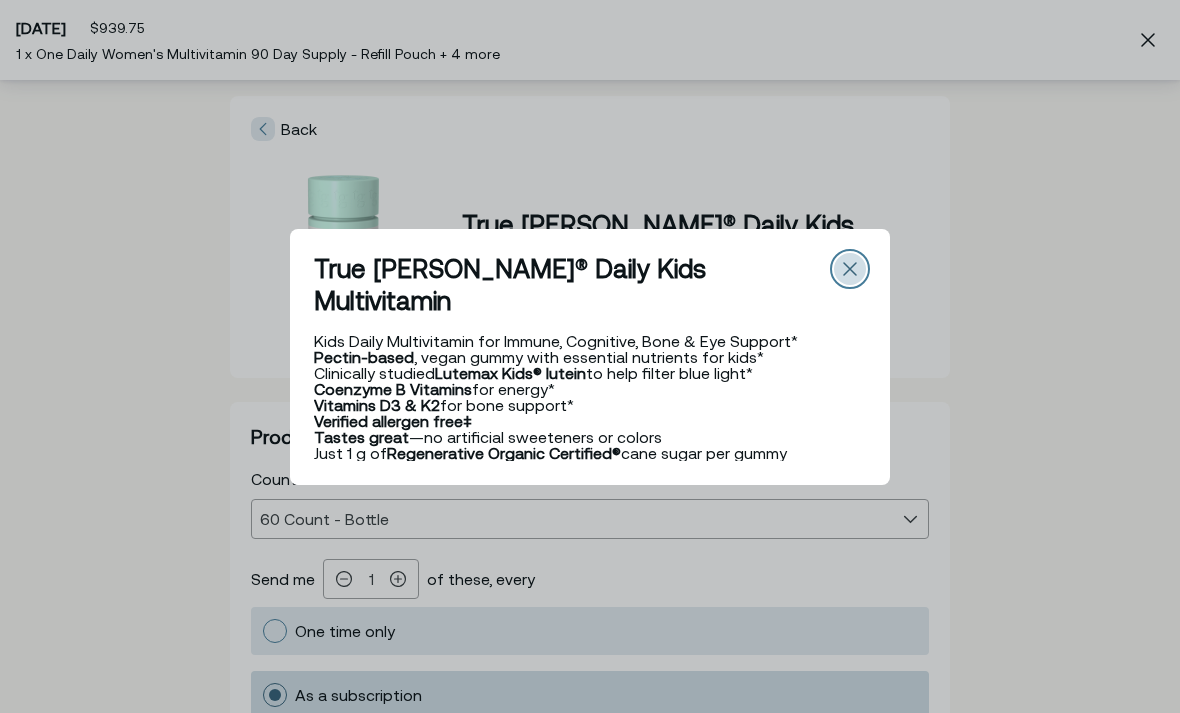 click at bounding box center (850, 269) 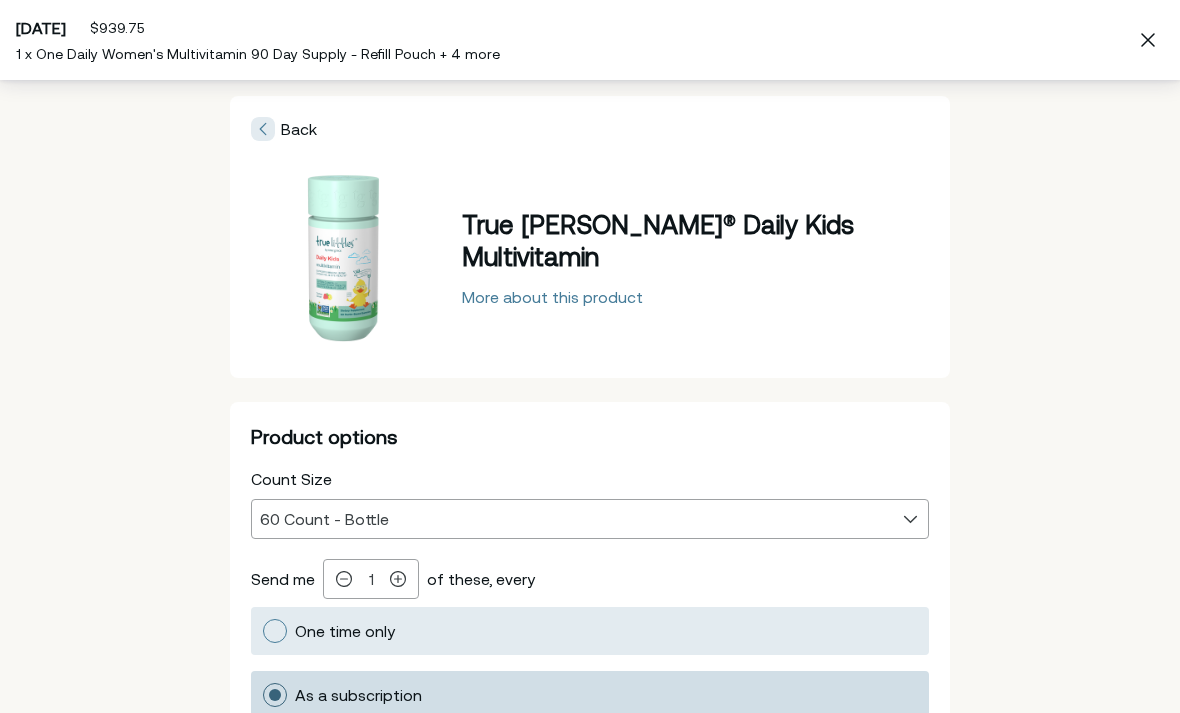 scroll, scrollTop: 0, scrollLeft: 0, axis: both 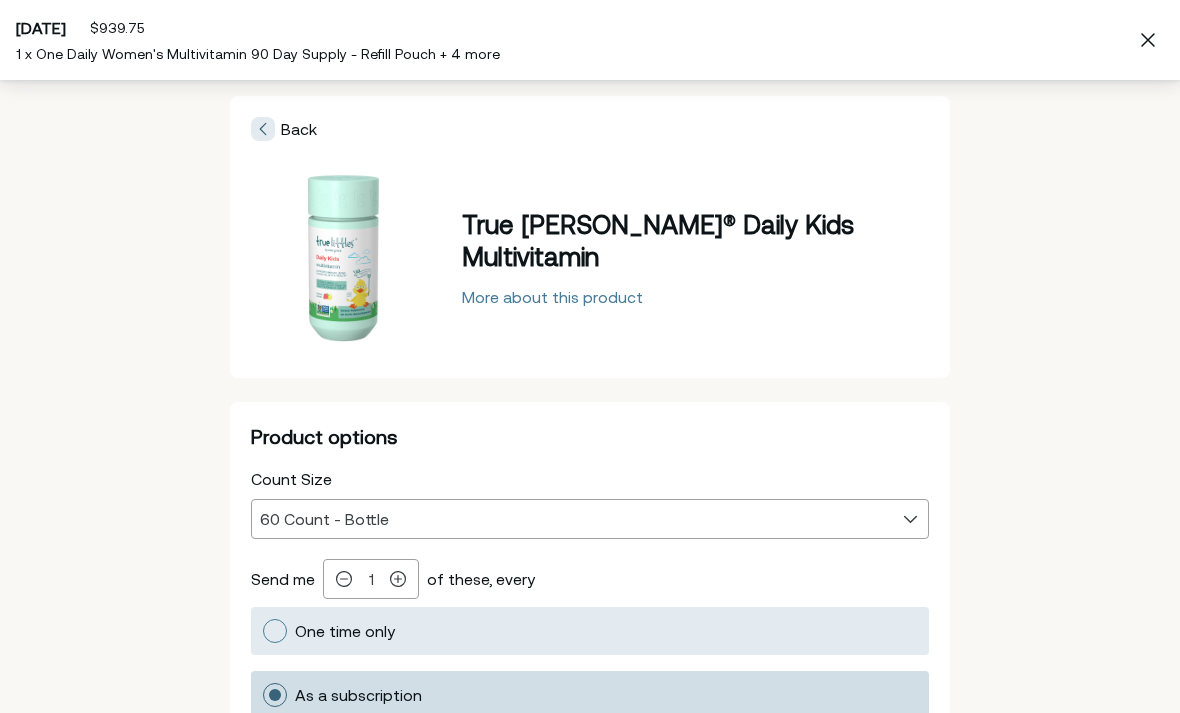 click on "Back" at bounding box center (299, 129) 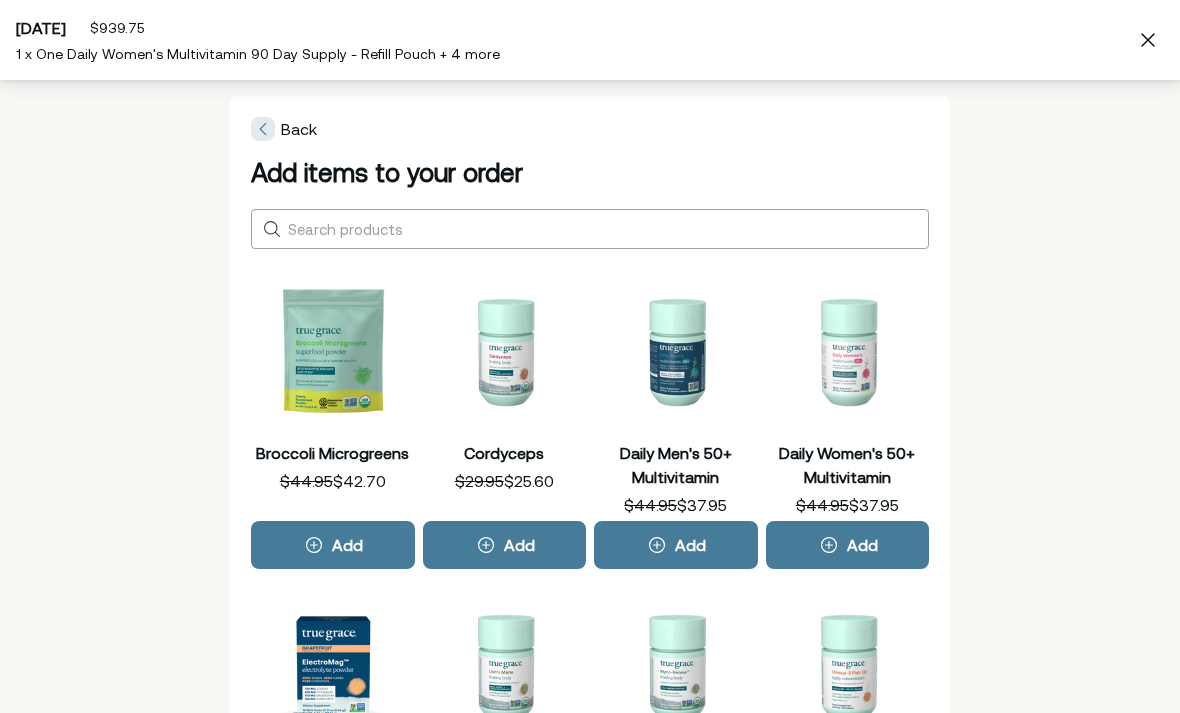 scroll, scrollTop: 0, scrollLeft: 0, axis: both 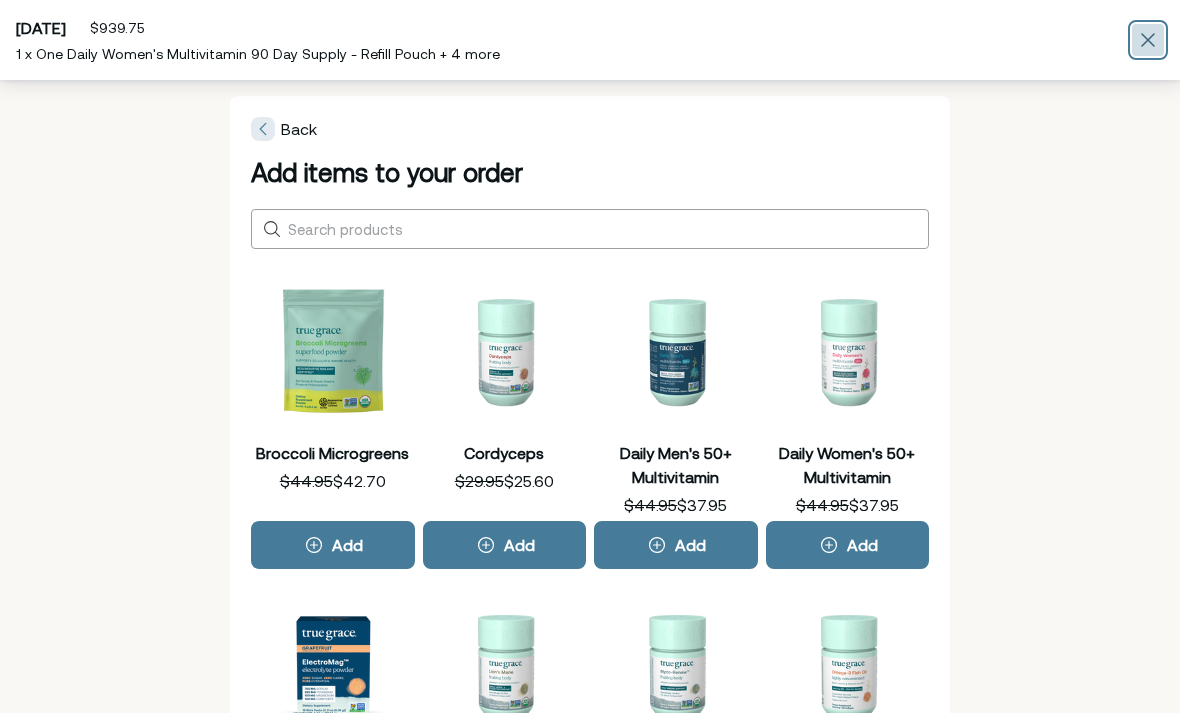 click at bounding box center (1148, 40) 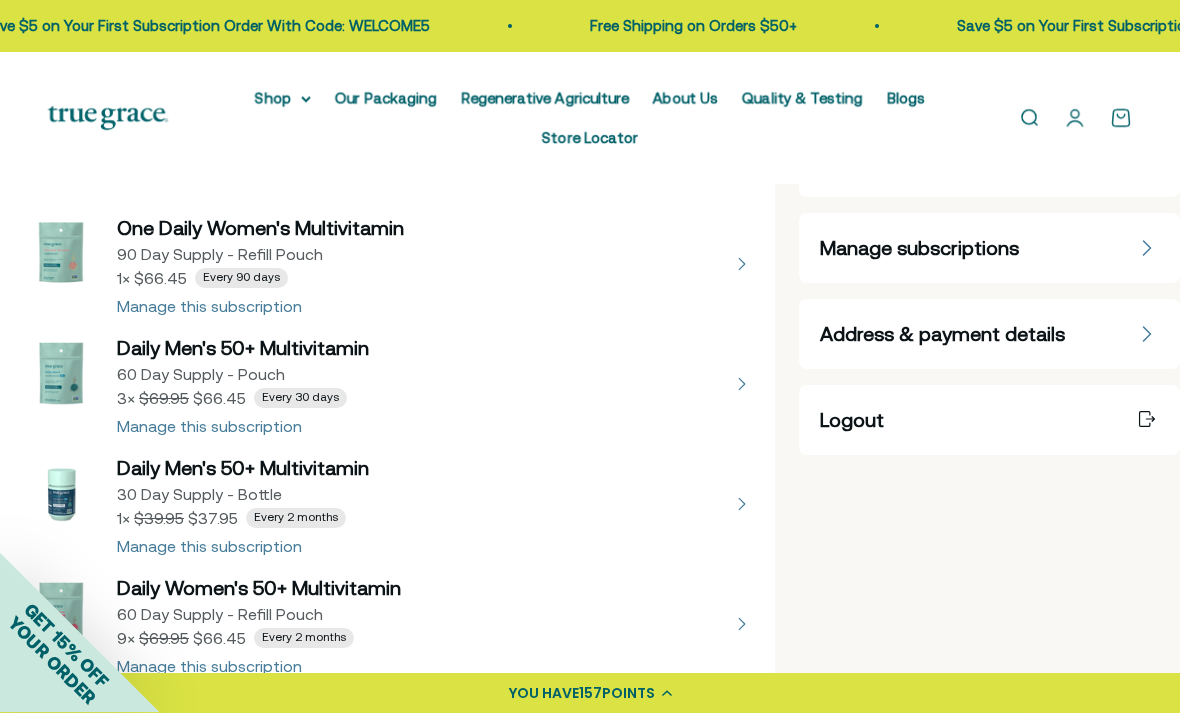 scroll, scrollTop: 262, scrollLeft: 0, axis: vertical 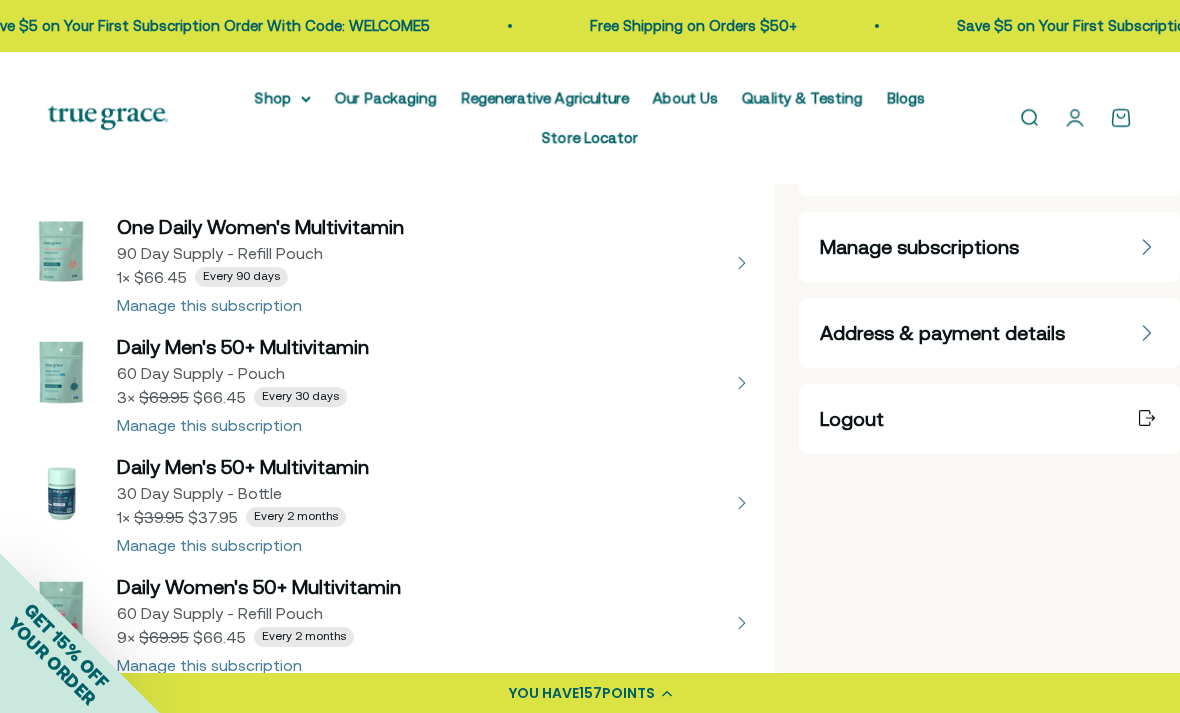 click at bounding box center [387, 383] 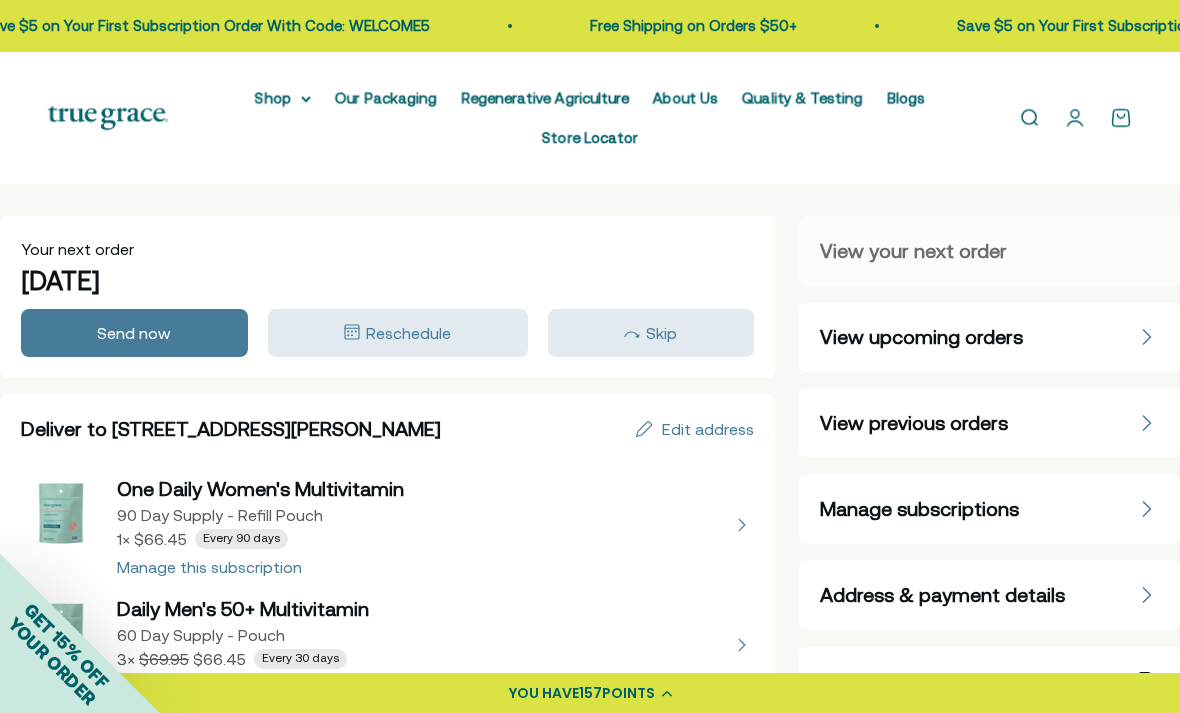 select on "60 Day Supply - Pouch" 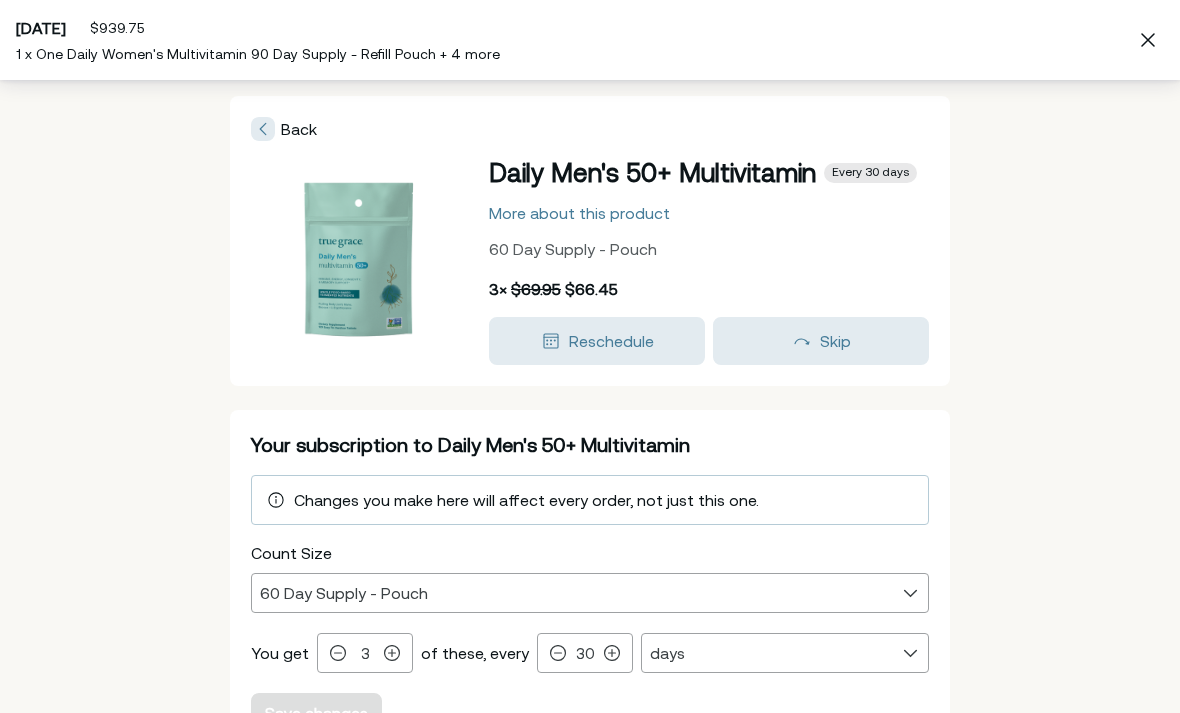 scroll, scrollTop: 87, scrollLeft: 0, axis: vertical 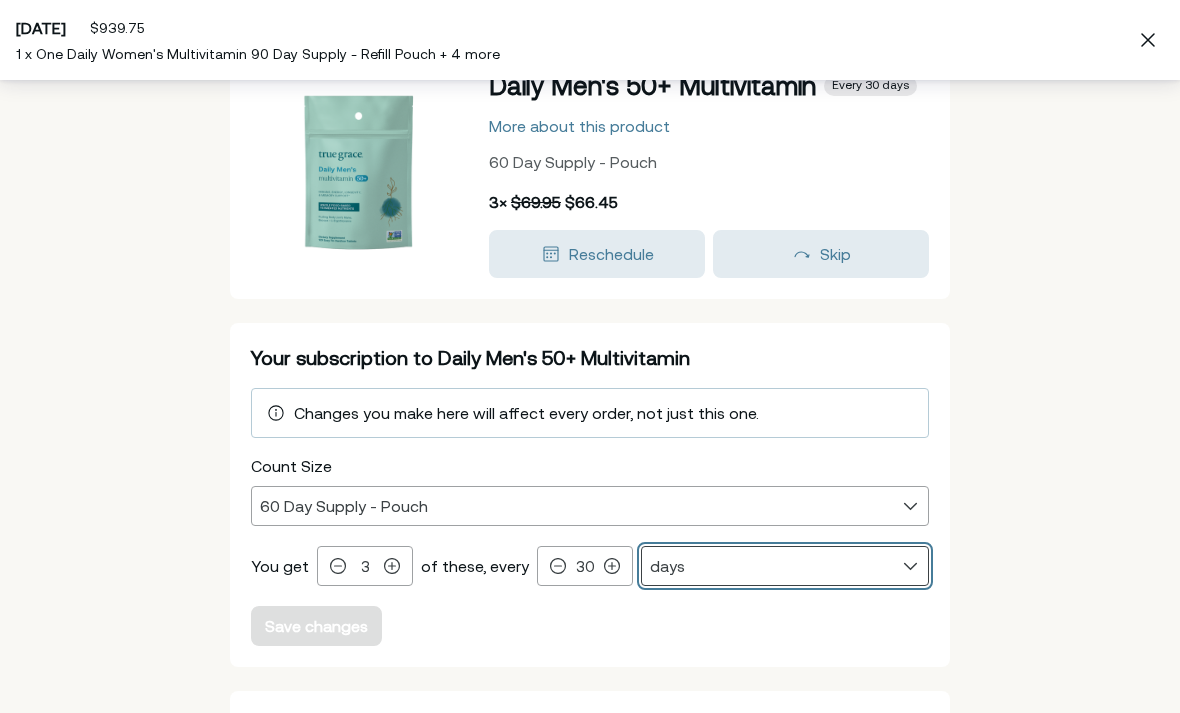 select on "month" 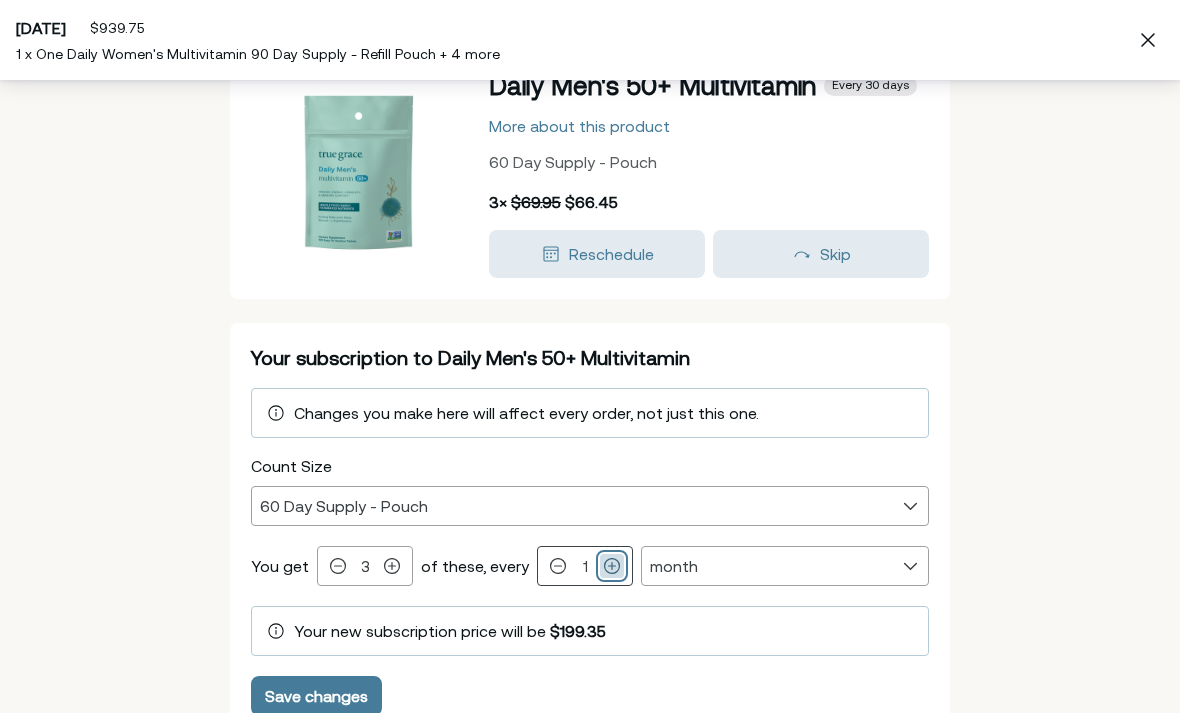 click 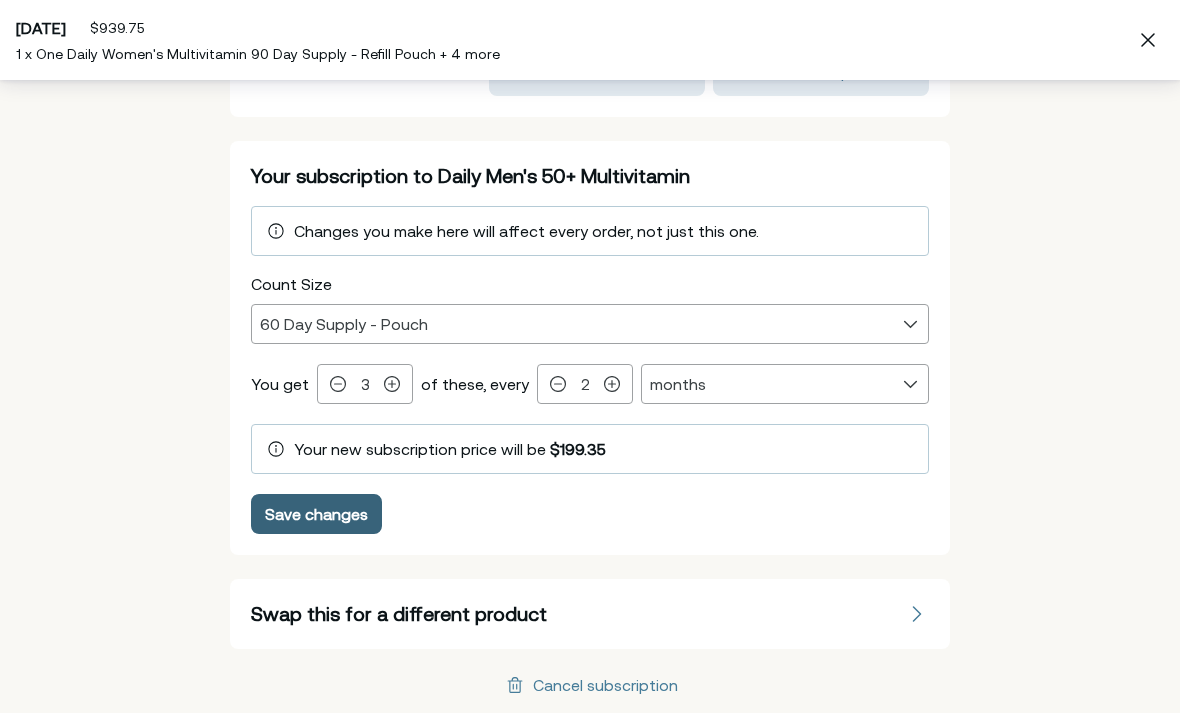 scroll, scrollTop: 295, scrollLeft: 0, axis: vertical 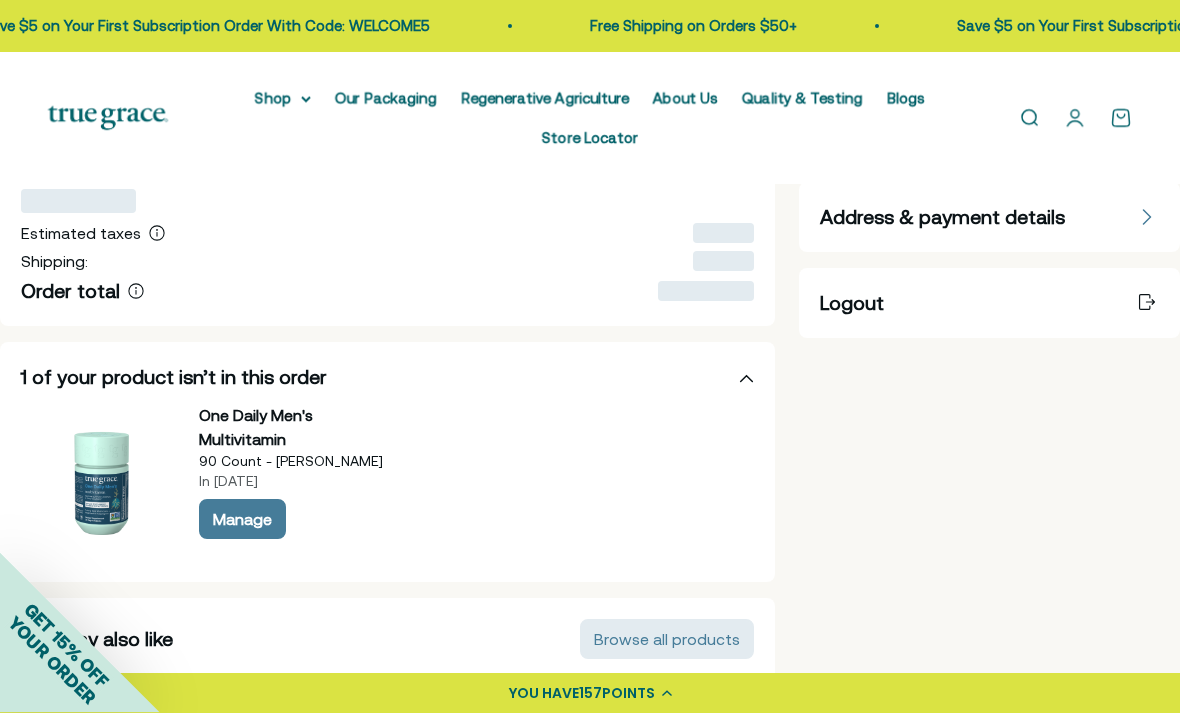 select on "60 Day Supply - Pouch" 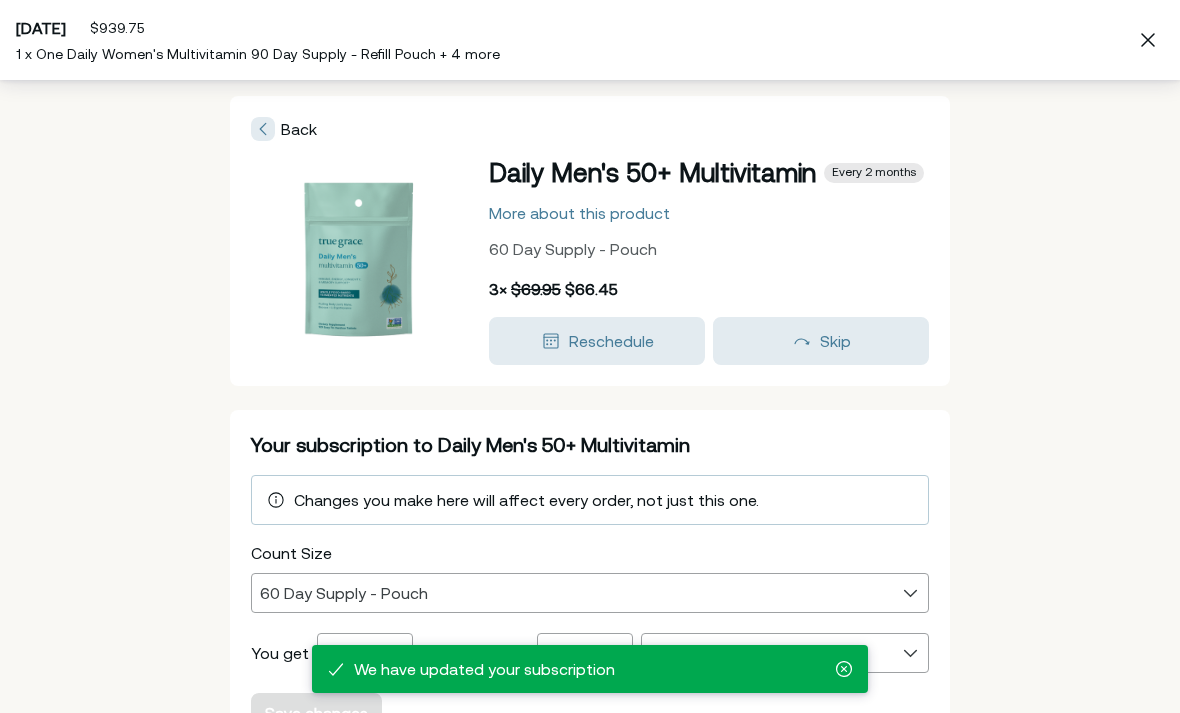 scroll, scrollTop: 378, scrollLeft: 0, axis: vertical 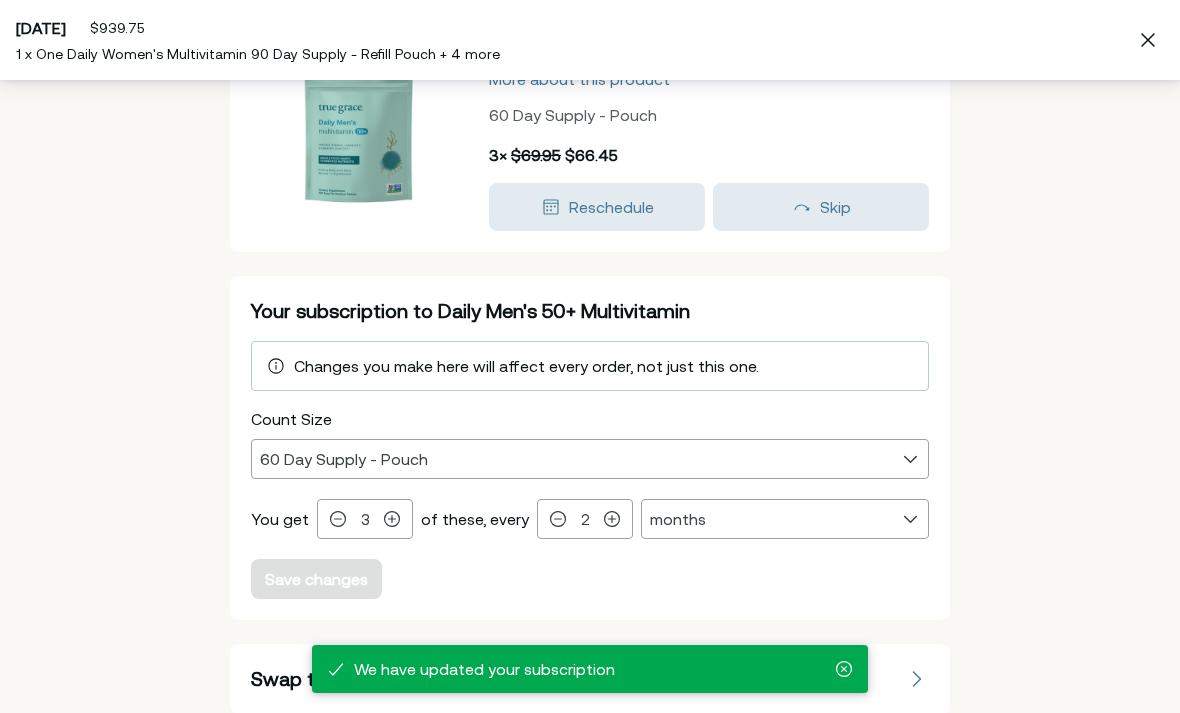 click on "Changes you make here will affect every order, not just this one." at bounding box center [590, 366] 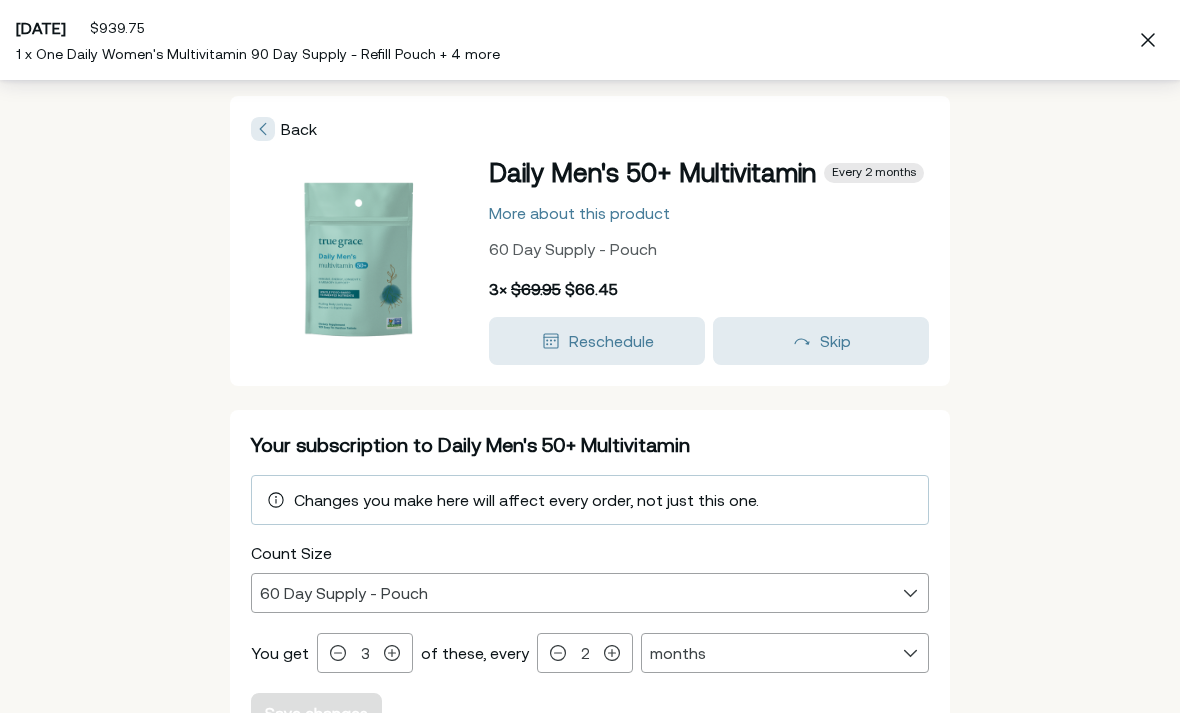 scroll, scrollTop: -1, scrollLeft: 0, axis: vertical 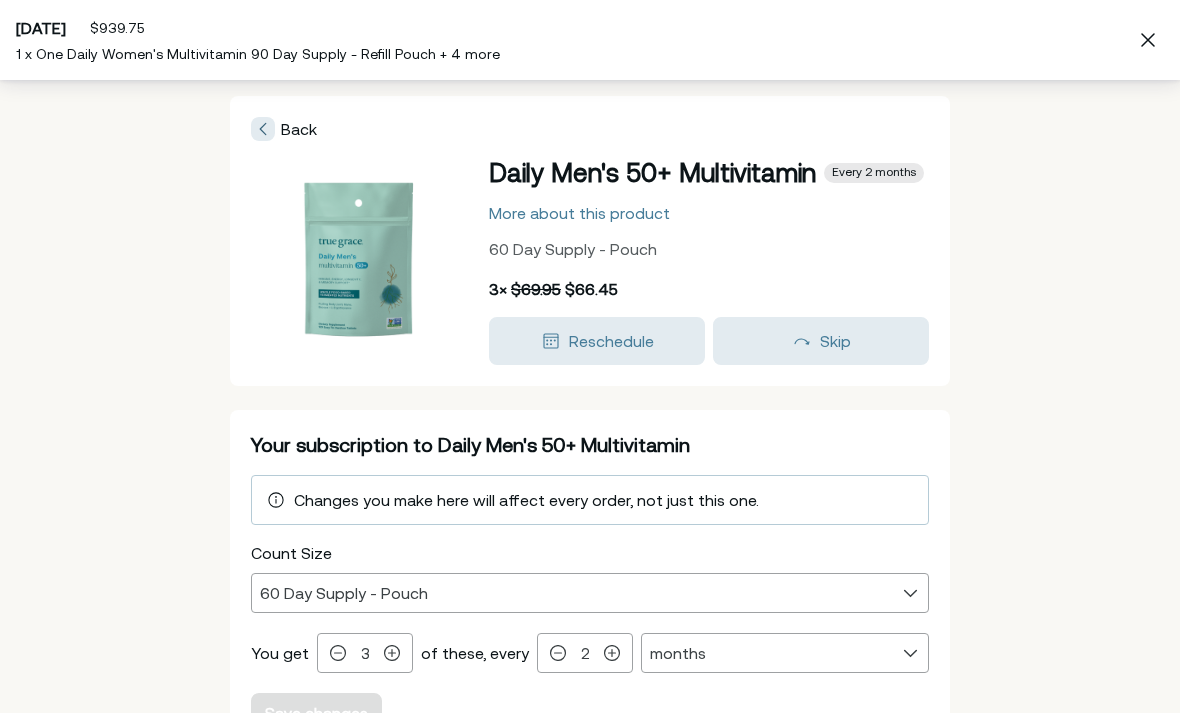 click 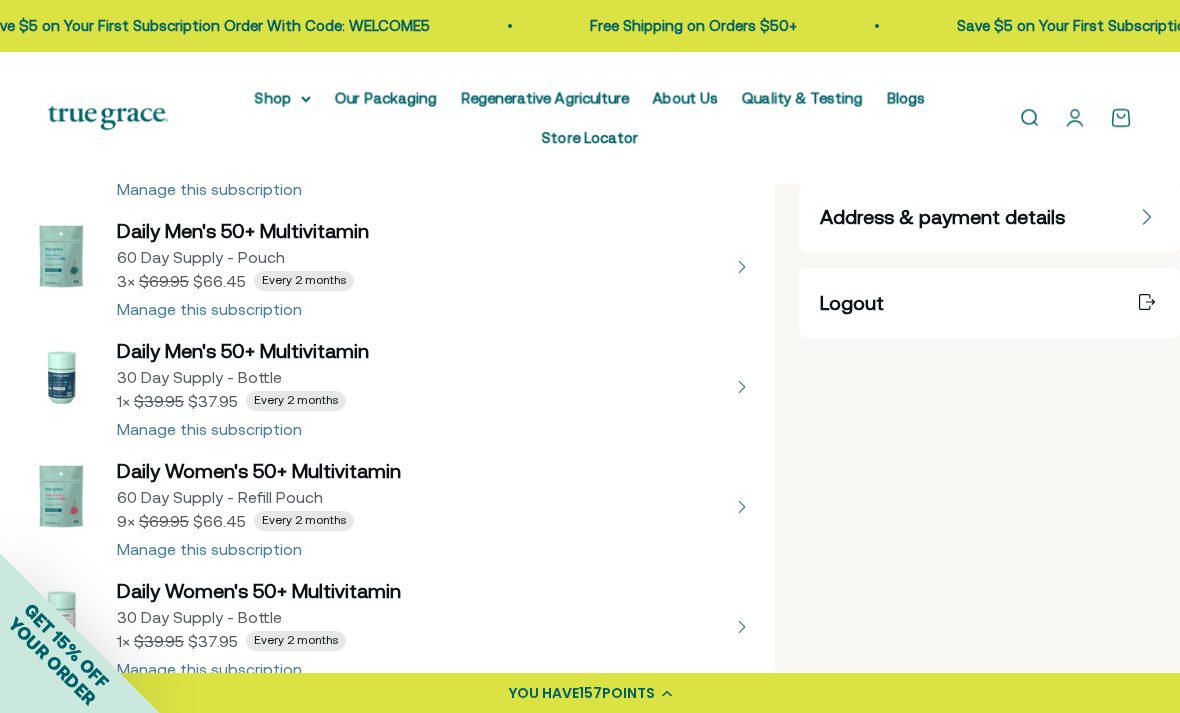 scroll, scrollTop: 474, scrollLeft: 0, axis: vertical 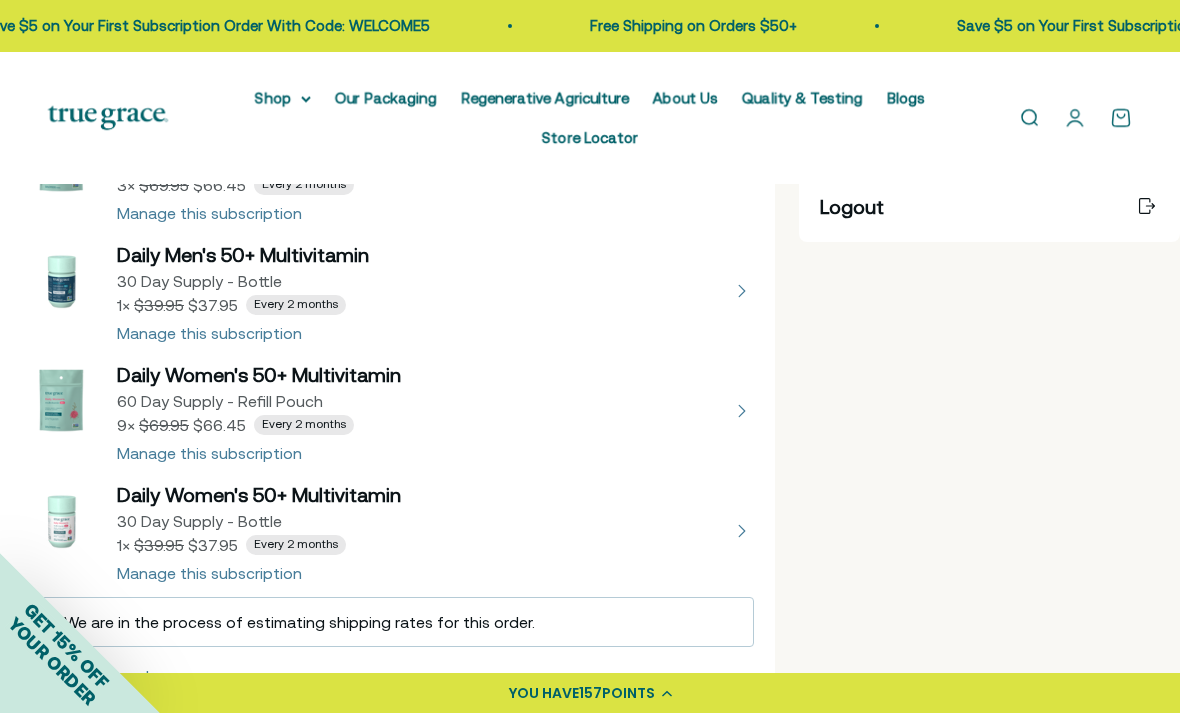 click at bounding box center [387, 291] 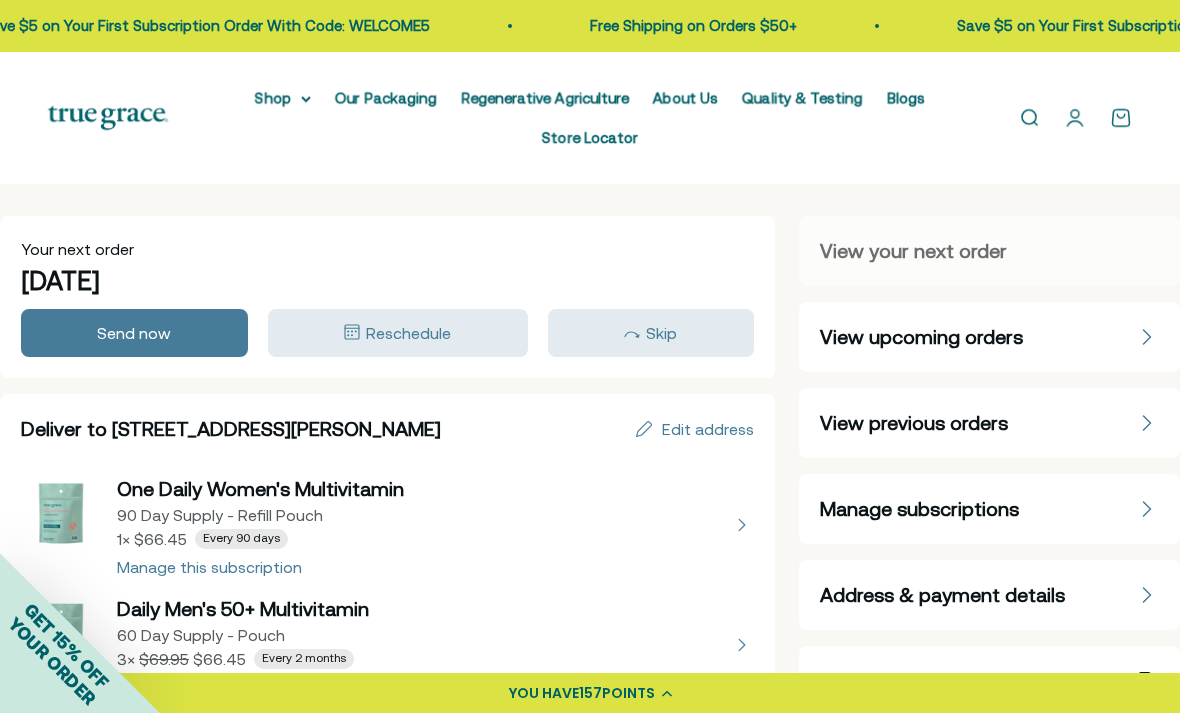 select on "month" 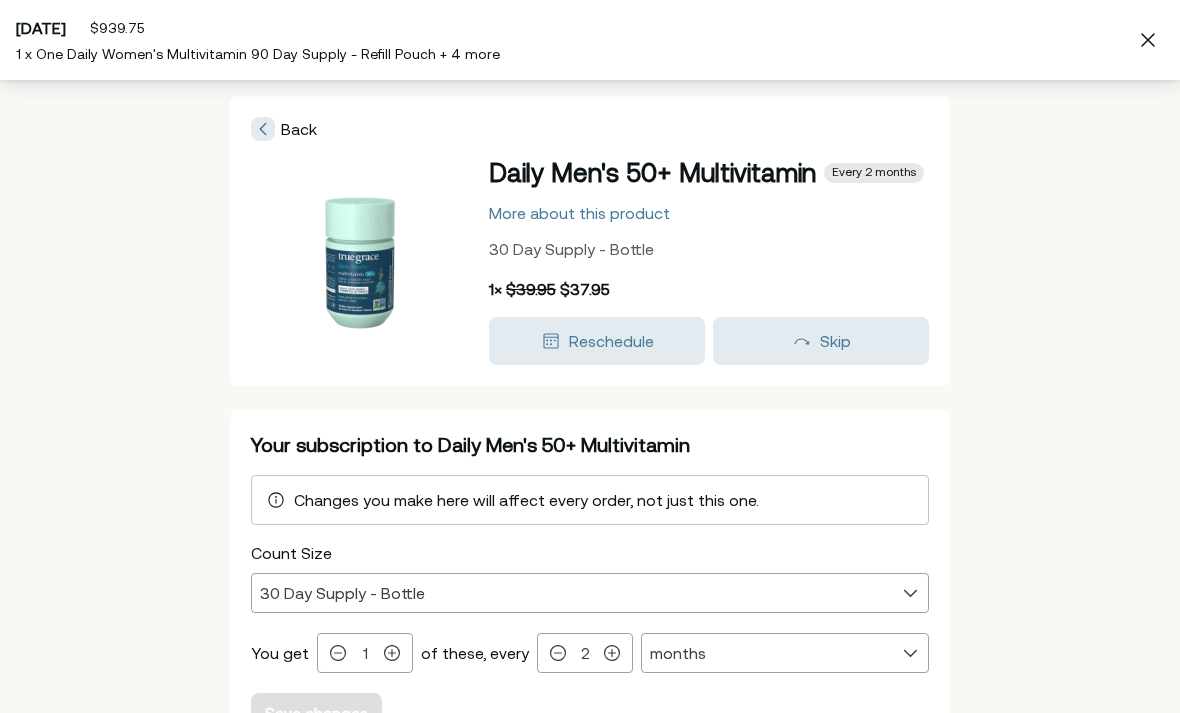 click on "Back" at bounding box center [299, 129] 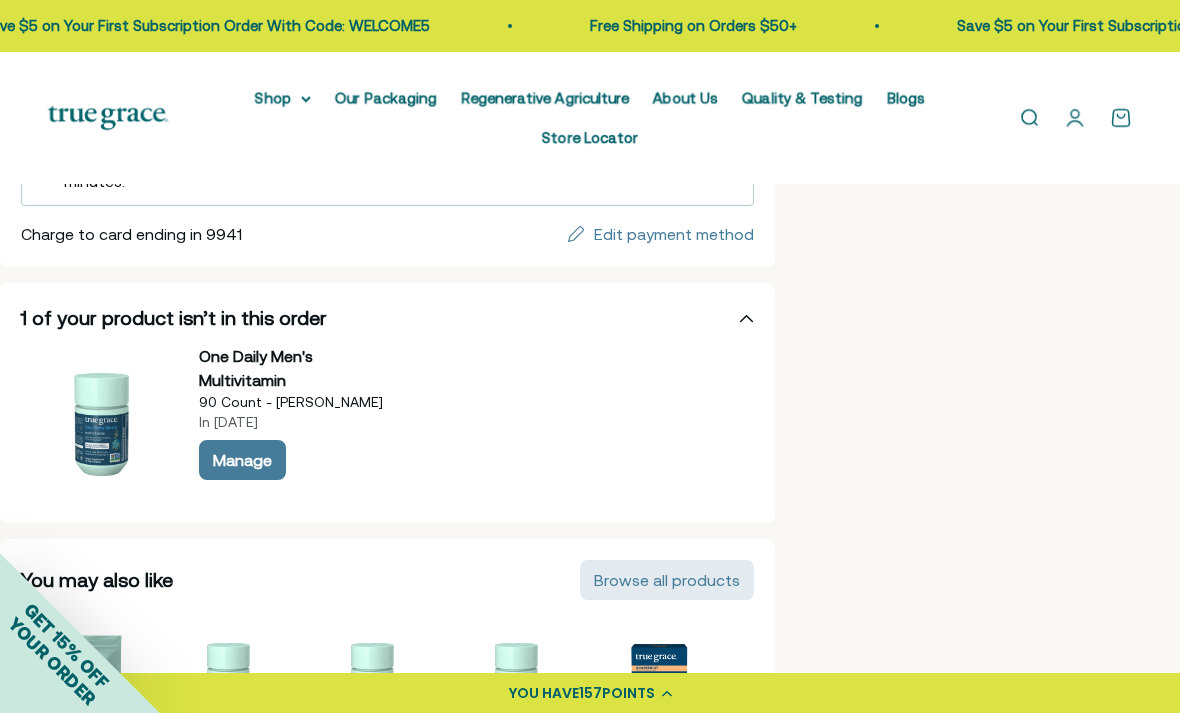 scroll, scrollTop: 945, scrollLeft: 0, axis: vertical 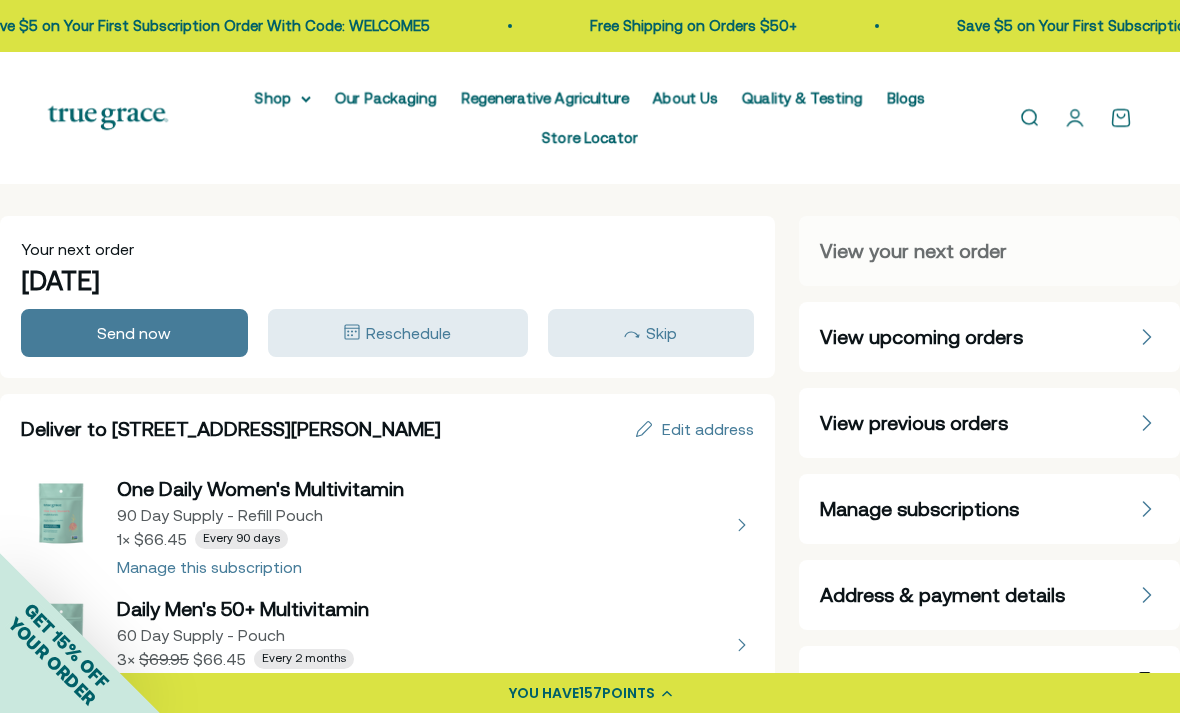 click on "Shop" at bounding box center (283, 98) 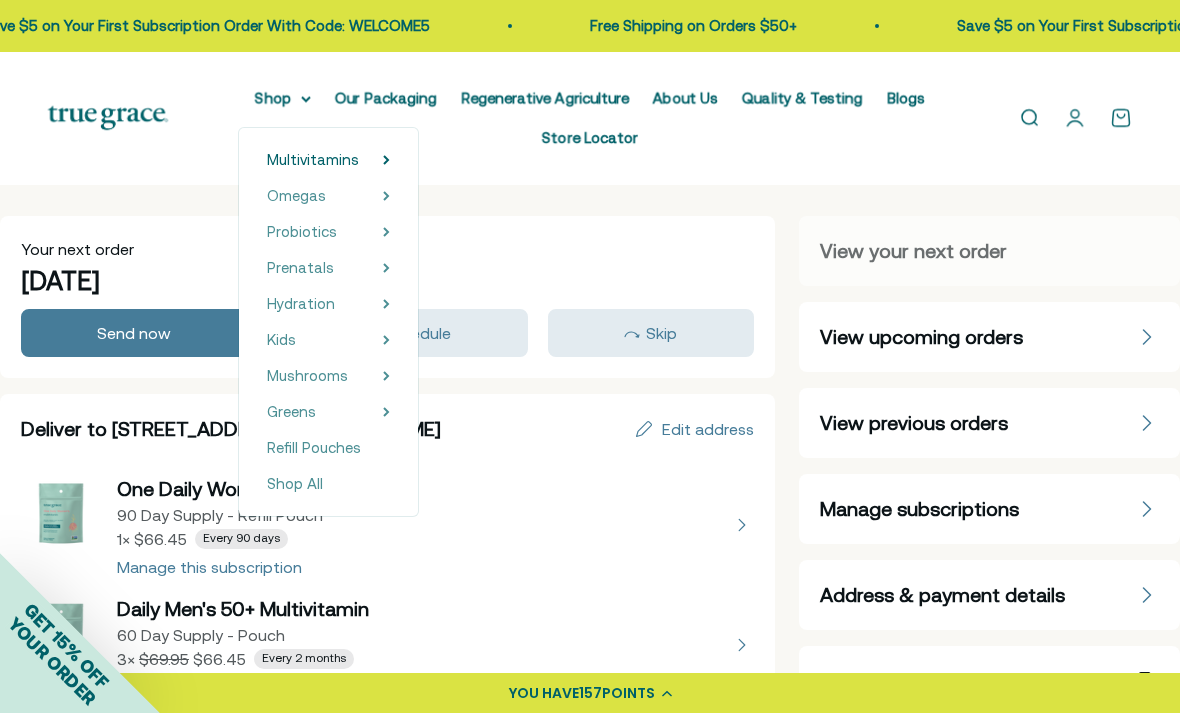click on "Multivitamins" at bounding box center (313, 159) 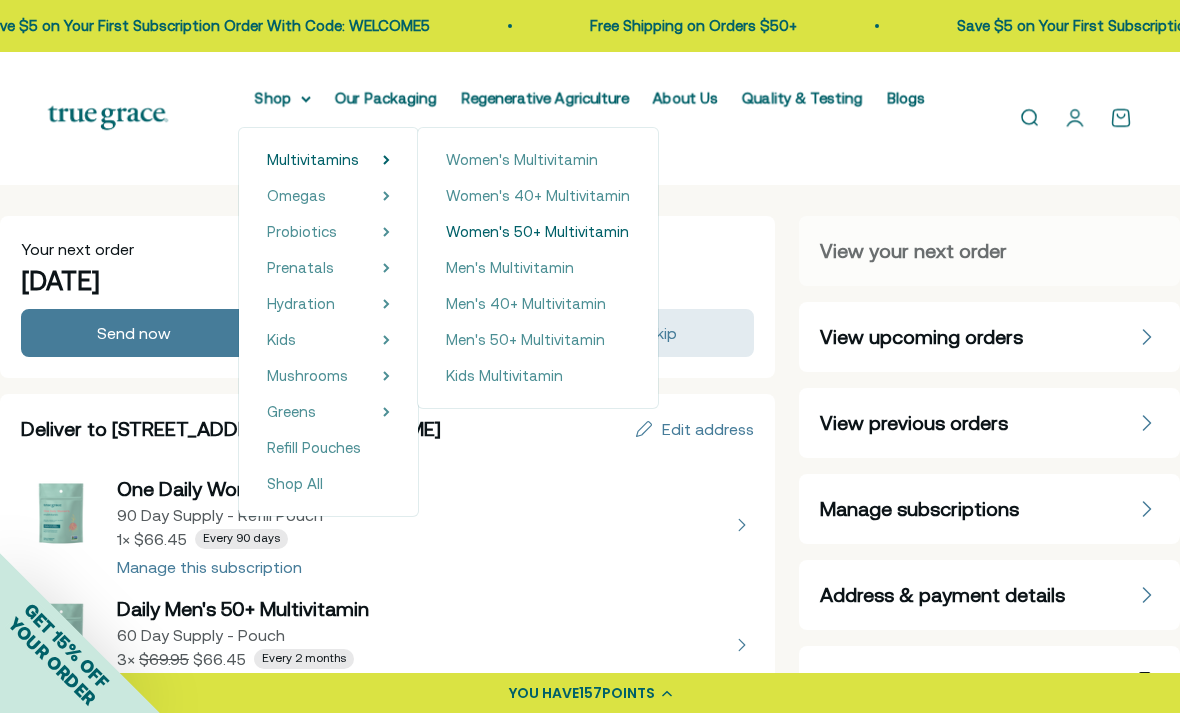 click on "Women's 50+ Multivitamin" at bounding box center (537, 231) 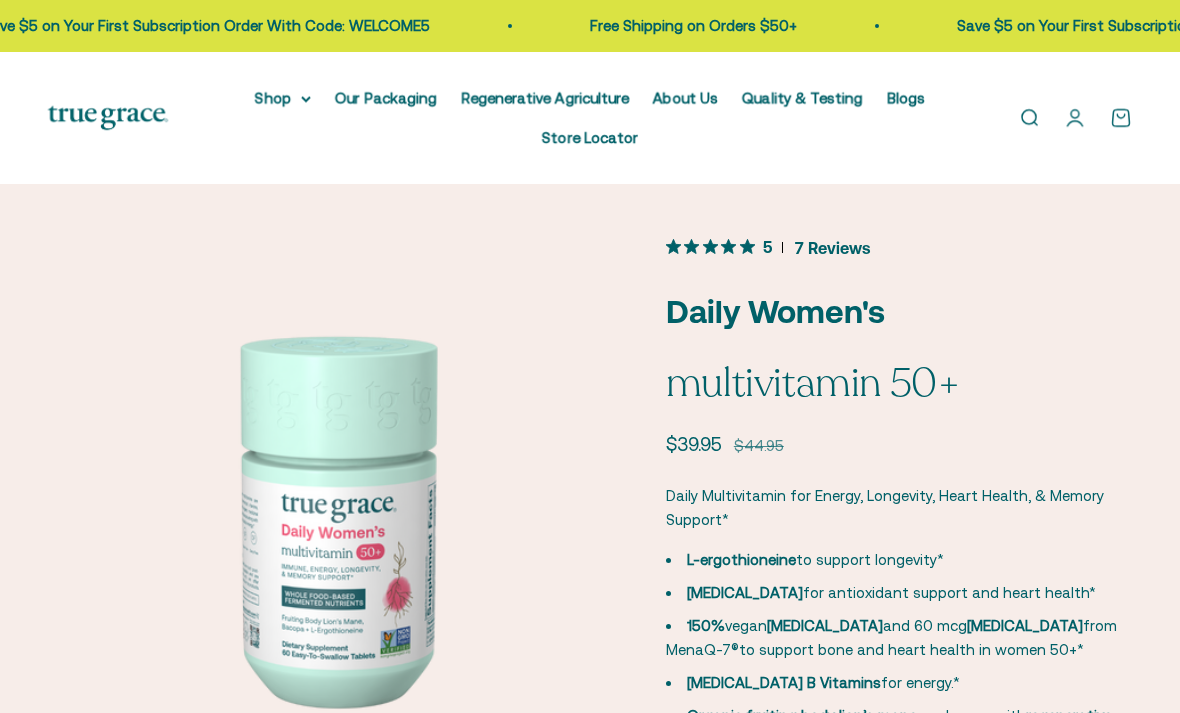 scroll, scrollTop: 83, scrollLeft: 0, axis: vertical 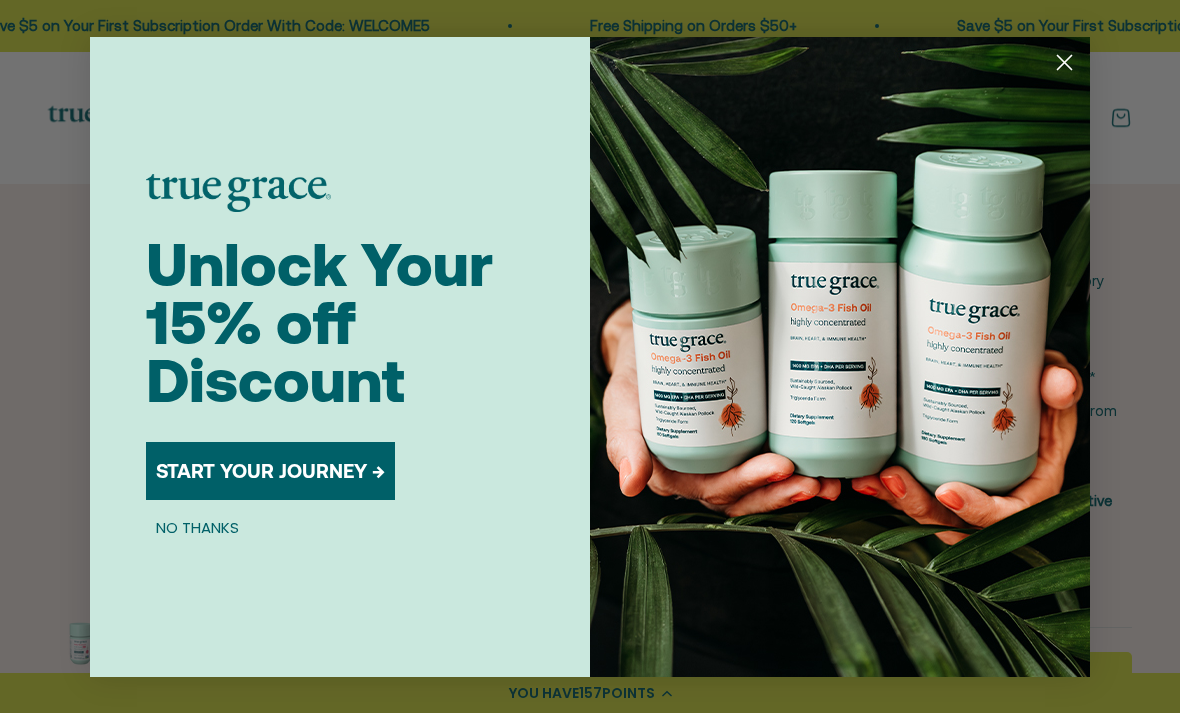 click 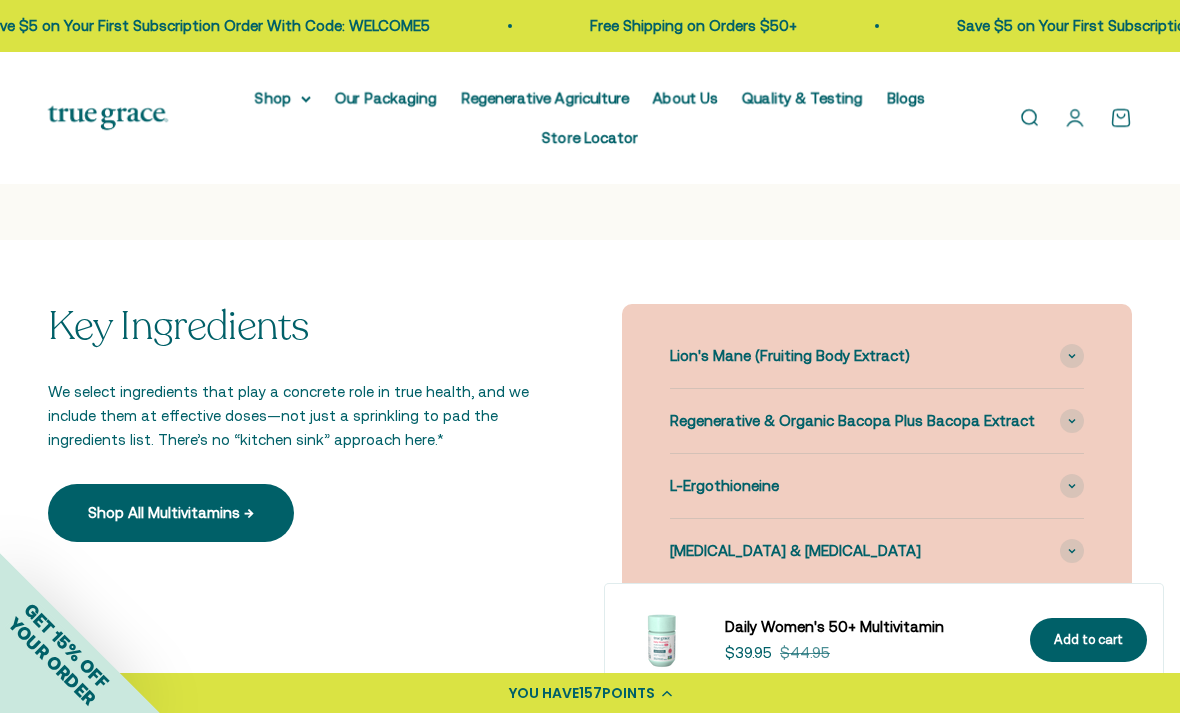 scroll, scrollTop: 2167, scrollLeft: 0, axis: vertical 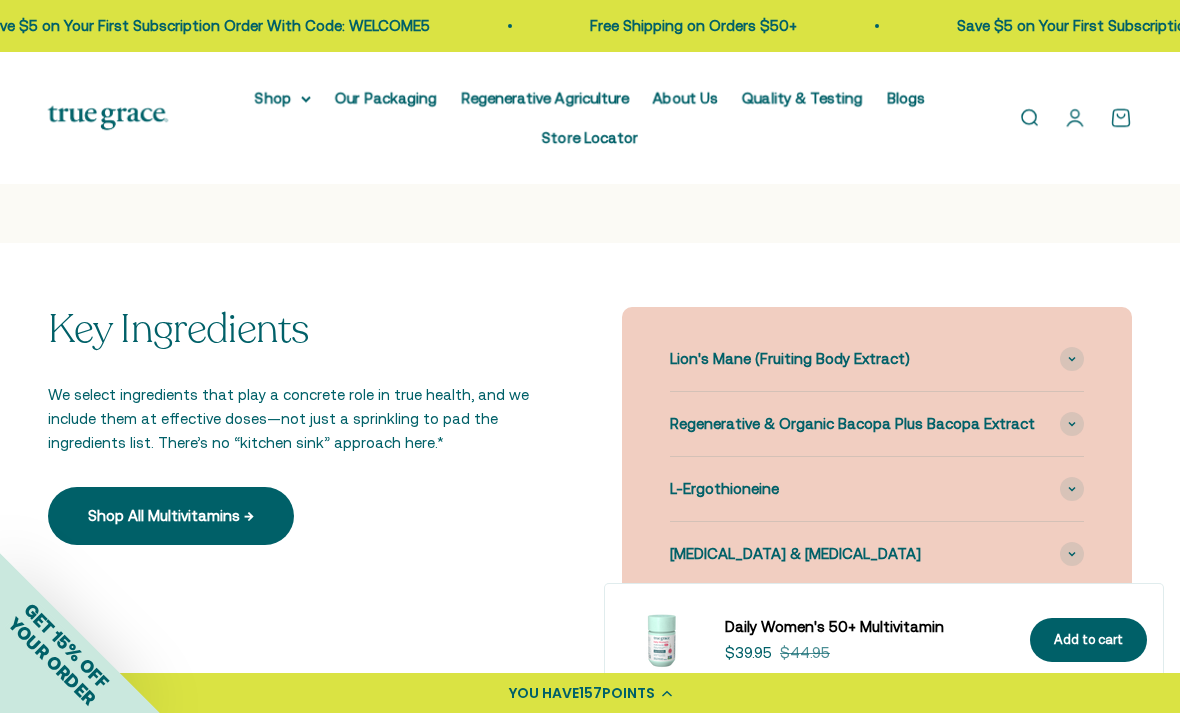 click on "L-Ergothioneine" at bounding box center (724, 489) 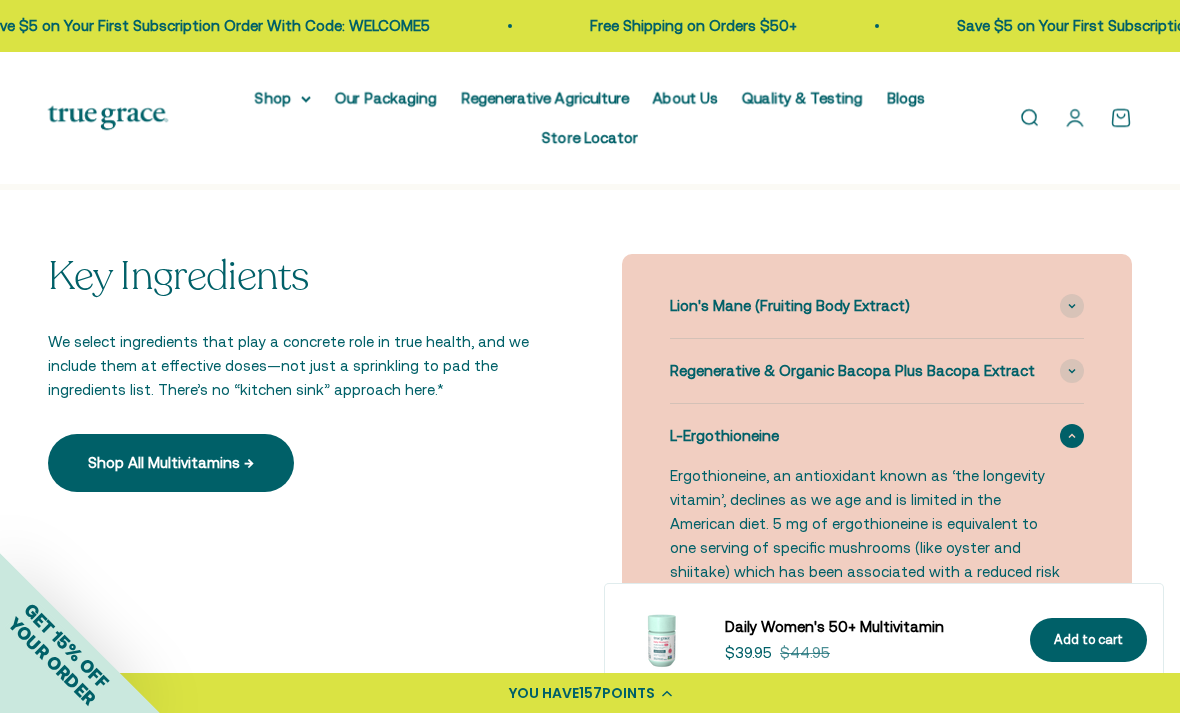 scroll, scrollTop: 2230, scrollLeft: 0, axis: vertical 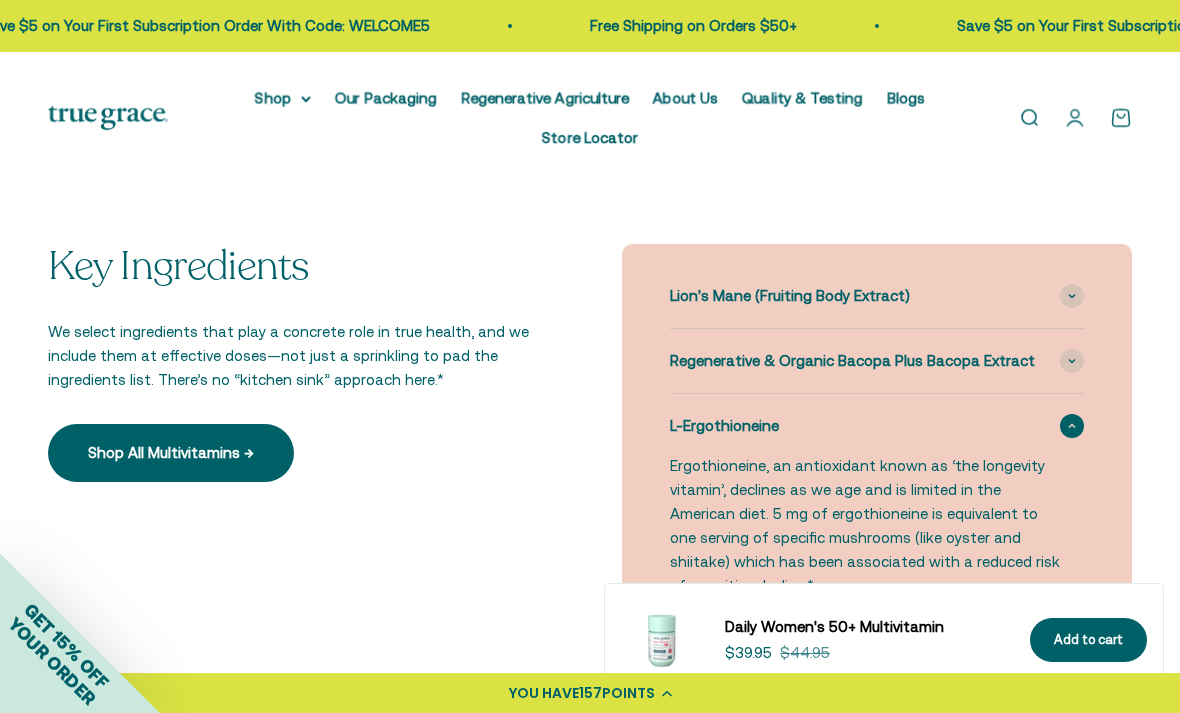 click on "L-Ergothioneine" at bounding box center [877, 426] 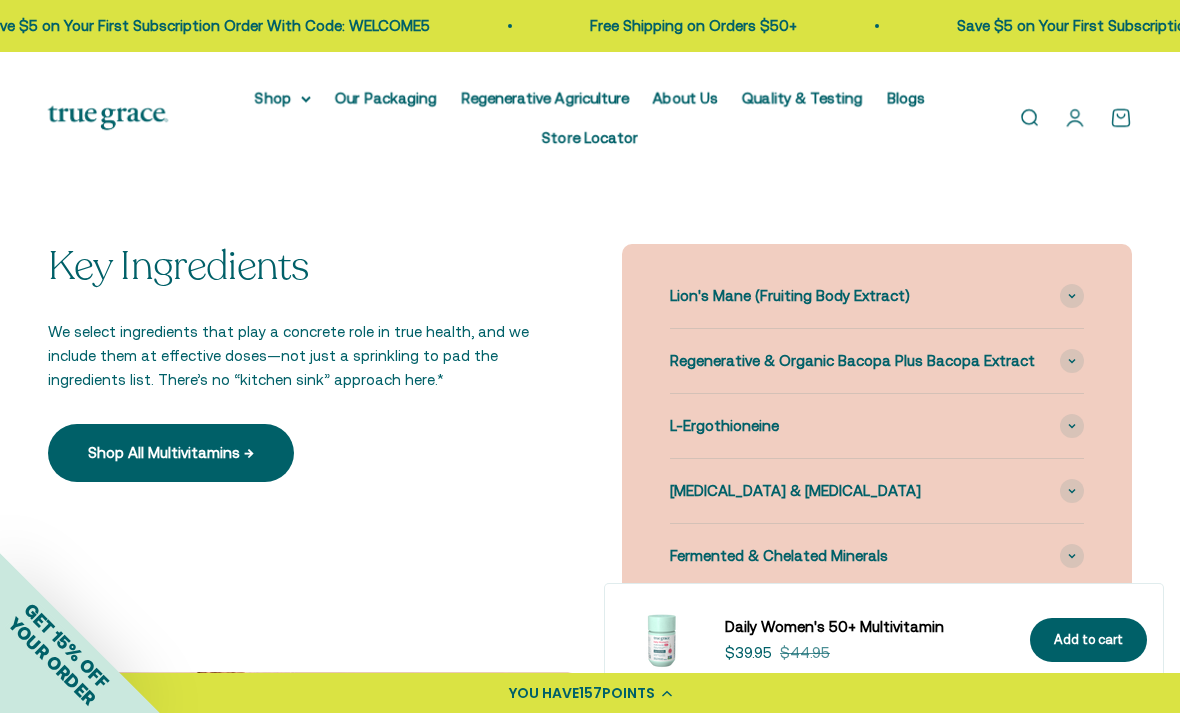 click on "Lion's Mane (Fruiting Body Extract)" at bounding box center (790, 296) 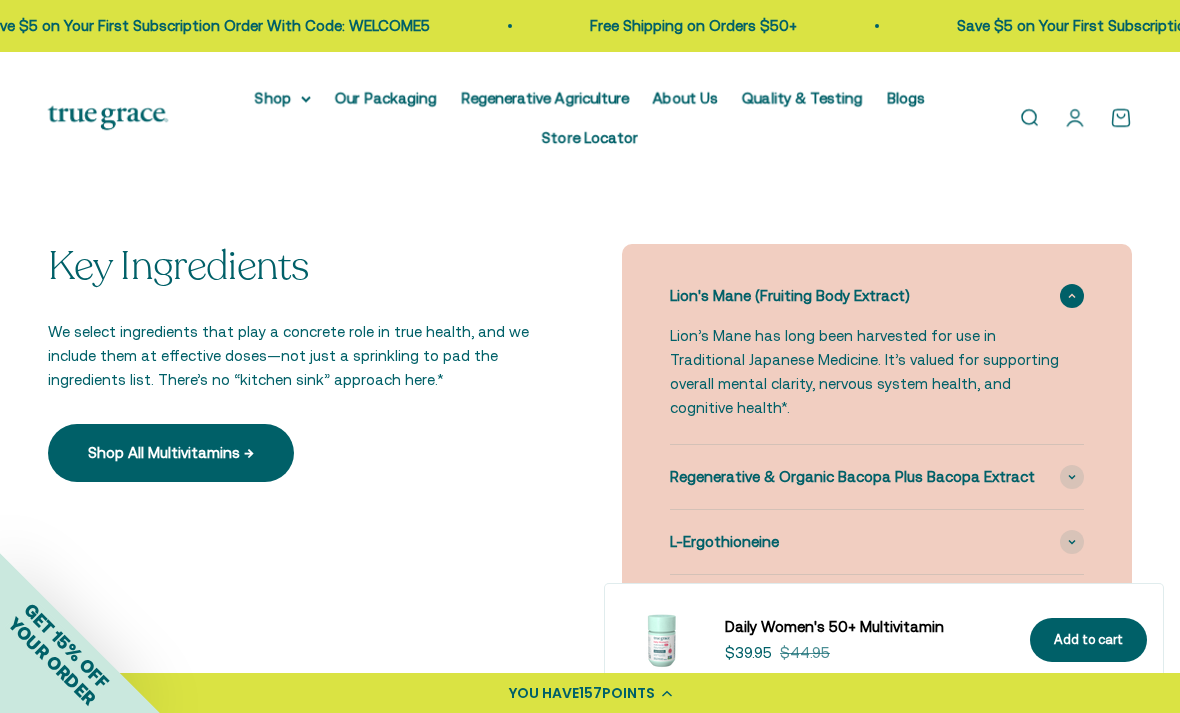 click on "Regenerative & Organic Bacopa Plus Bacopa Extract" at bounding box center [877, 477] 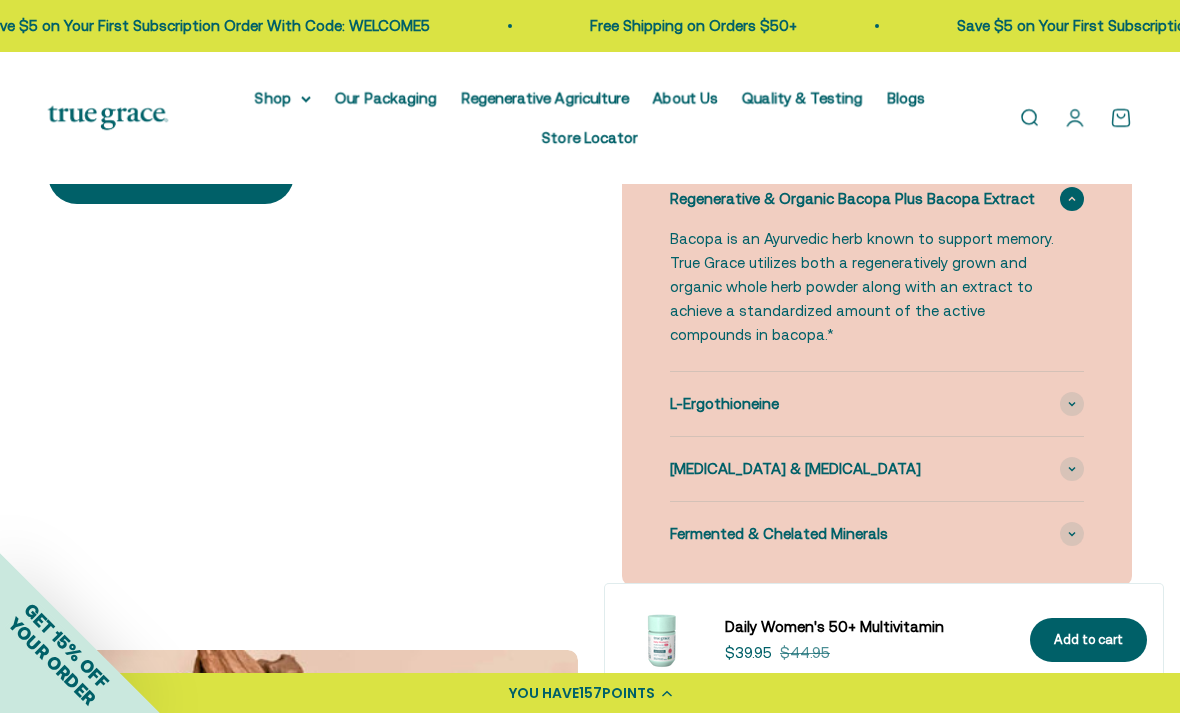 scroll, scrollTop: 2505, scrollLeft: 0, axis: vertical 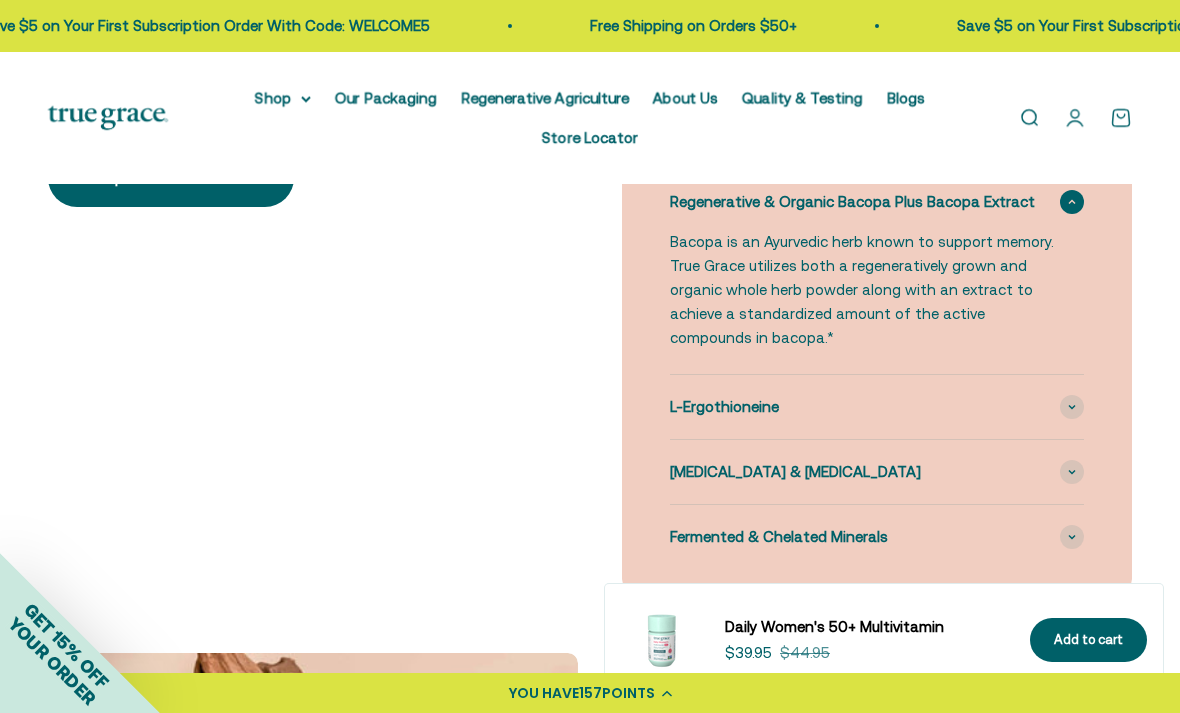 click on "Vitamin K2 & Vitamin D3" at bounding box center [877, 472] 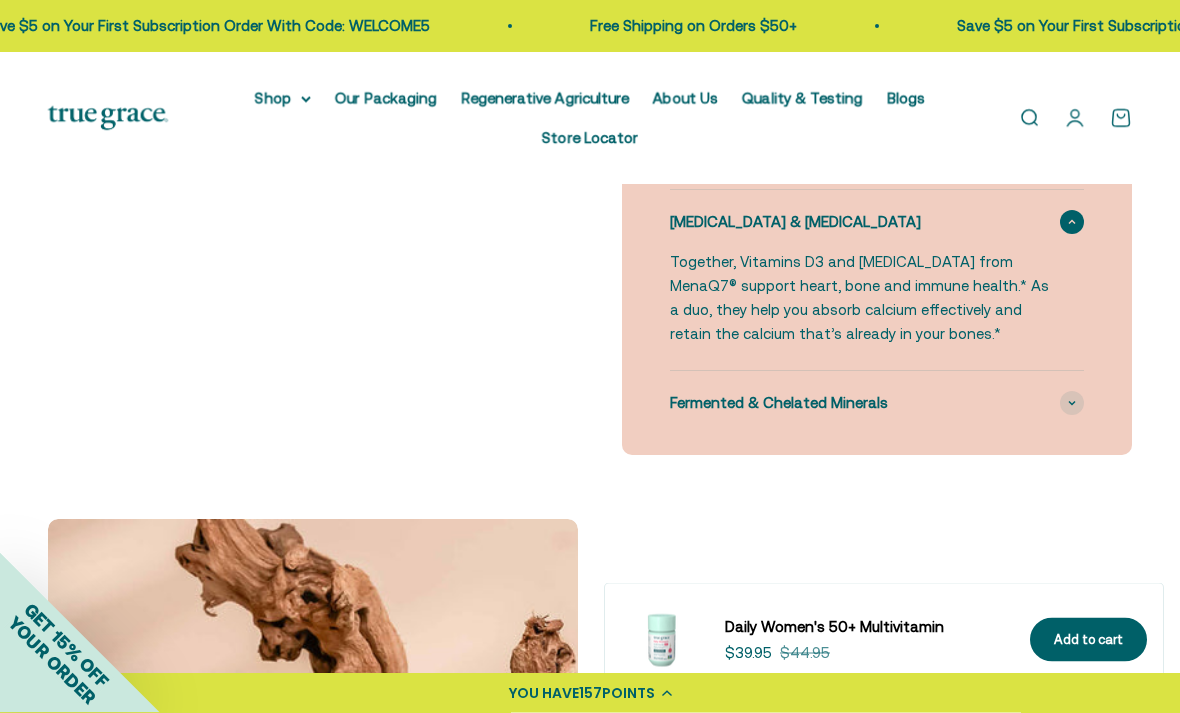 scroll, scrollTop: 2771, scrollLeft: 0, axis: vertical 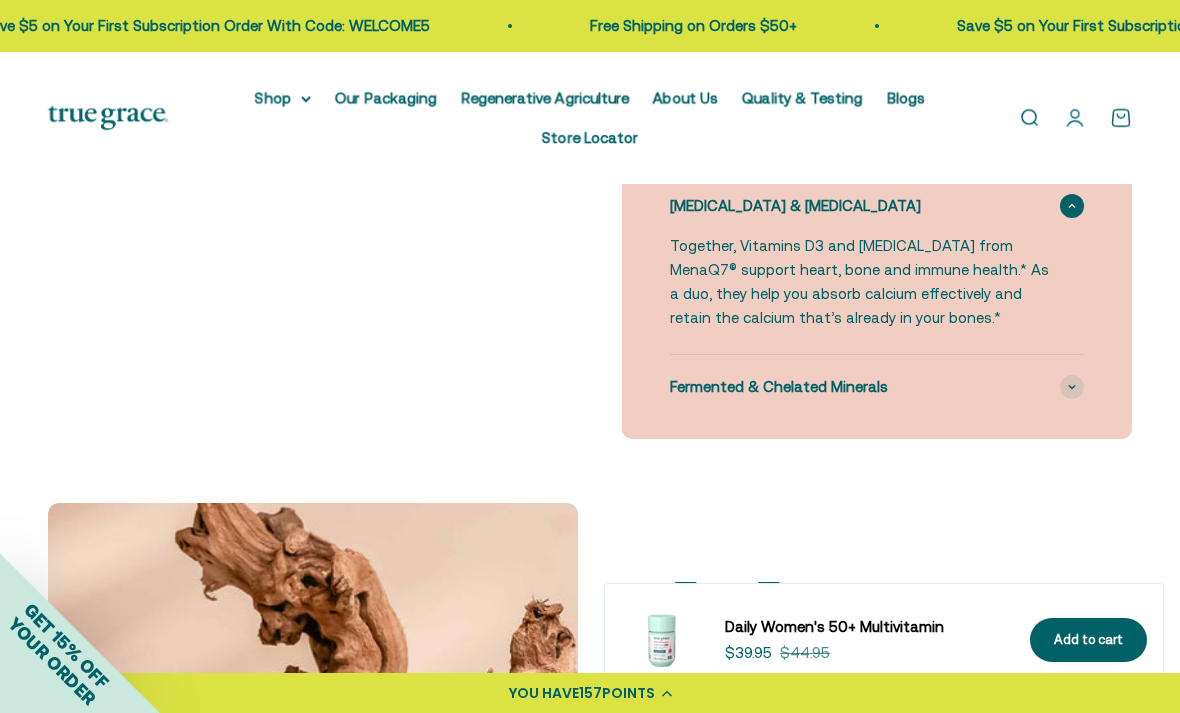 click on "Fermented & Chelated Minerals" at bounding box center (877, 387) 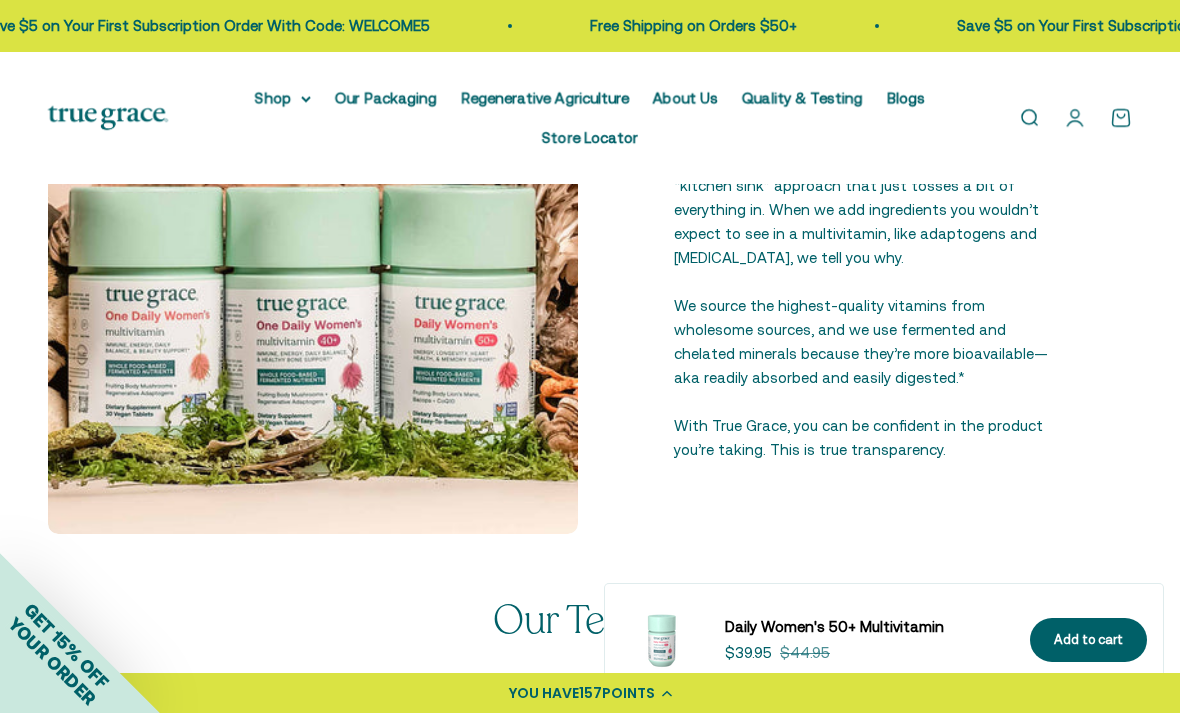 scroll, scrollTop: 3603, scrollLeft: 0, axis: vertical 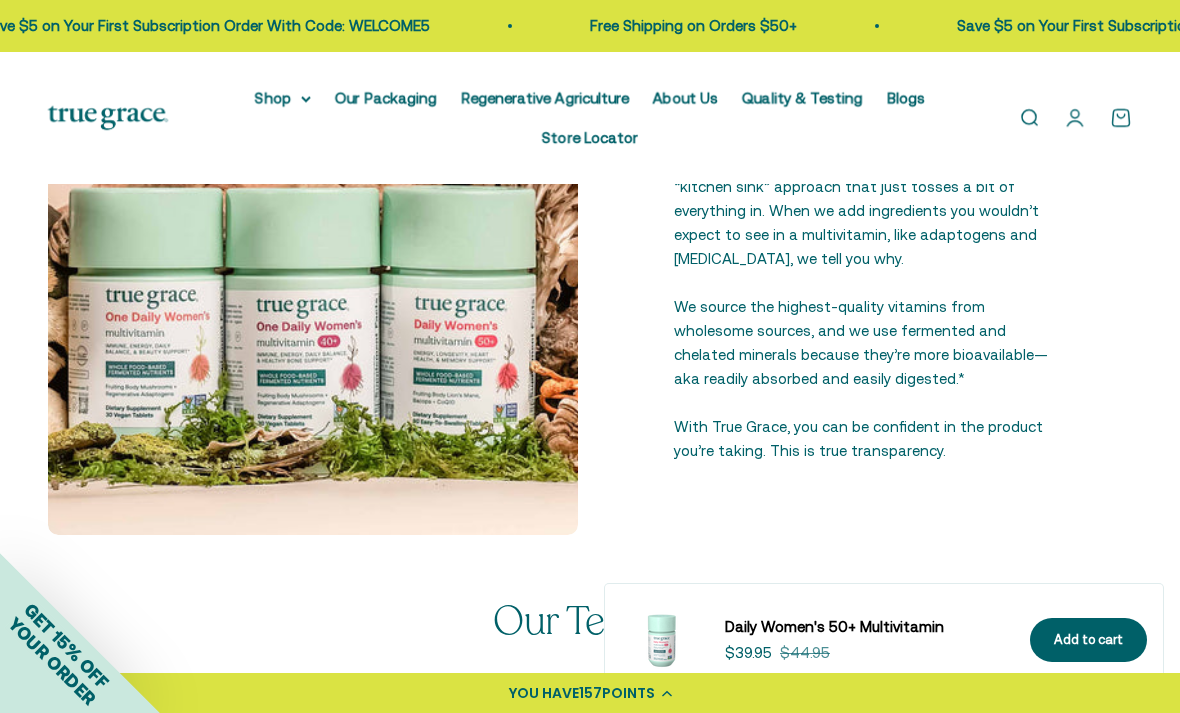 click on "YOU HAVE
157
POINTS" at bounding box center (590, 693) 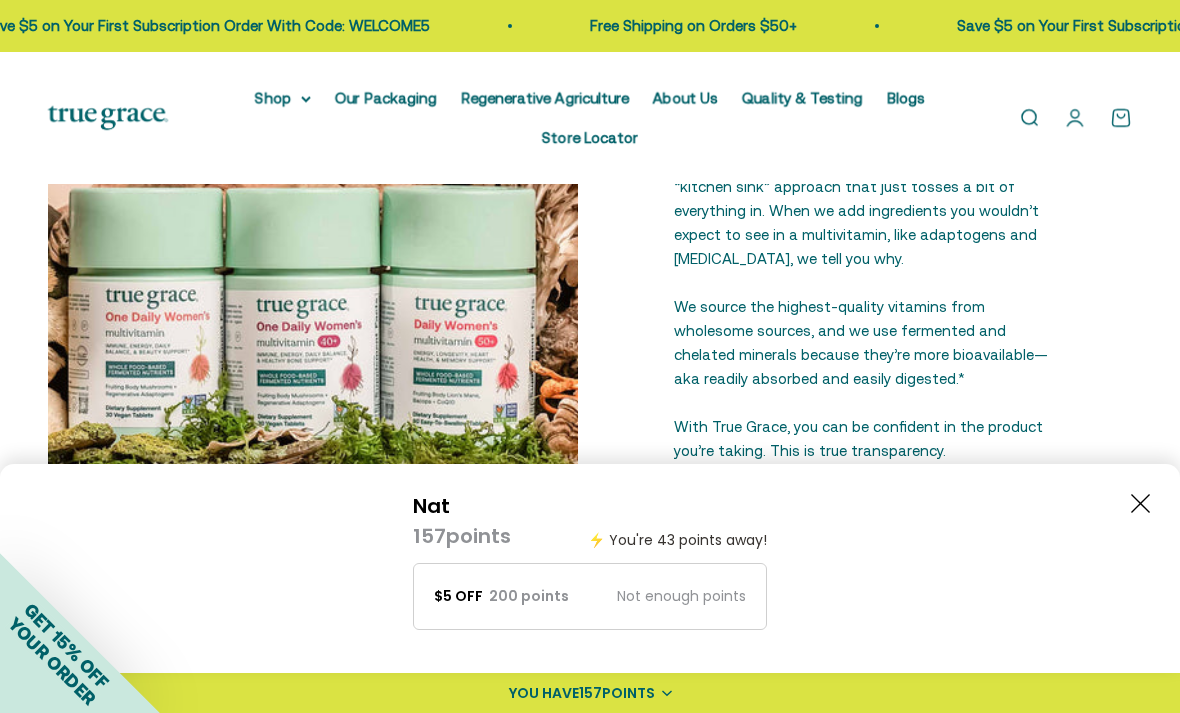 click on "points" at bounding box center [478, 536] 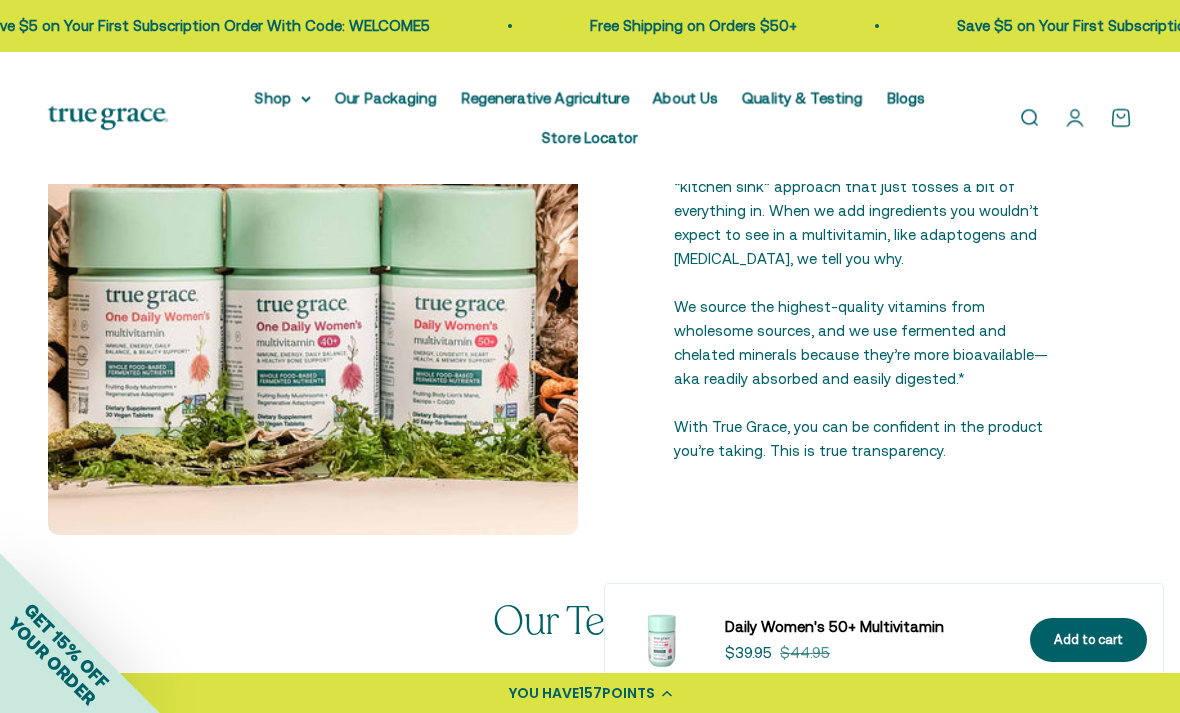 click 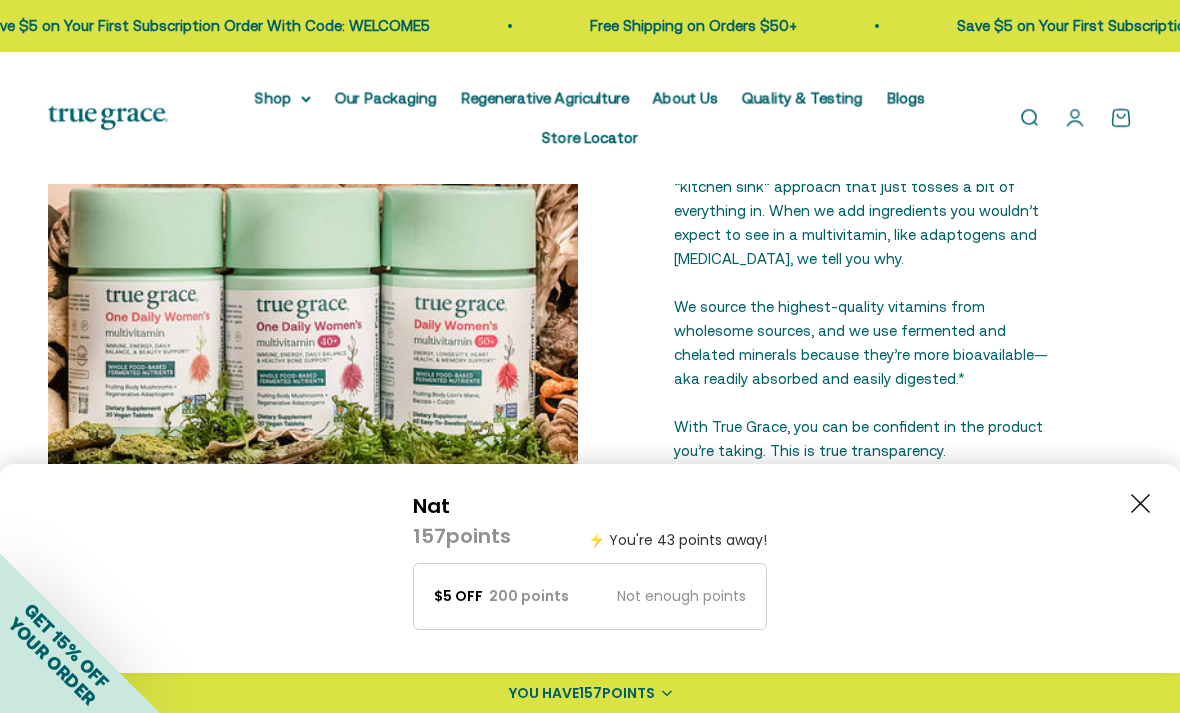 click on "Nat
157
points
⚡ You're 43 points away!
$5 off
200 points
Not enough points" at bounding box center (590, 566) 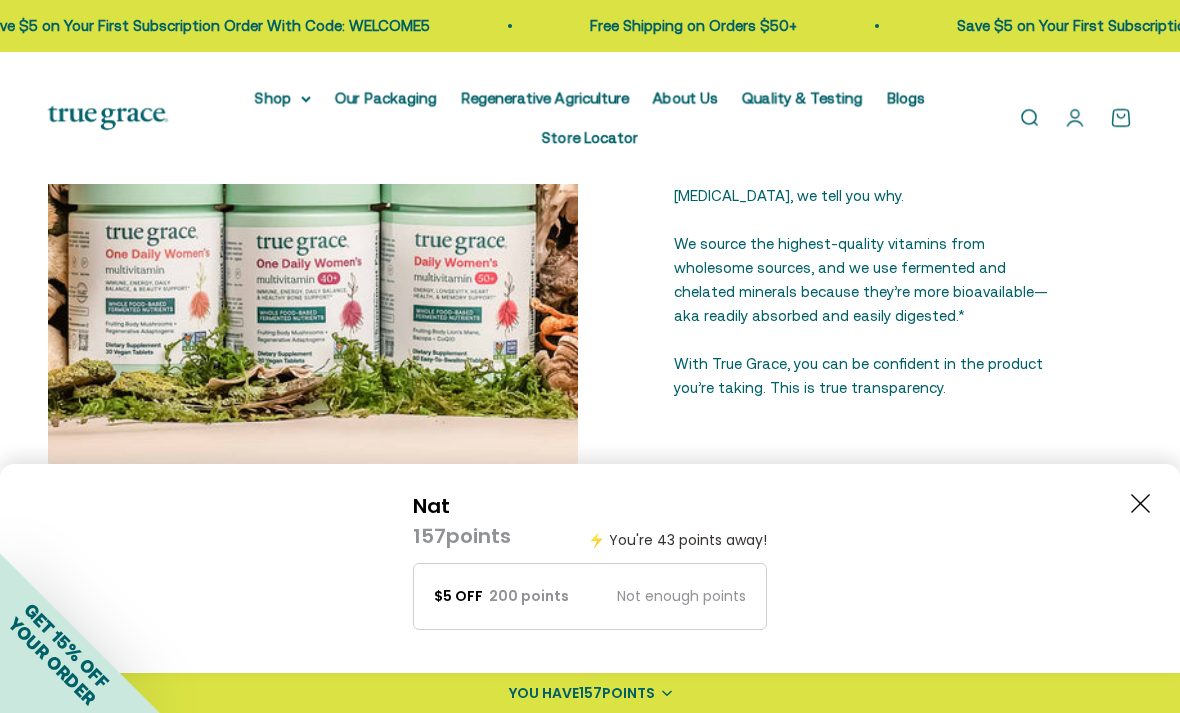 scroll, scrollTop: 3667, scrollLeft: 0, axis: vertical 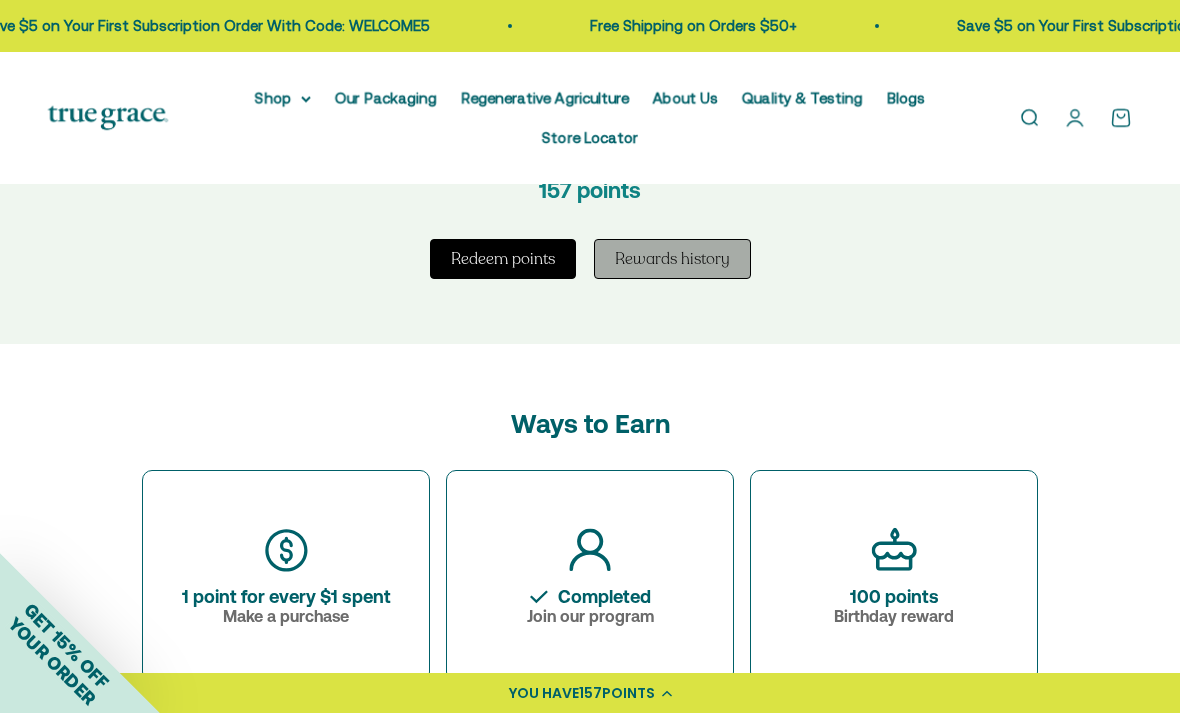 click on "Rewards history" at bounding box center [672, 259] 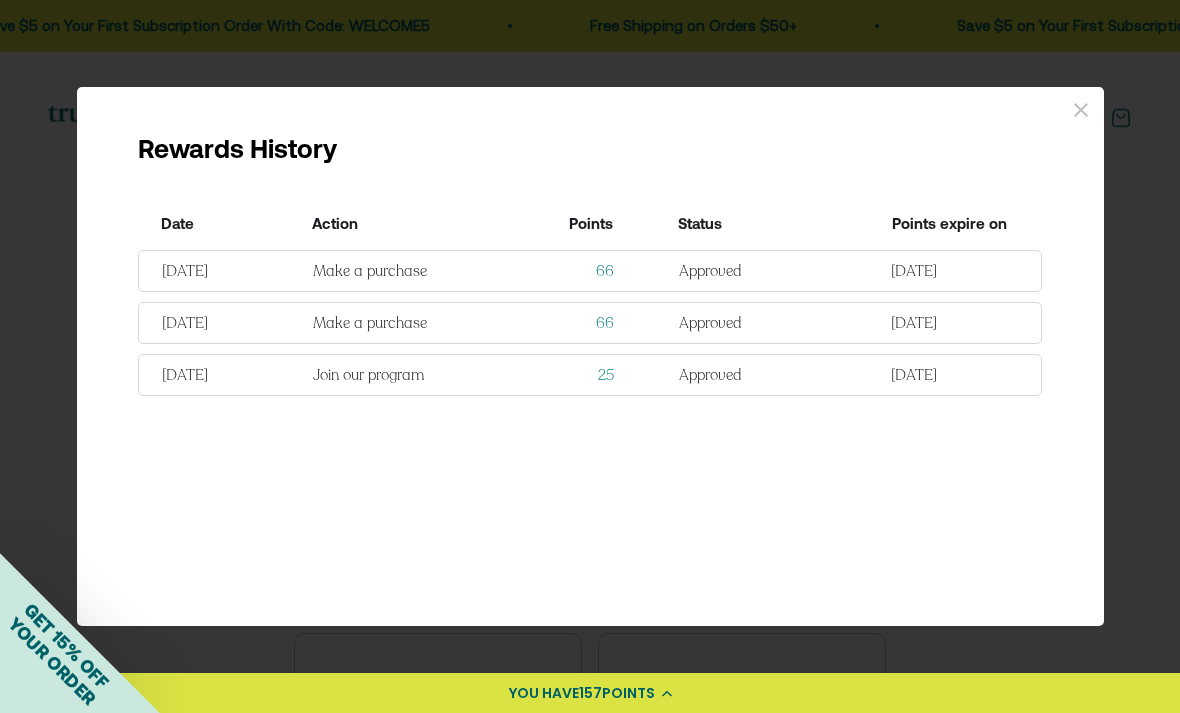 click on "Rewards History Date Action Points Status Points expire on [DATE] Make a purchase 66 Approved [DATE] [DATE] Make a purchase 66 Approved [DATE] [DATE] Join our program 25 Approved [DATE]" at bounding box center [590, 356] 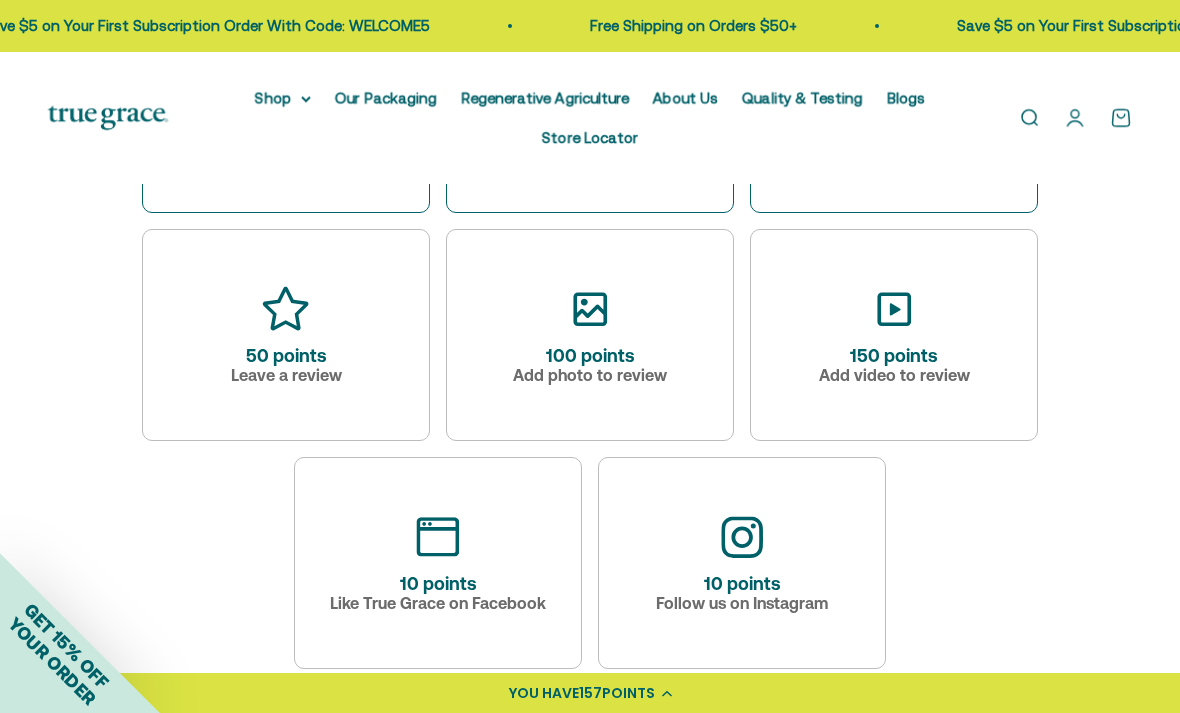 scroll, scrollTop: 1235, scrollLeft: 0, axis: vertical 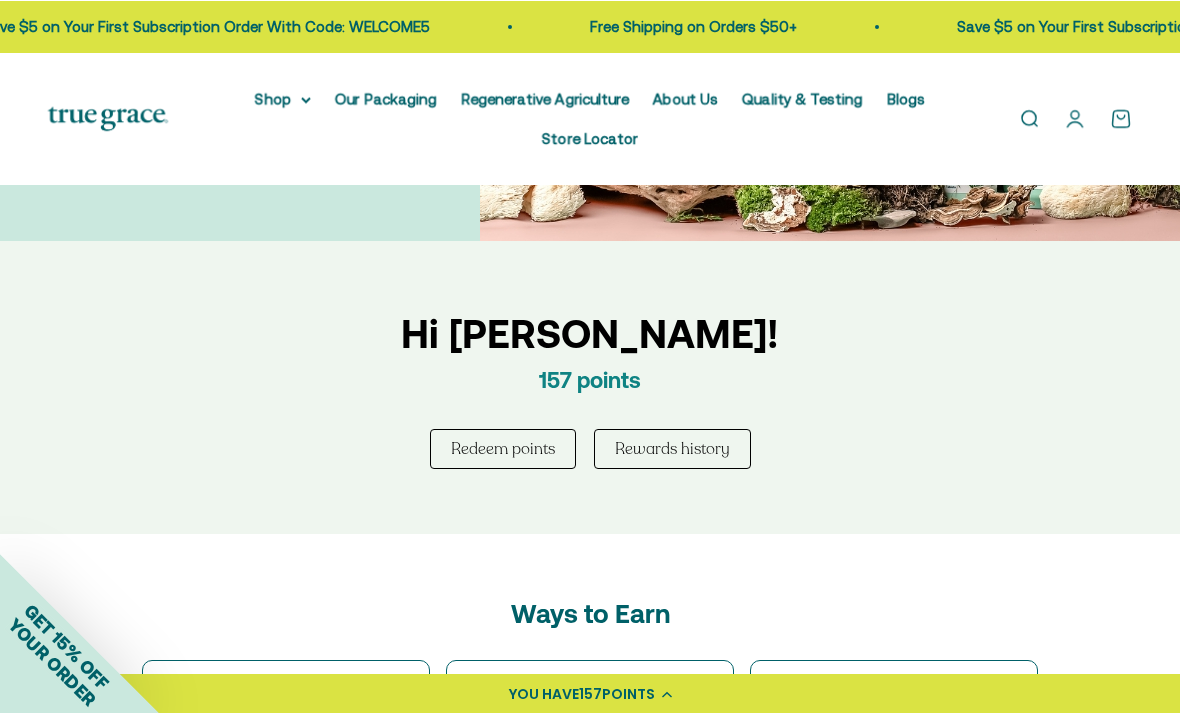 click on "Redeem points" at bounding box center [503, 448] 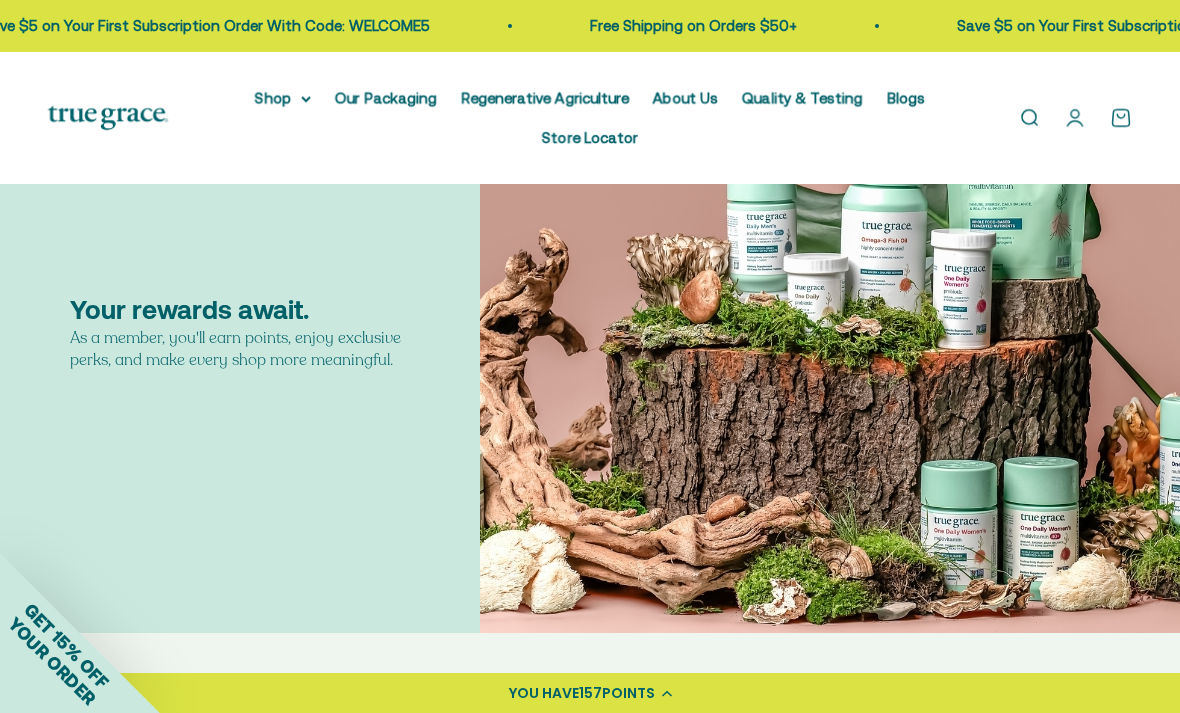 scroll, scrollTop: 0, scrollLeft: 0, axis: both 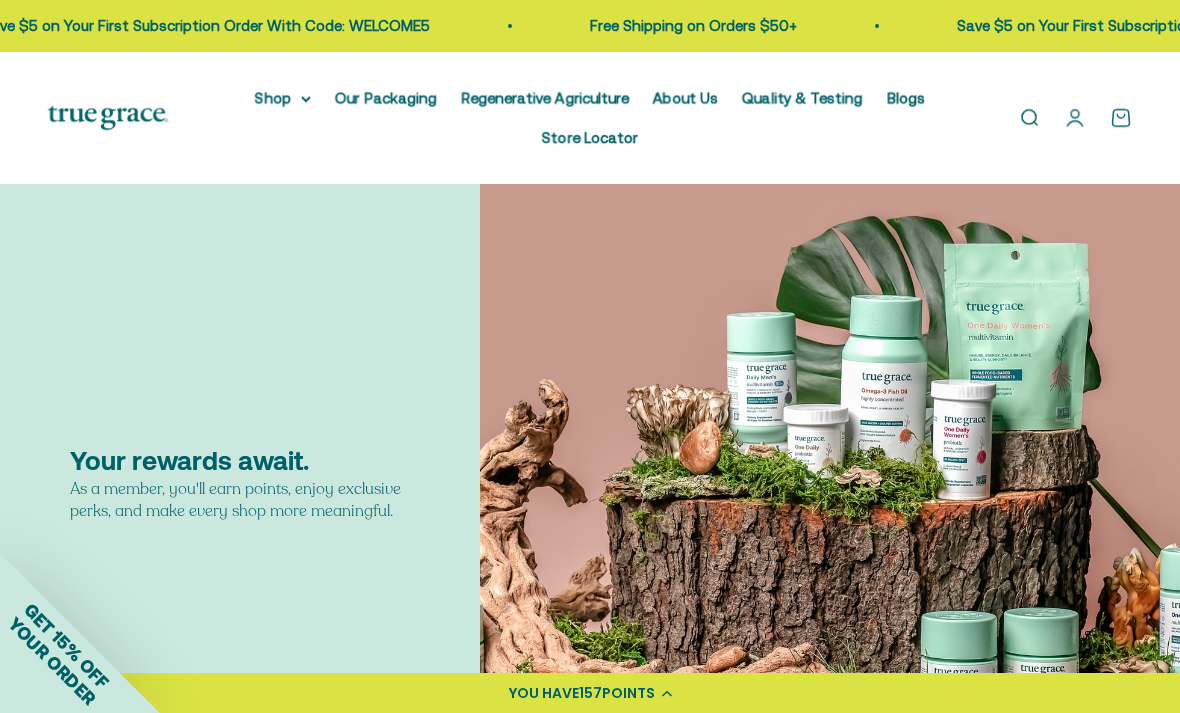 click on "Our Packaging" at bounding box center (386, 97) 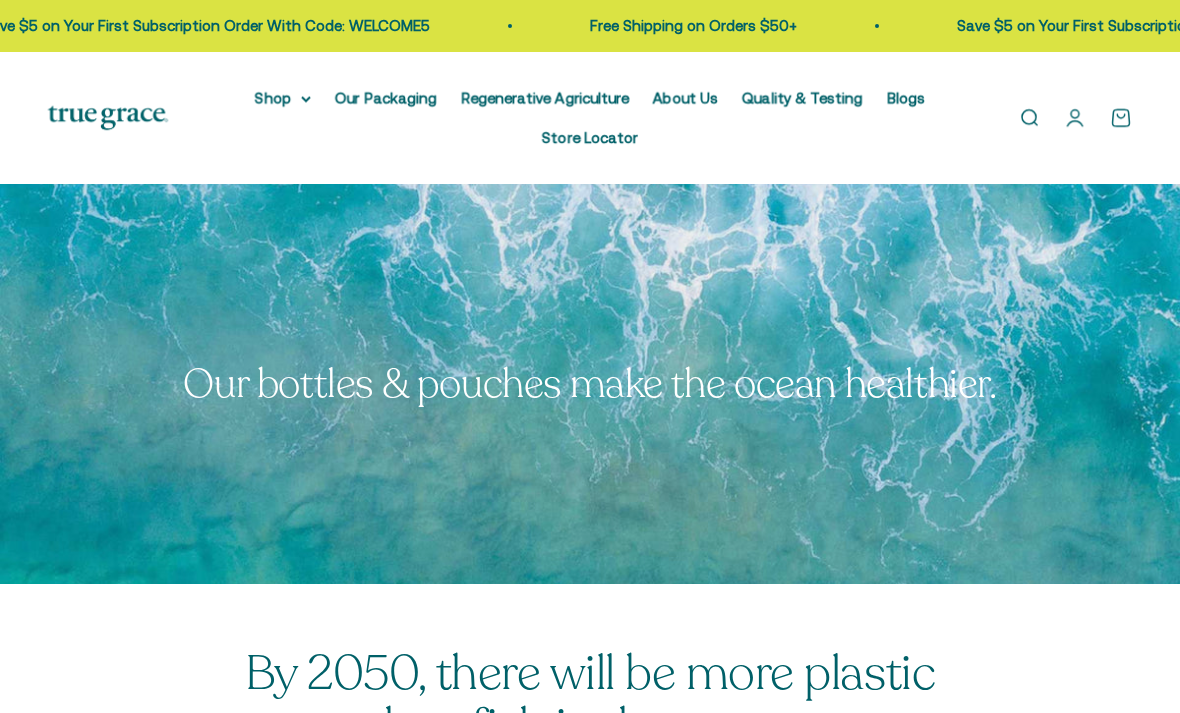 scroll, scrollTop: 0, scrollLeft: 0, axis: both 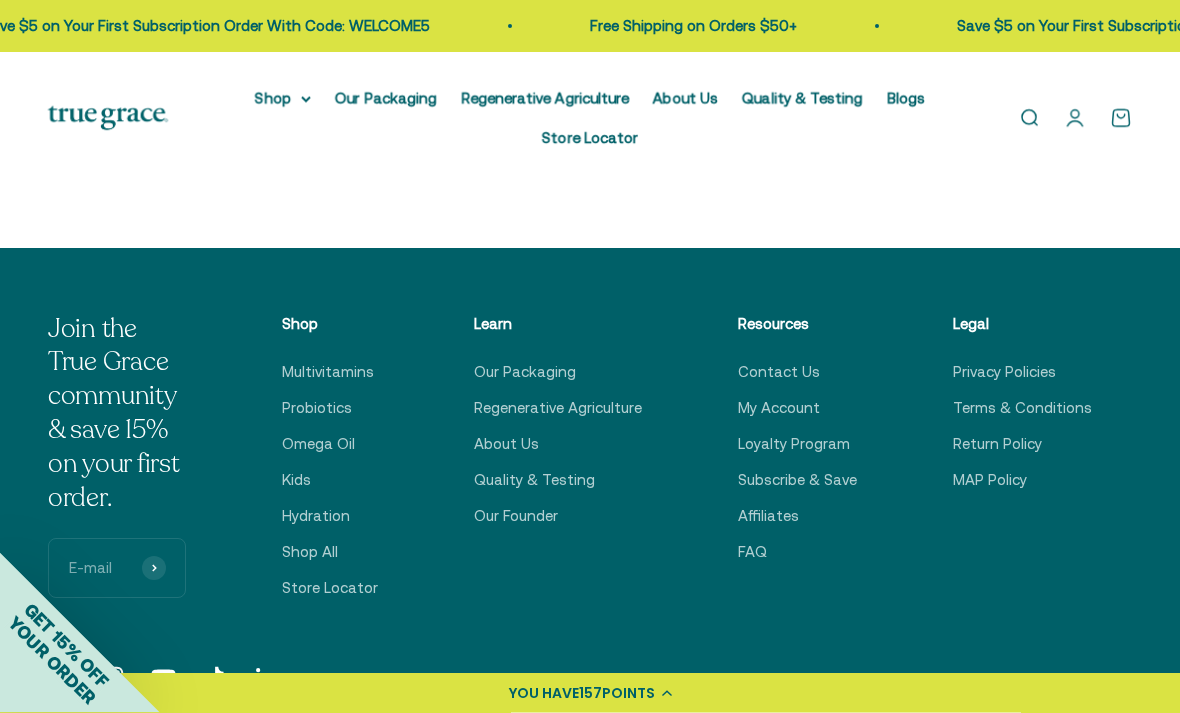 click on "About Us" at bounding box center (506, 445) 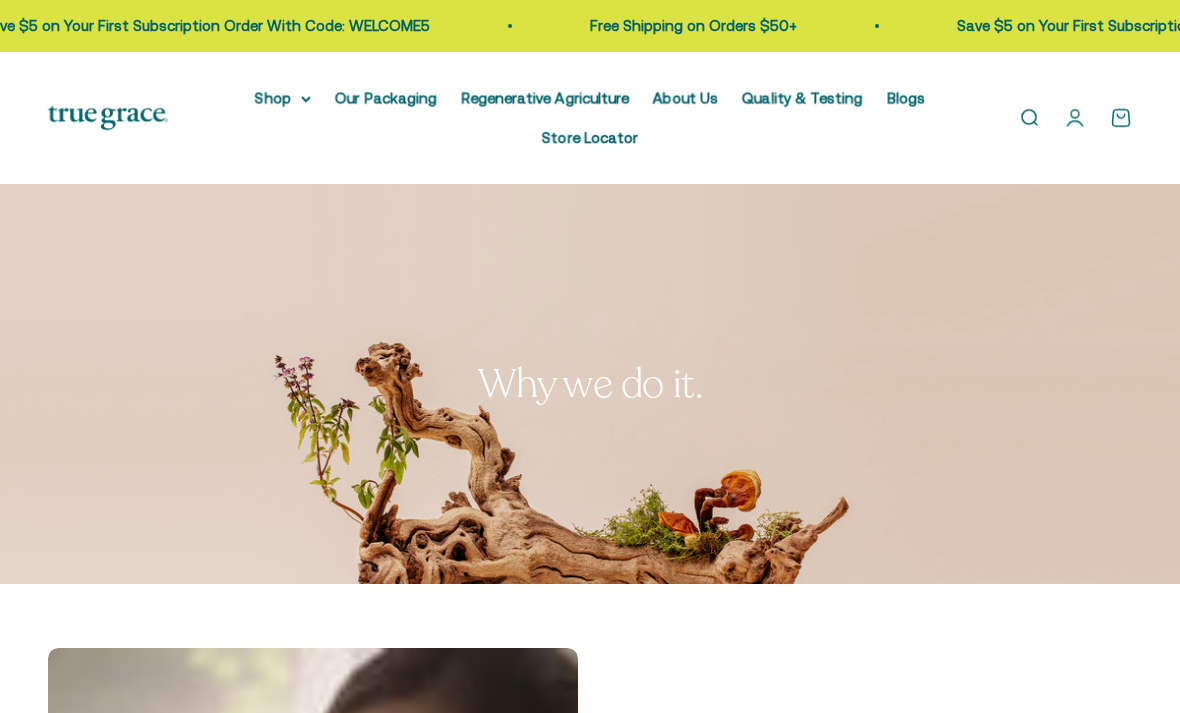 scroll, scrollTop: 0, scrollLeft: 0, axis: both 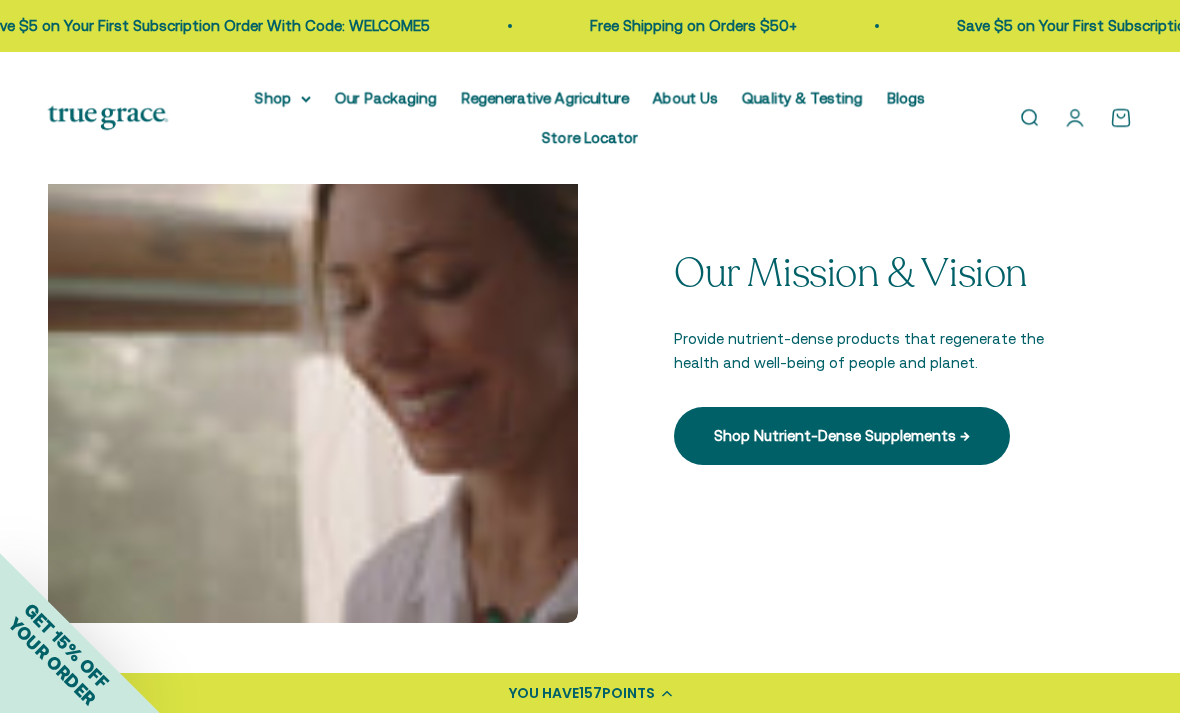 click on "GET 15% OFF" at bounding box center [66, 646] 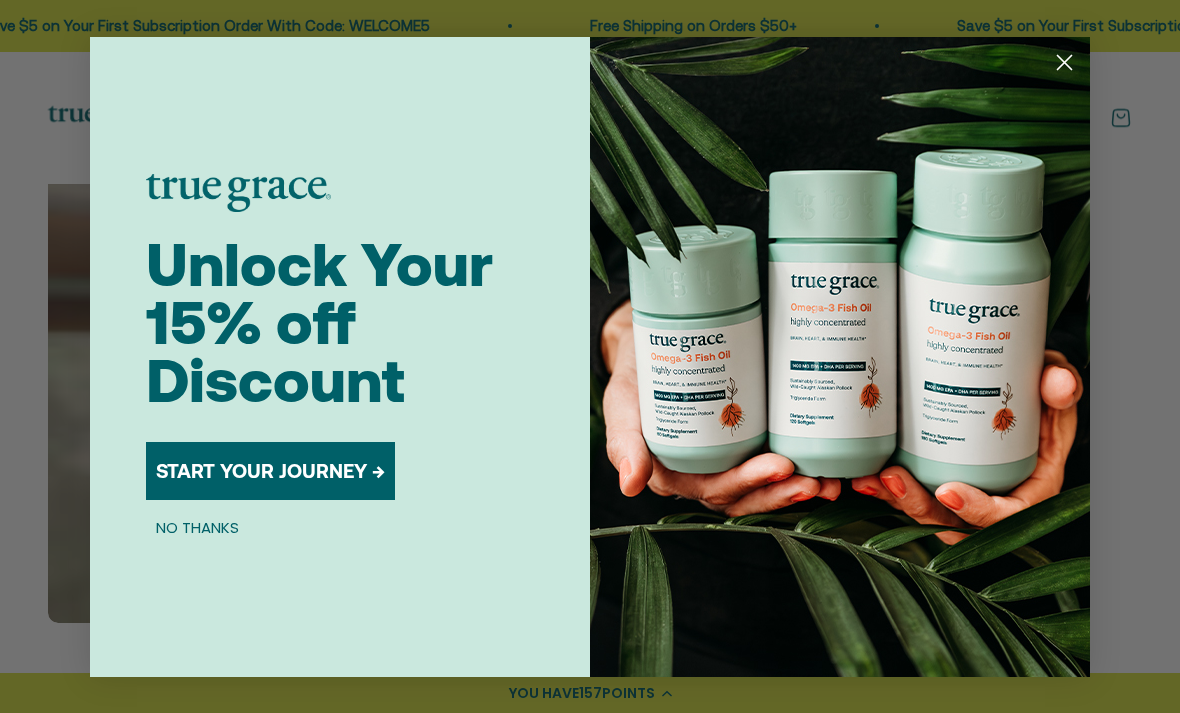 click on "NO THANKS" at bounding box center [197, 528] 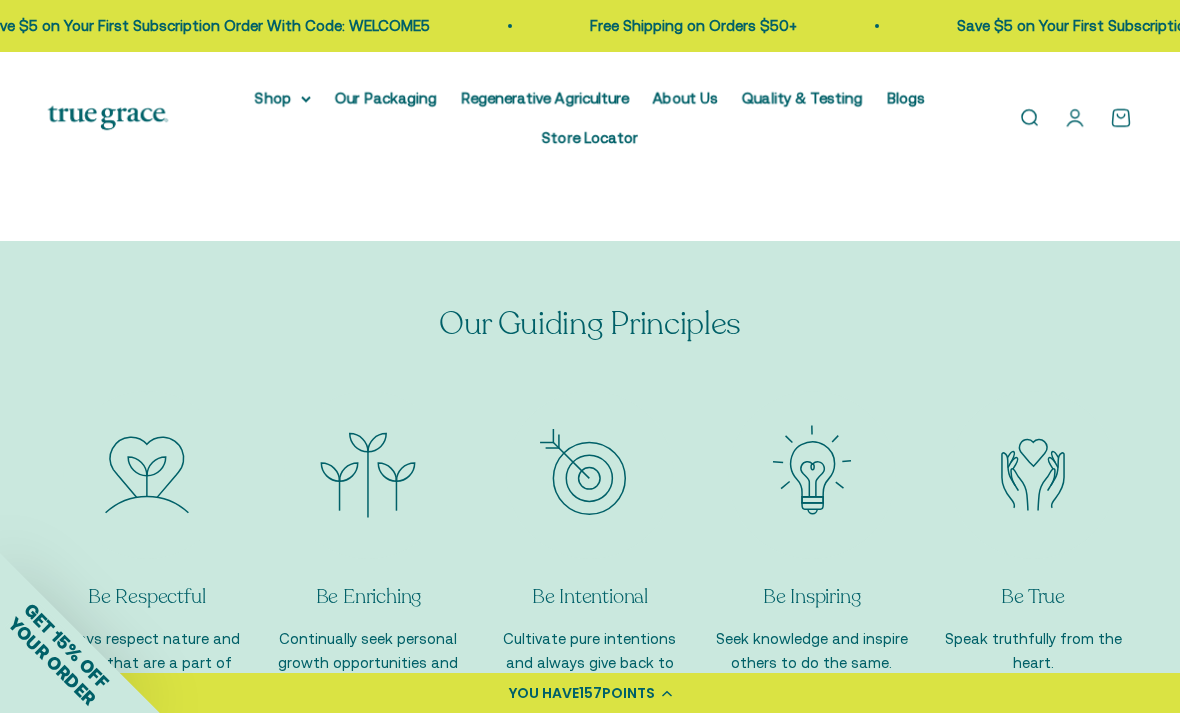 scroll, scrollTop: 1606, scrollLeft: 0, axis: vertical 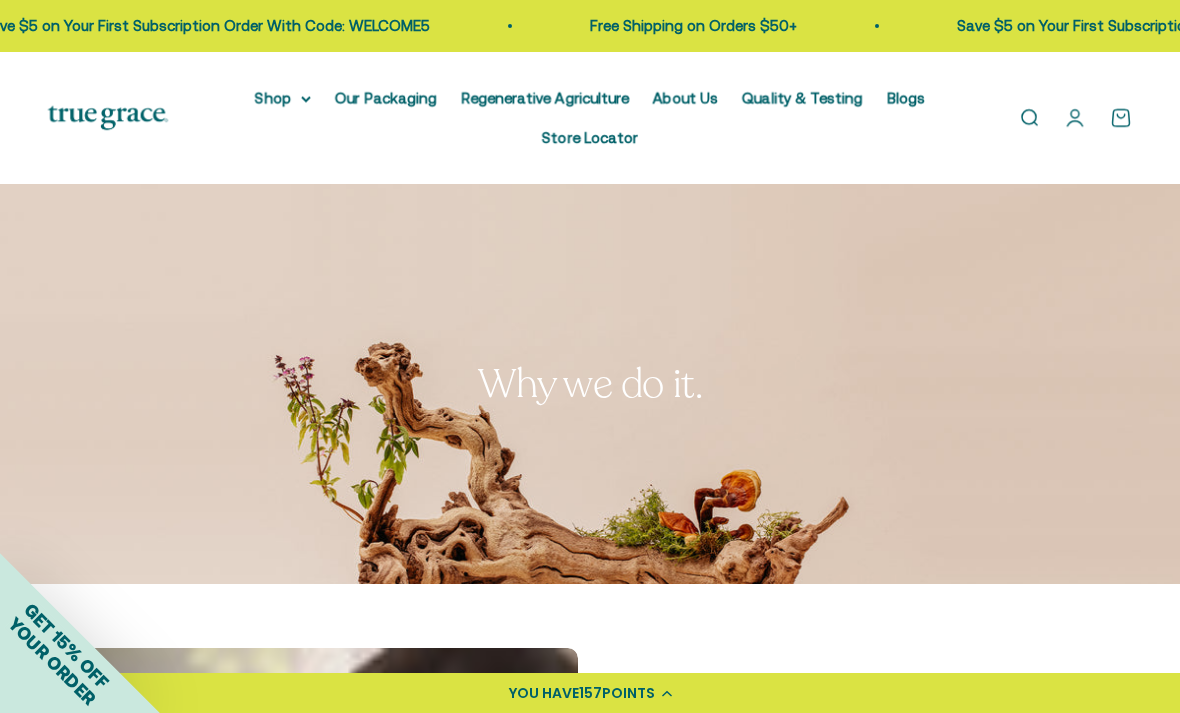 click on "Open account page" at bounding box center [1075, 118] 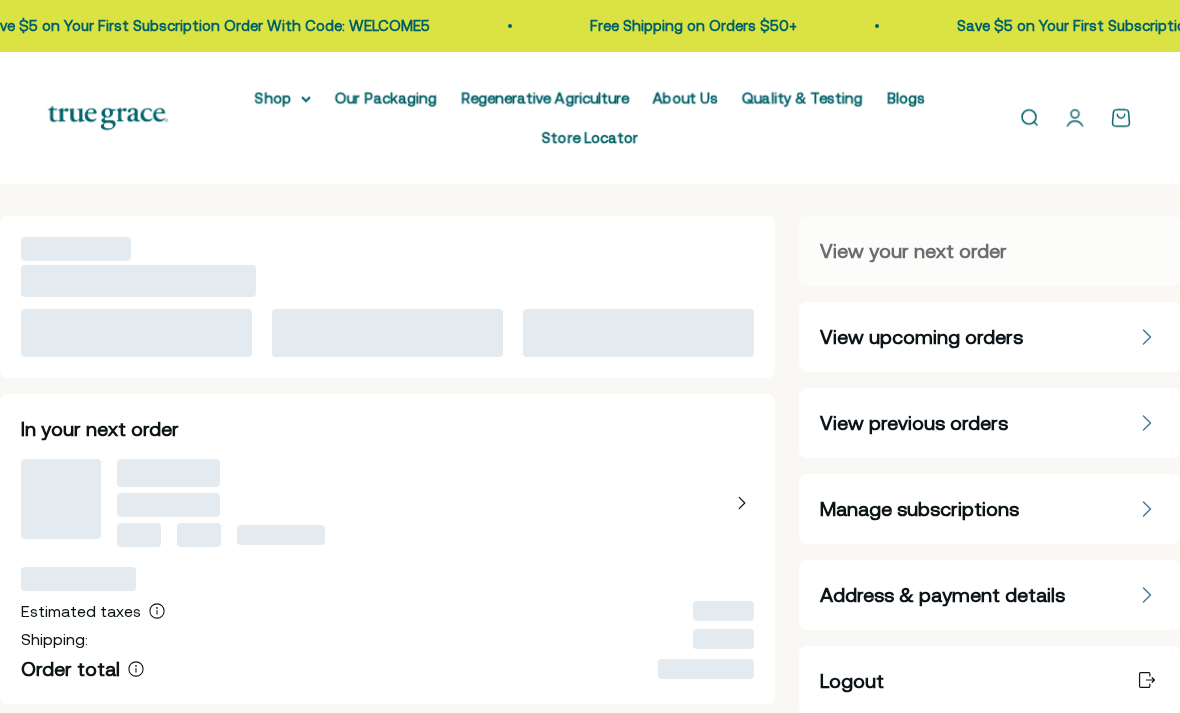 scroll, scrollTop: 0, scrollLeft: 0, axis: both 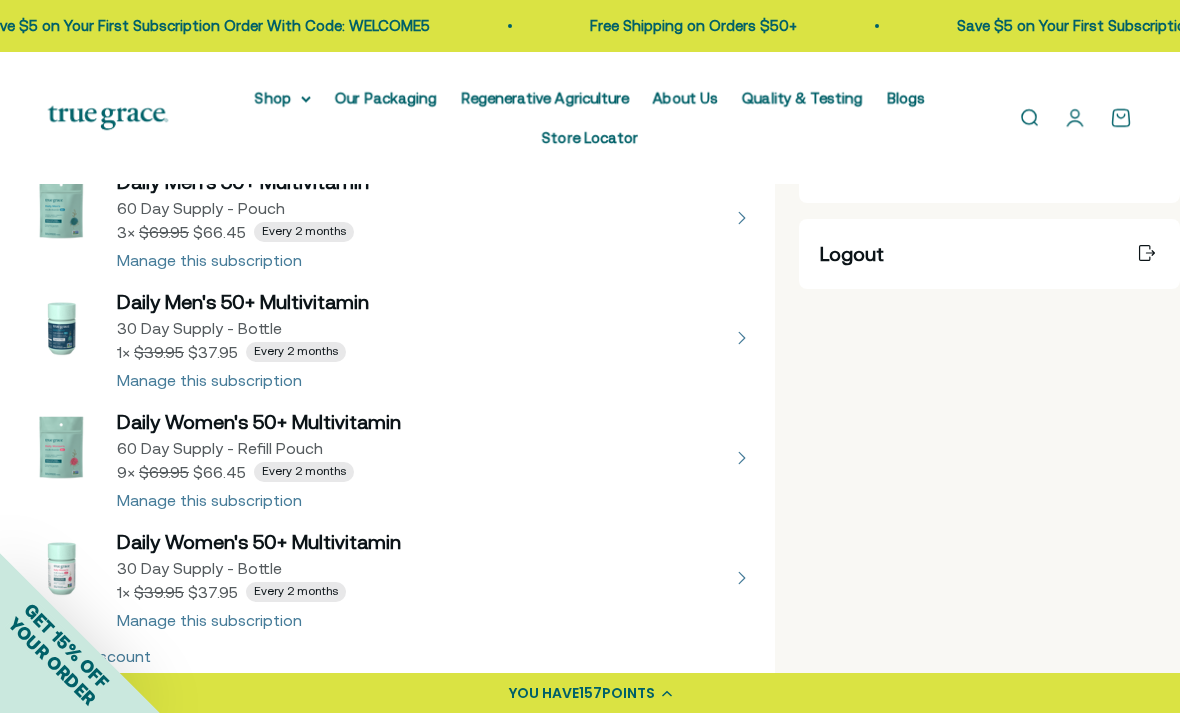 click at bounding box center [387, 458] 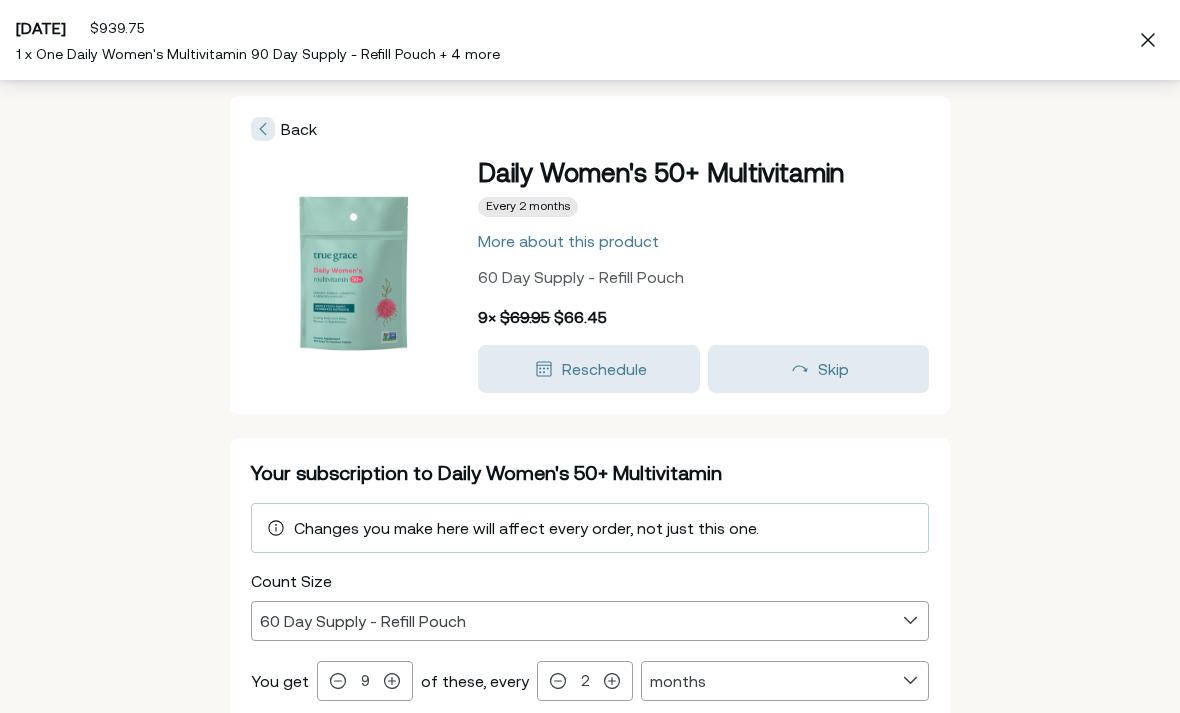 scroll, scrollTop: 0, scrollLeft: 0, axis: both 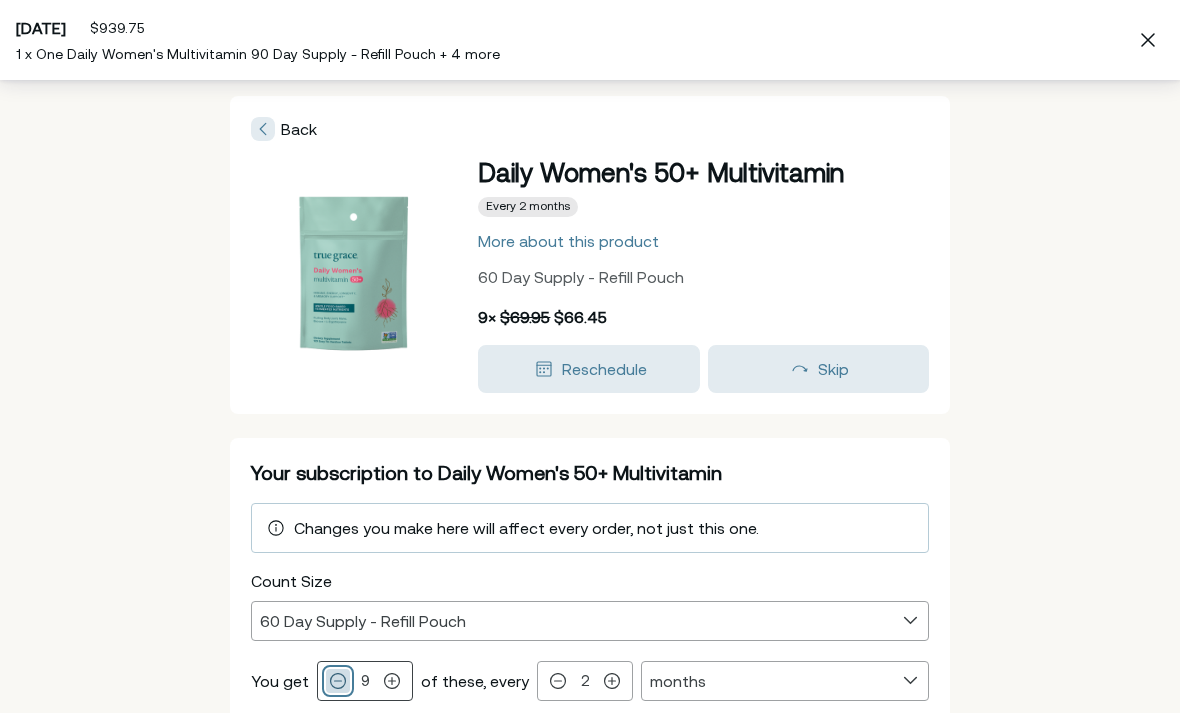 click at bounding box center (338, 681) 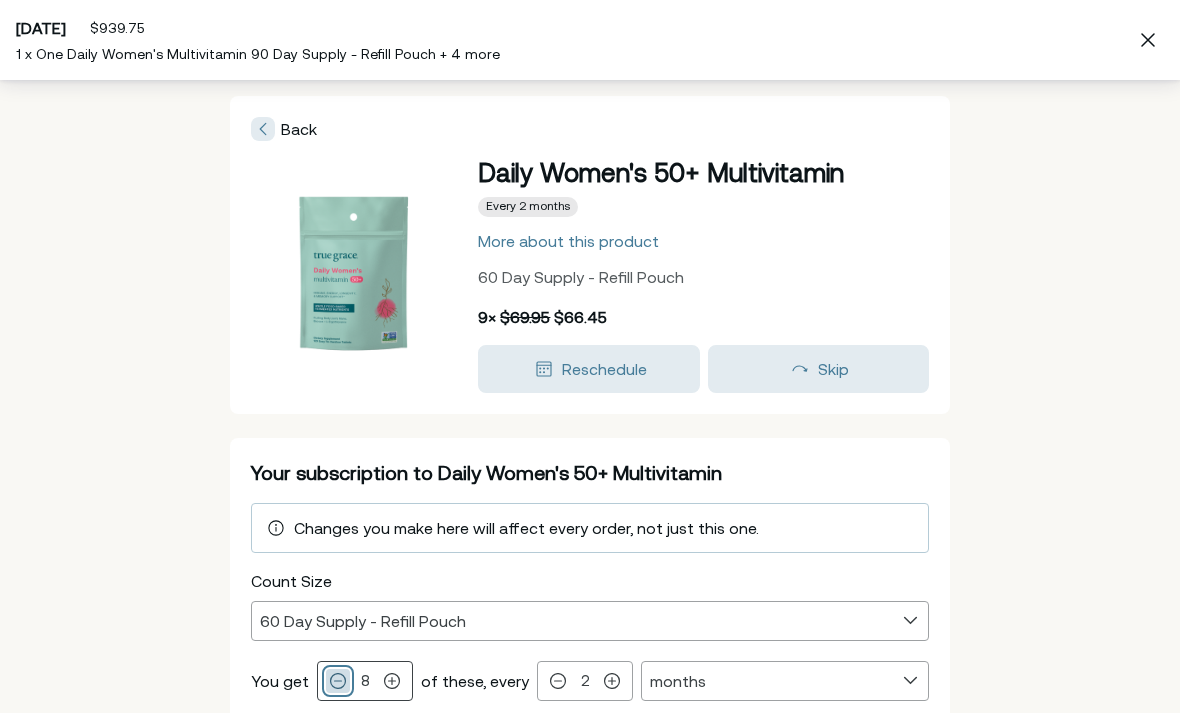 click at bounding box center (338, 681) 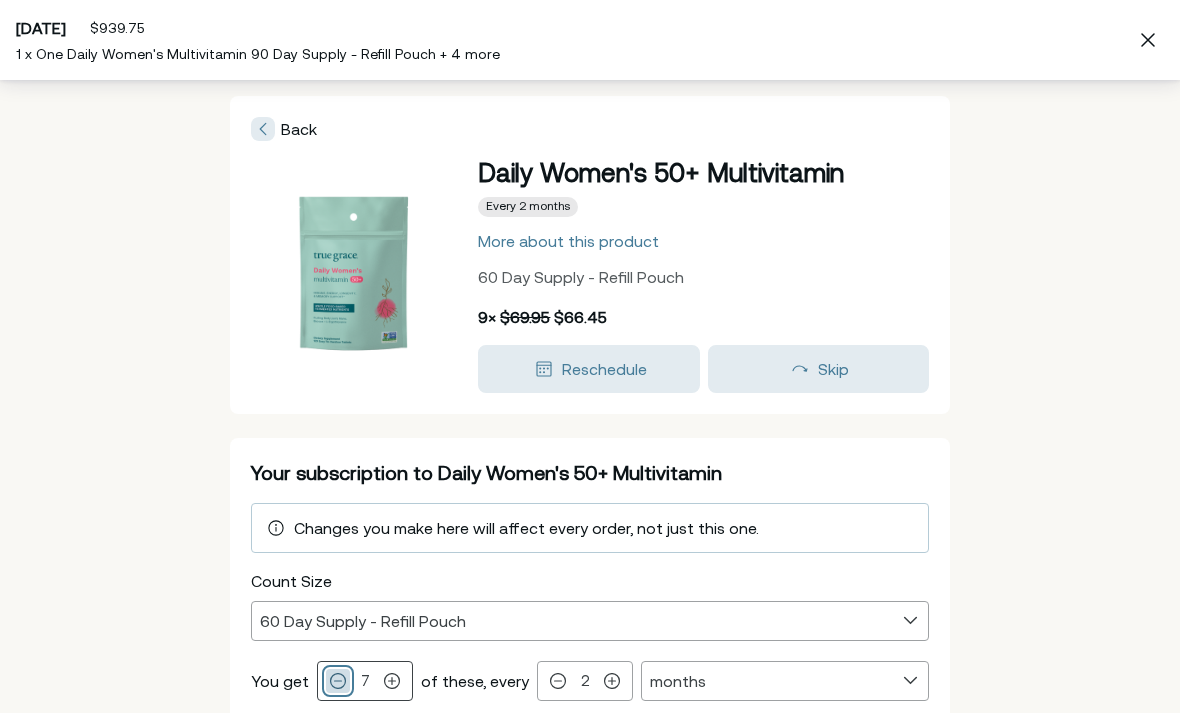 click at bounding box center (338, 681) 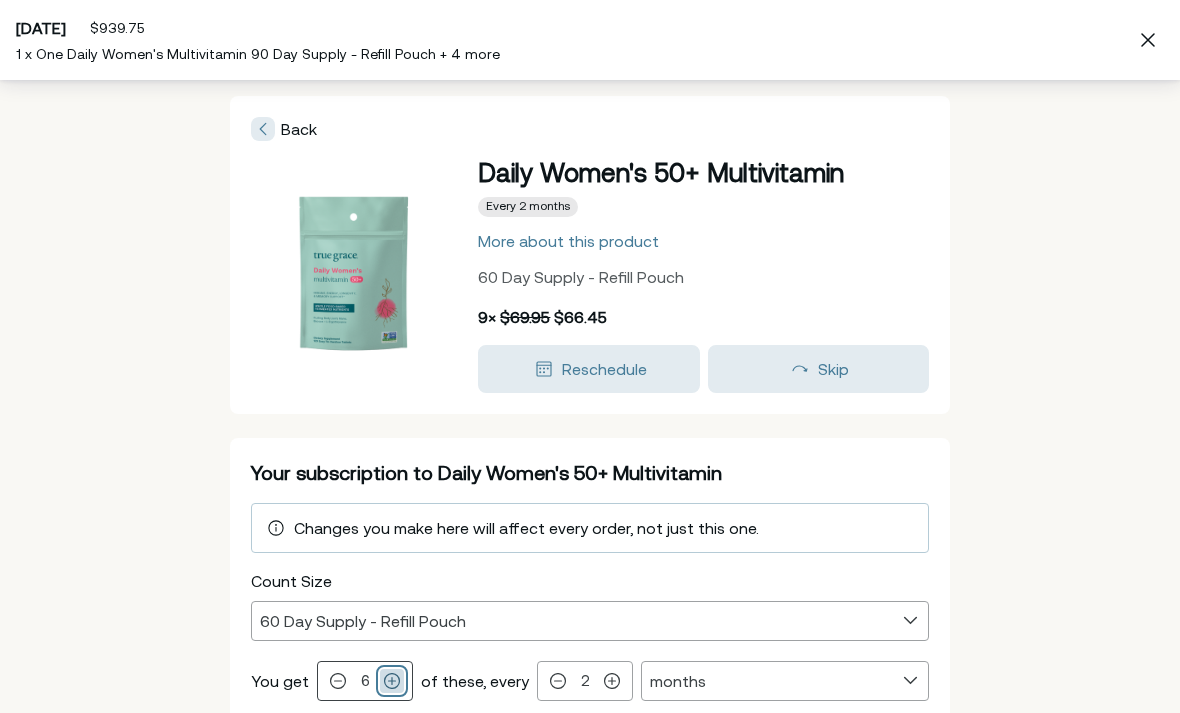click 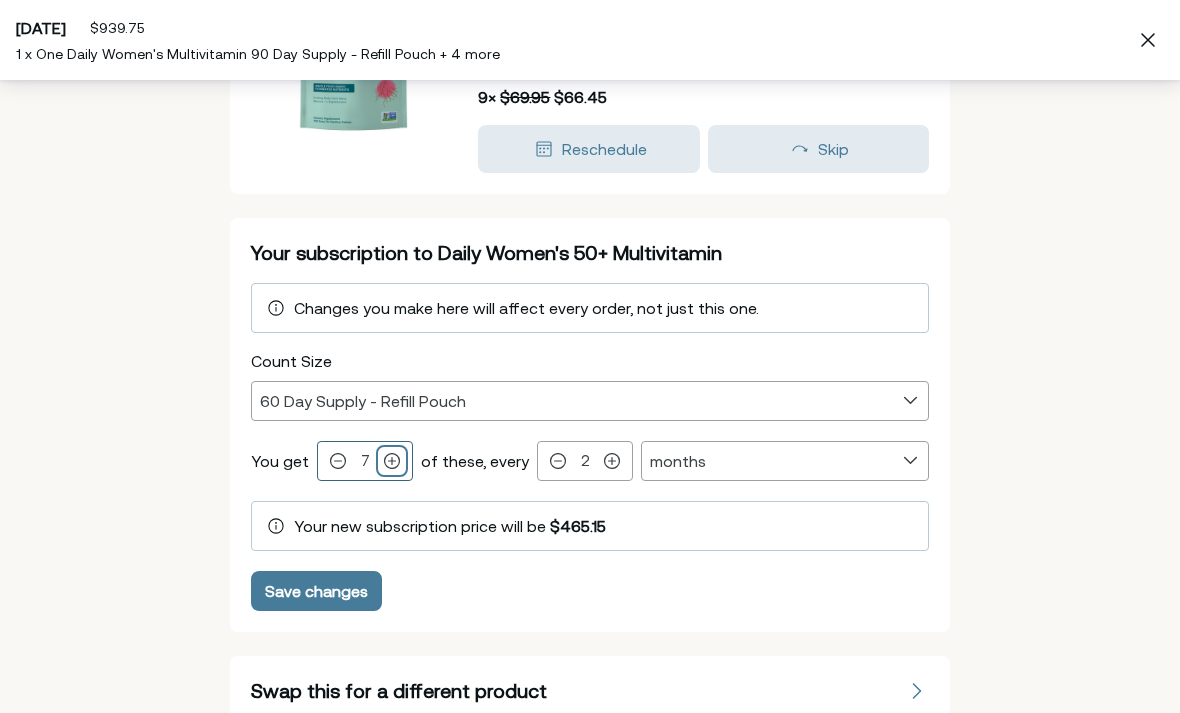 scroll, scrollTop: 225, scrollLeft: 0, axis: vertical 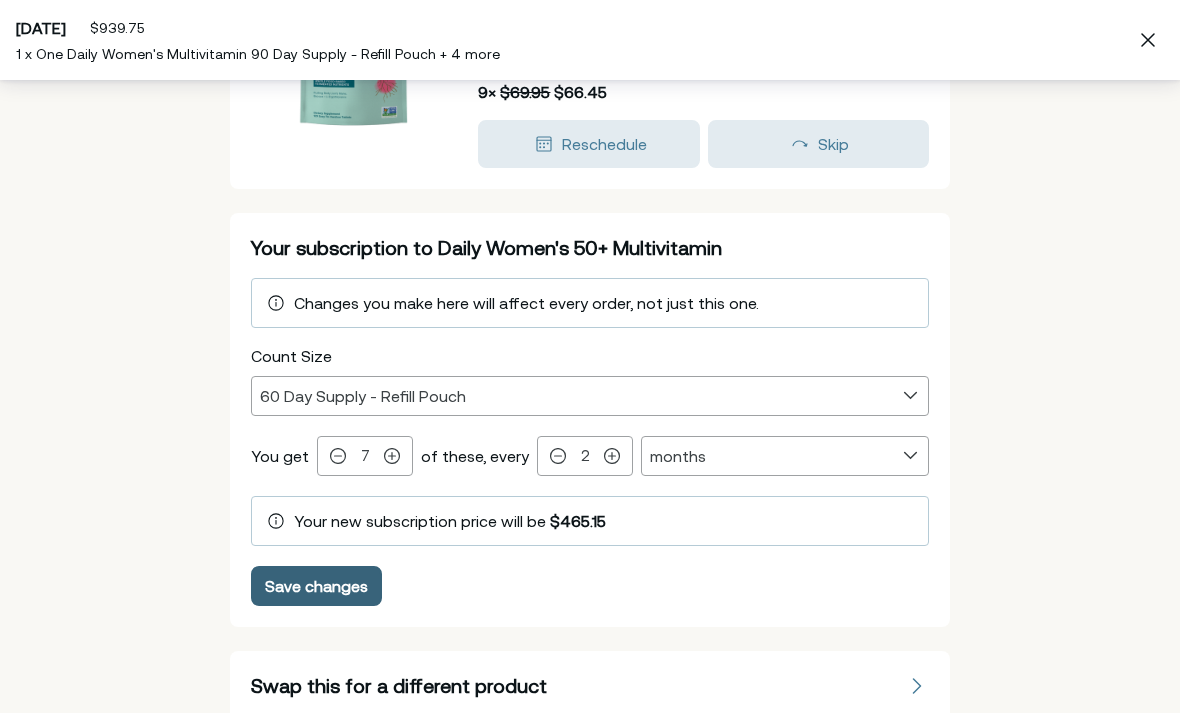 click on "Save changes" at bounding box center [316, 586] 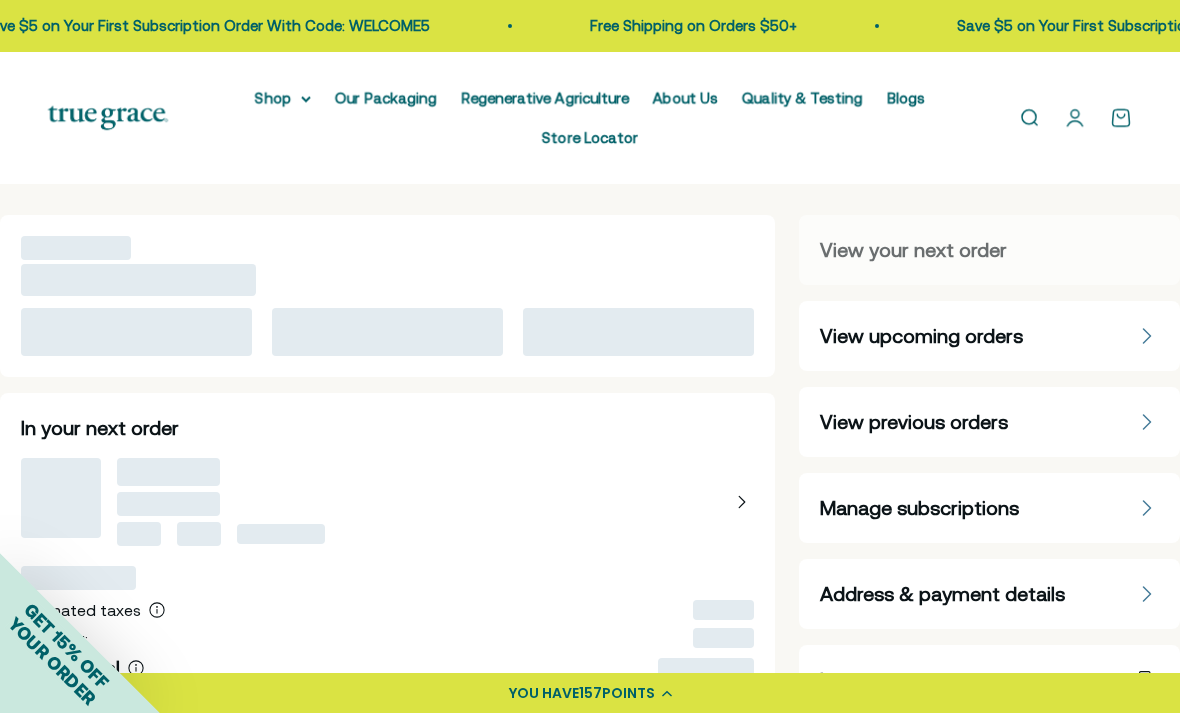 scroll, scrollTop: 0, scrollLeft: 0, axis: both 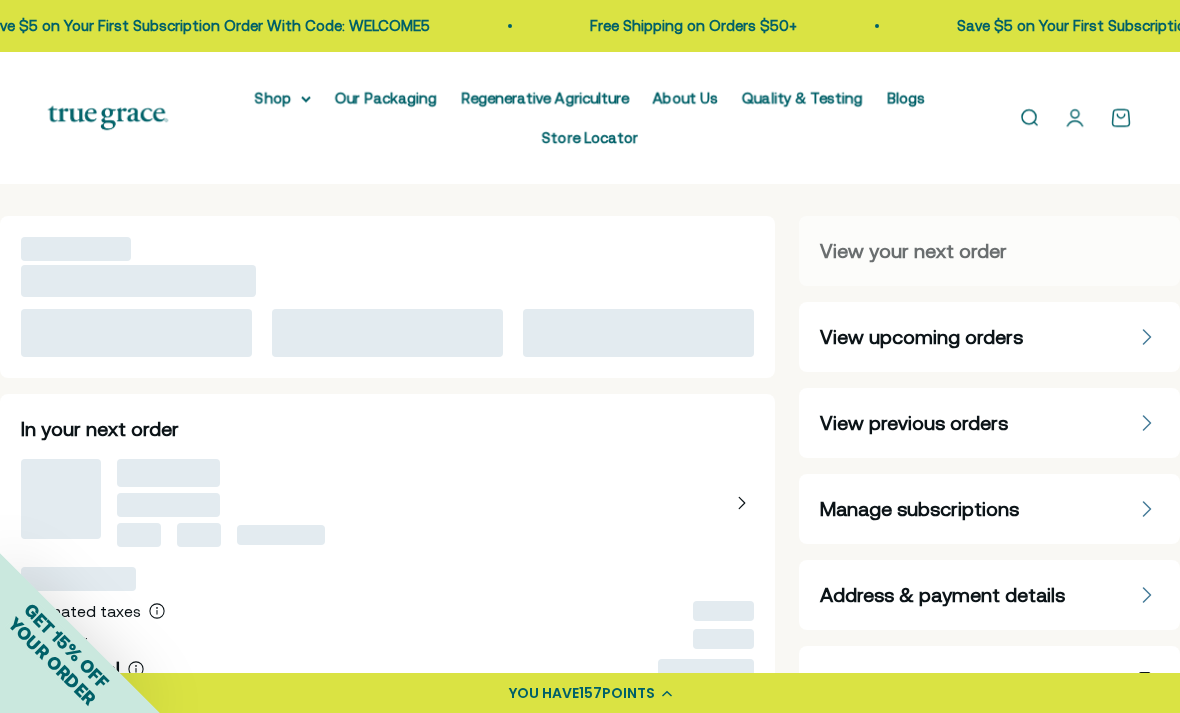 select on "60 Day Supply - Refill Pouch" 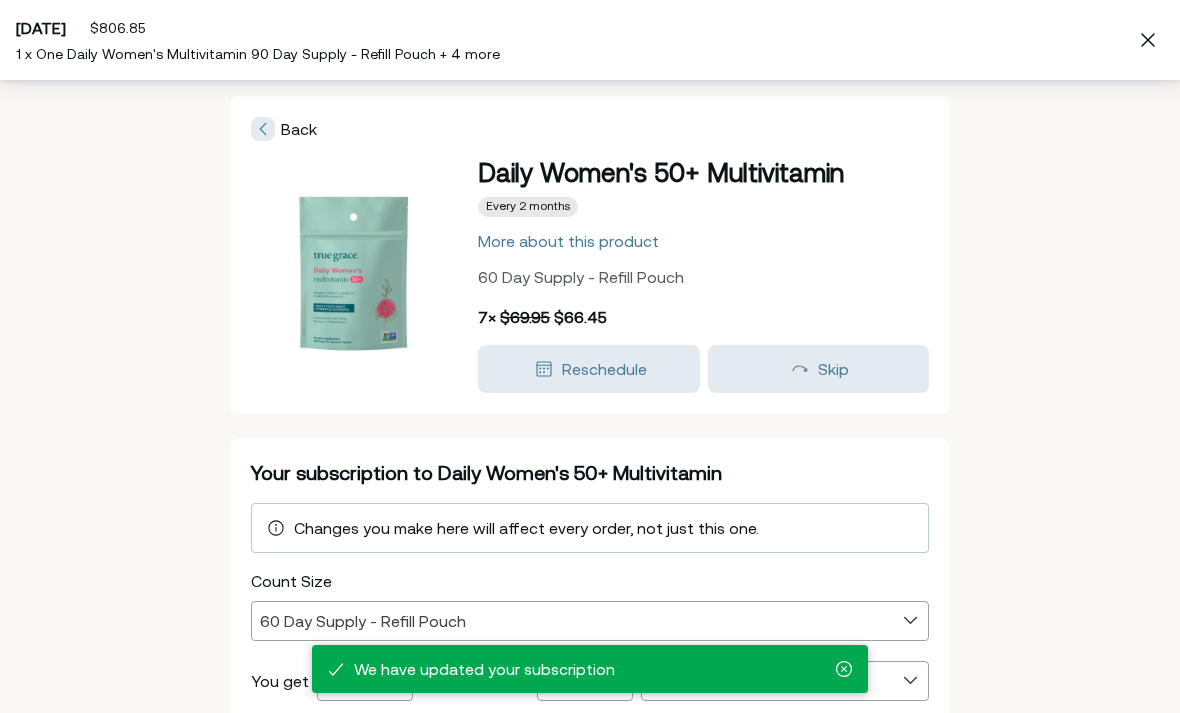 scroll, scrollTop: 0, scrollLeft: 0, axis: both 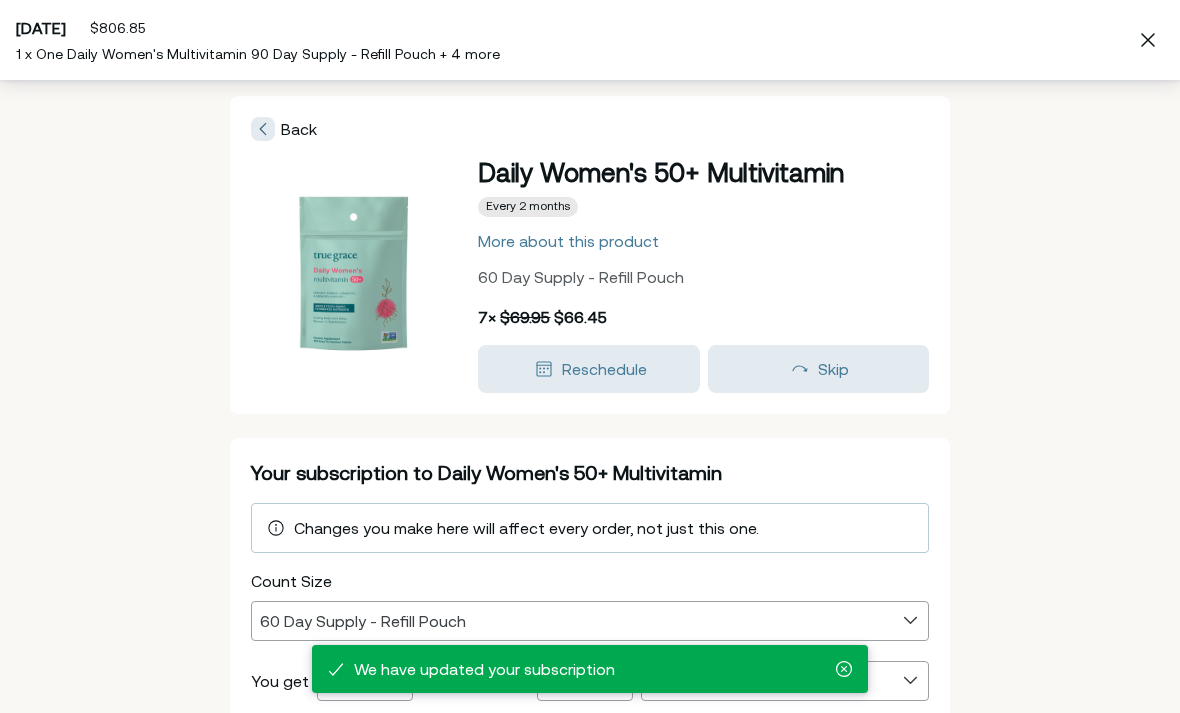 click on "Back" at bounding box center [284, 129] 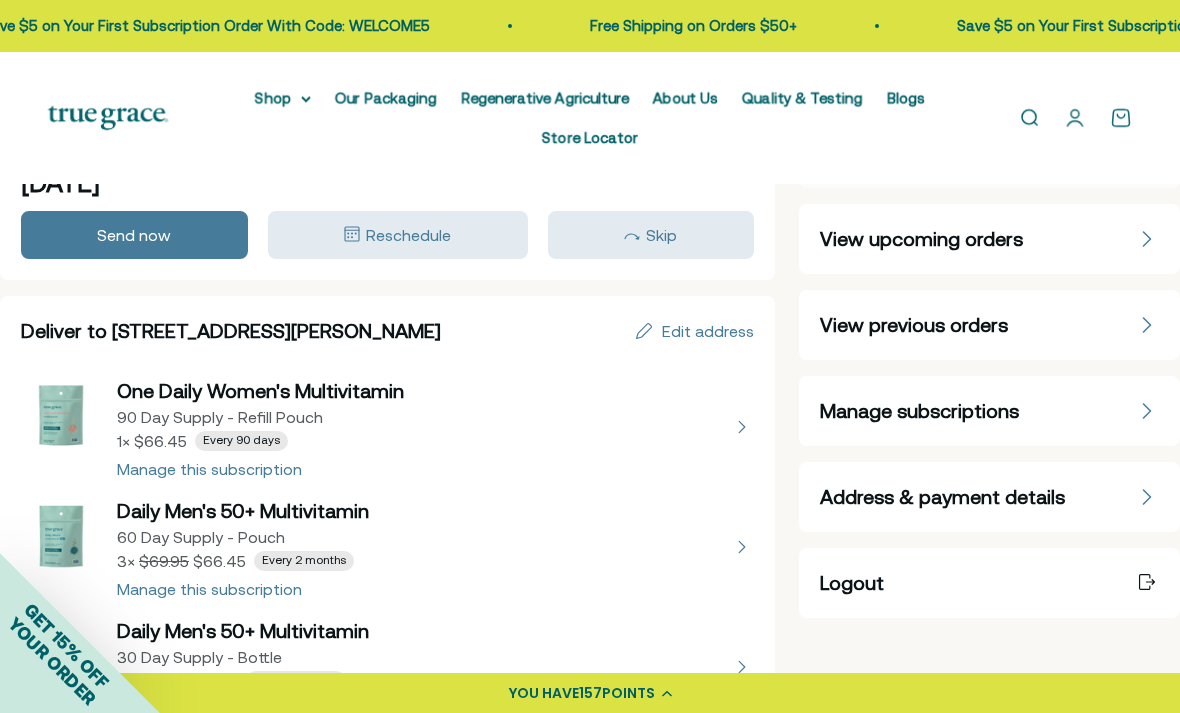 scroll, scrollTop: 0, scrollLeft: 0, axis: both 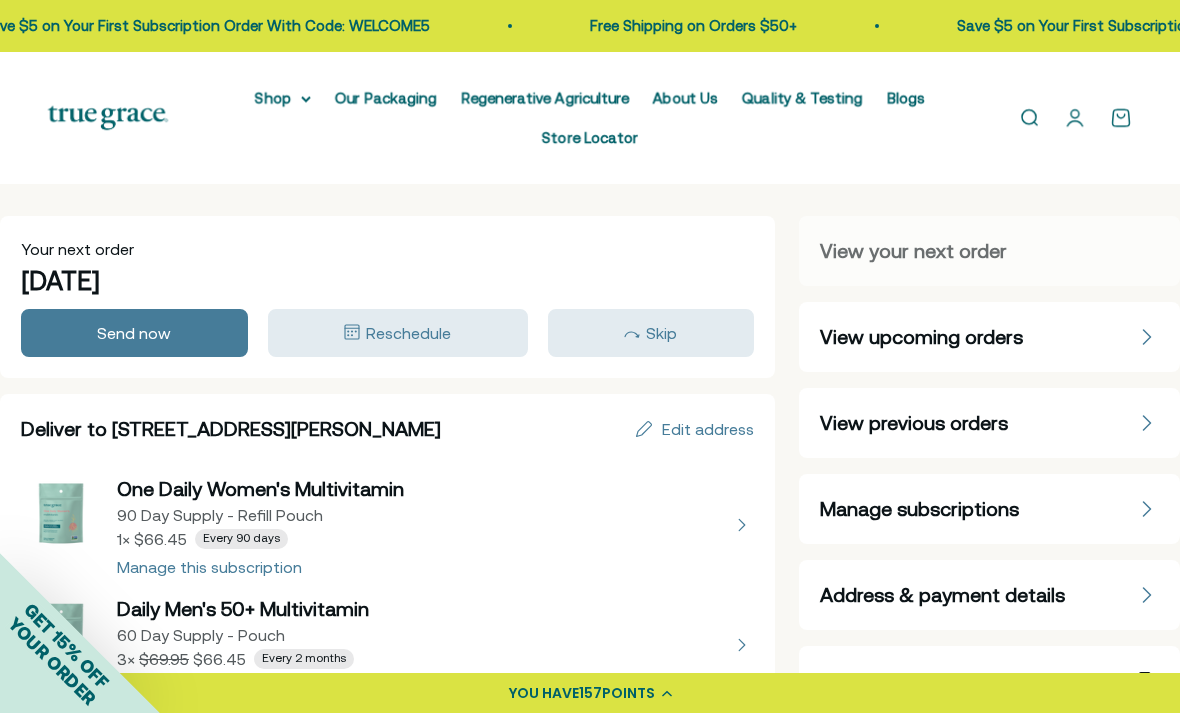 click on "Open navigation menu
Open search
Shop
Multivitamins
Women's Multivitamin
Women's 40+ Multivitamin
Men's Multivitamin 0" at bounding box center (590, 118) 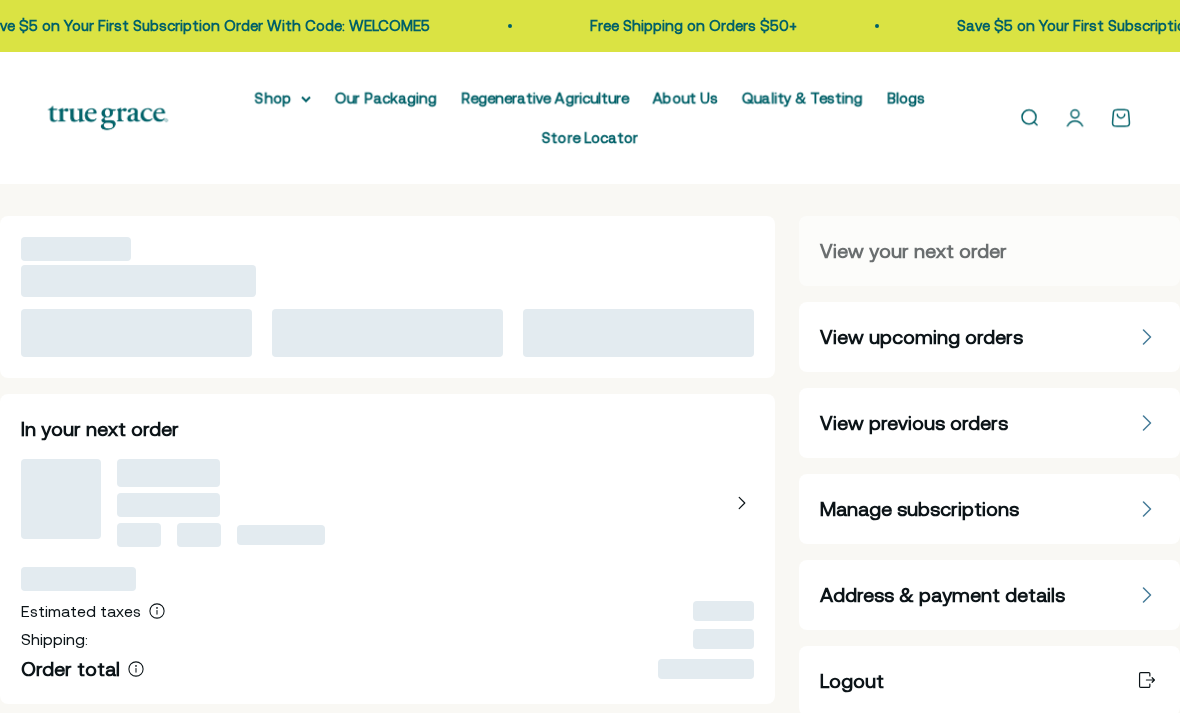 scroll, scrollTop: 0, scrollLeft: 0, axis: both 